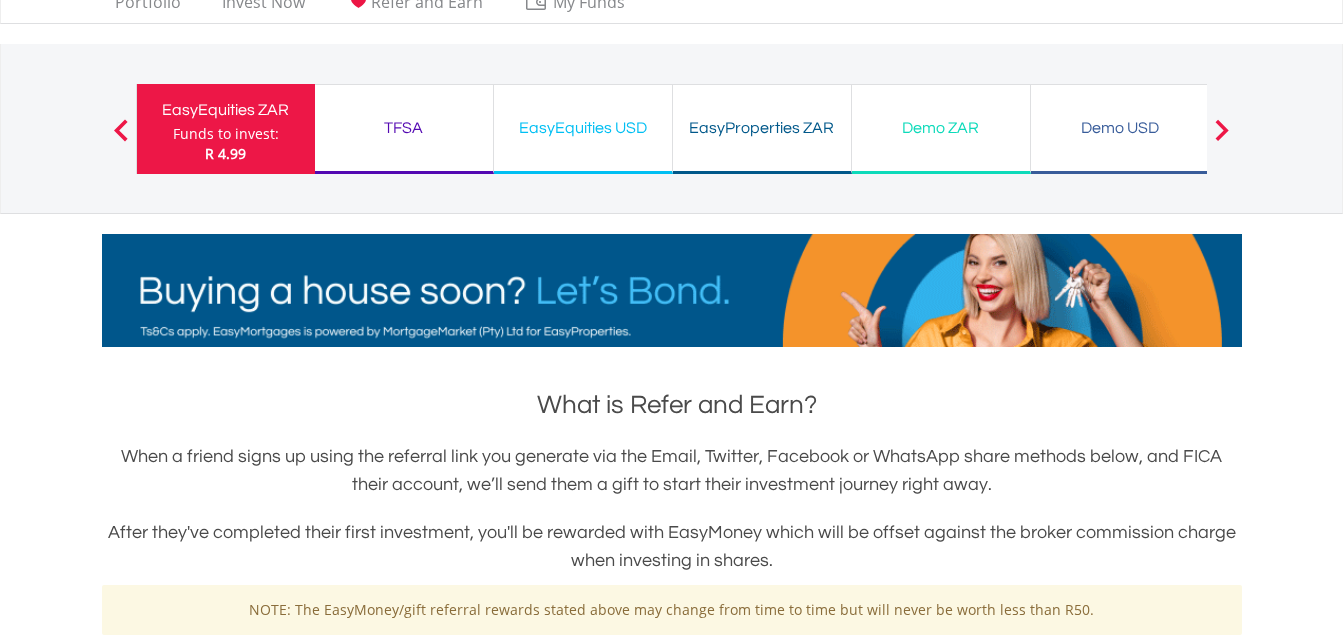 scroll, scrollTop: 0, scrollLeft: 0, axis: both 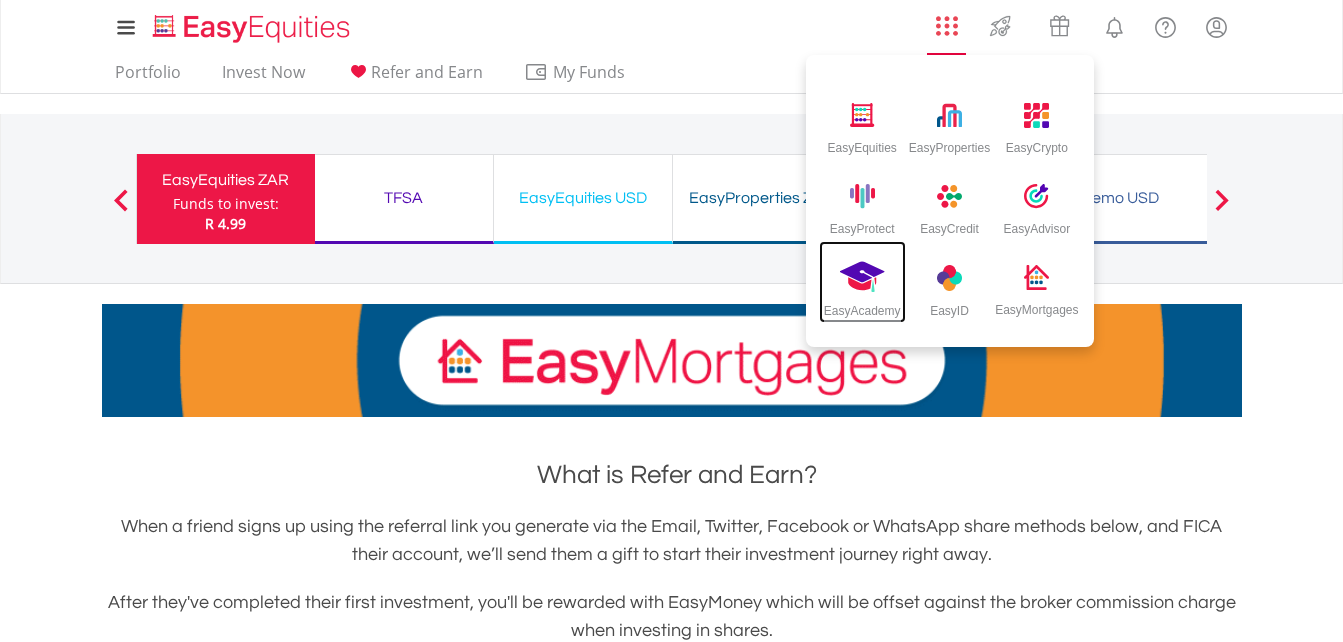 click on "EasyAcademy" at bounding box center [862, 307] 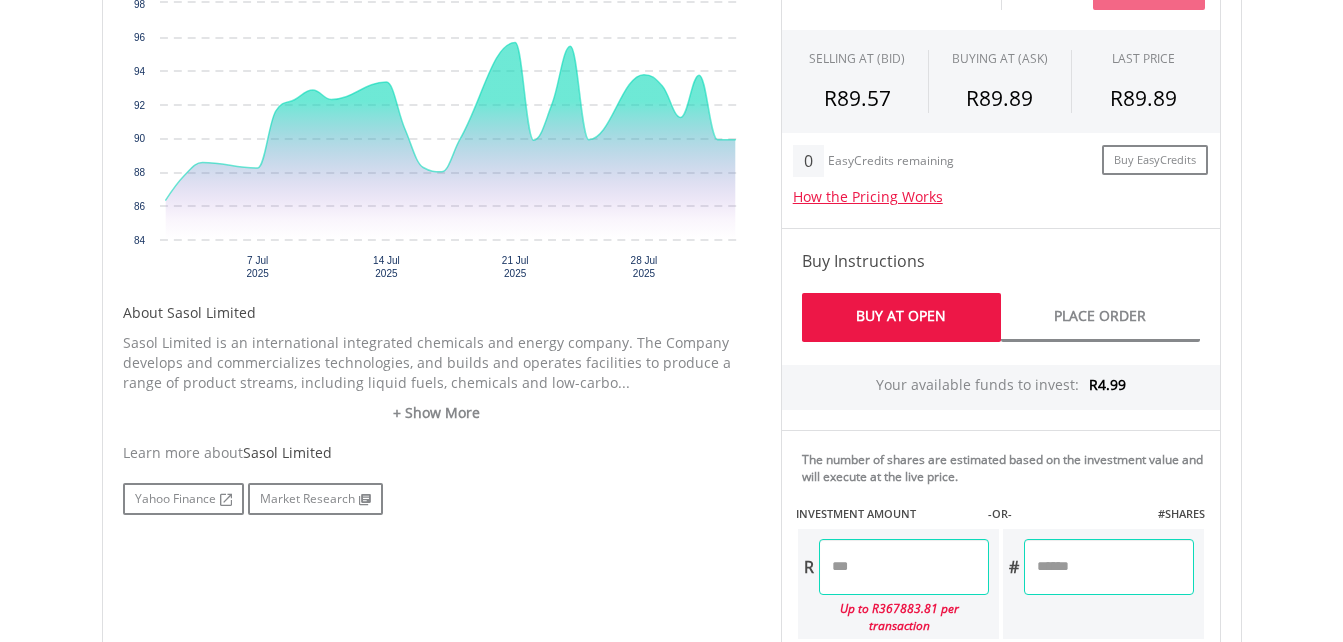 scroll, scrollTop: 769, scrollLeft: 0, axis: vertical 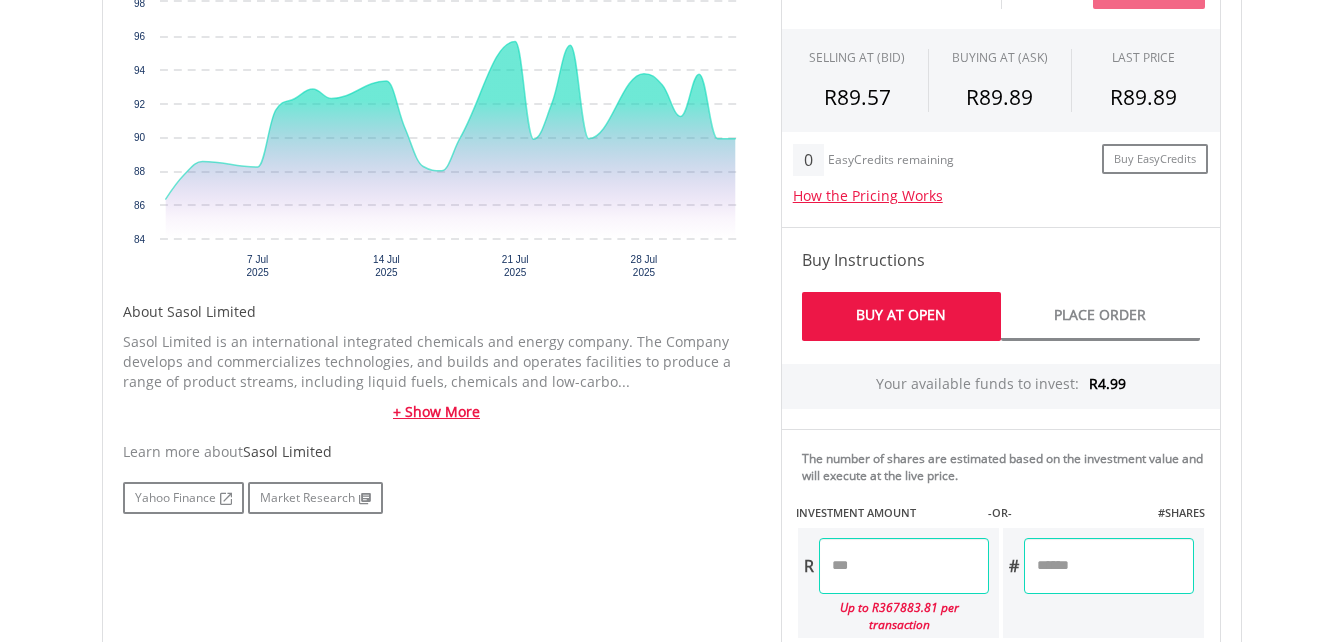 click on "+ Show More" at bounding box center (437, 412) 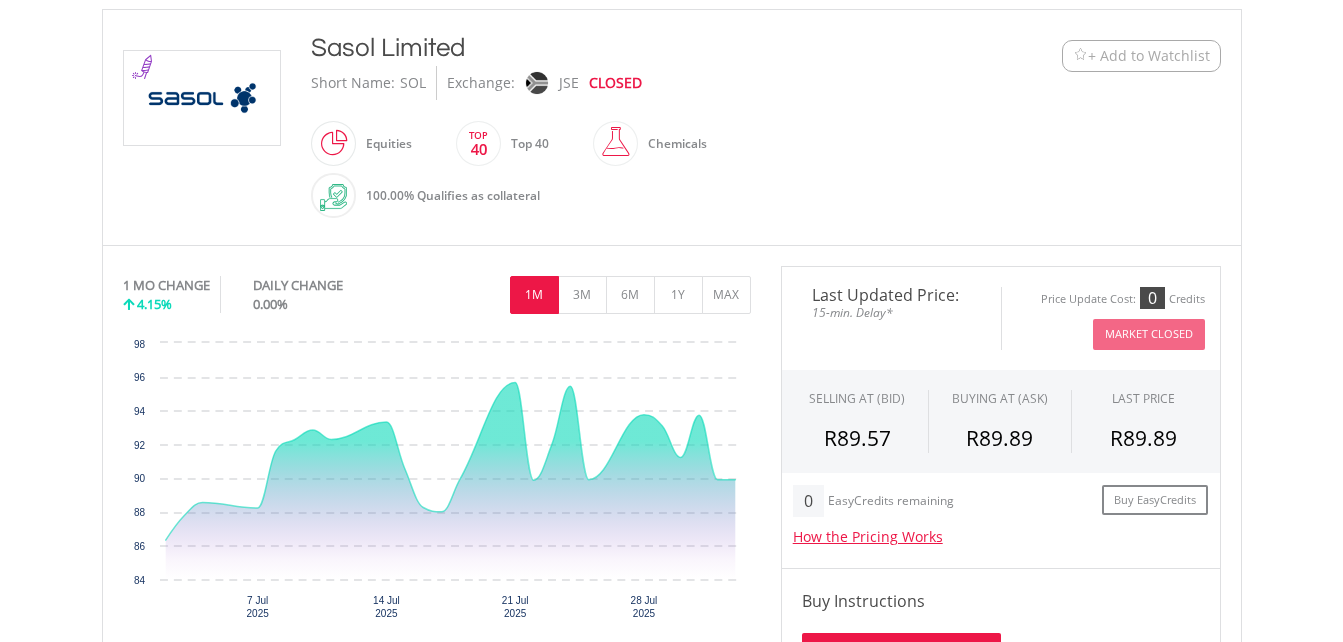 scroll, scrollTop: 426, scrollLeft: 0, axis: vertical 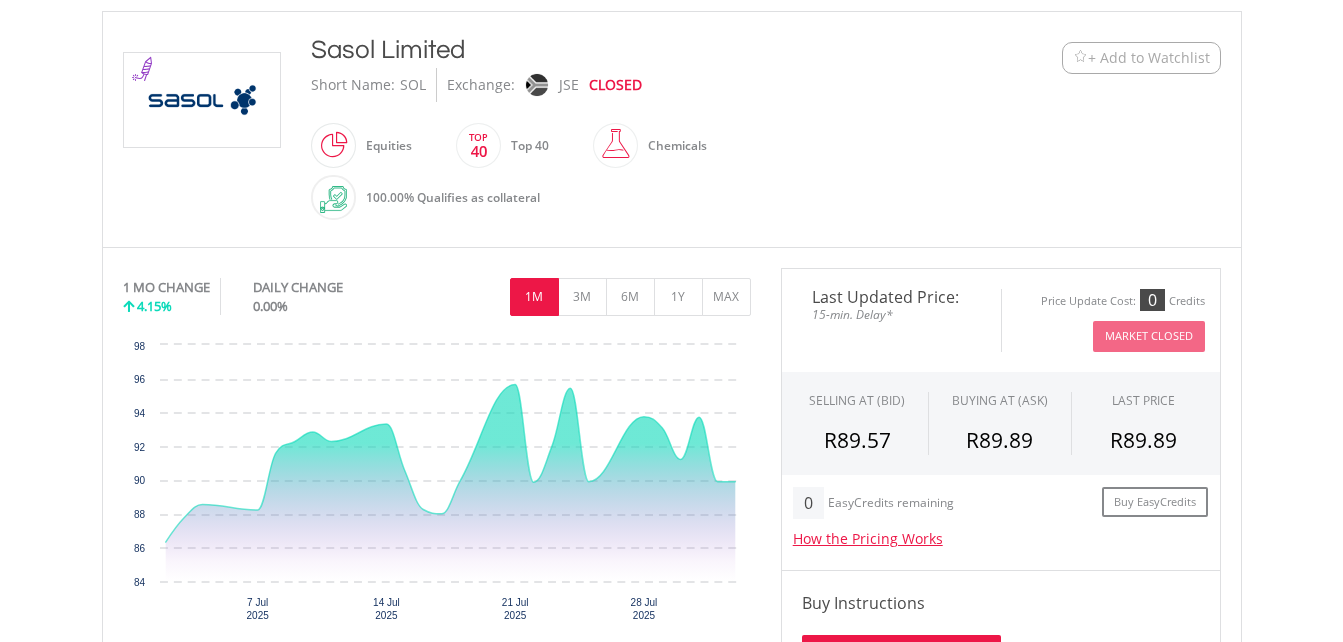 click on "Last Updated Price:
15-min. Delay*
Price Update Cost:
0
Credits
Market Closed" at bounding box center (1001, 320) 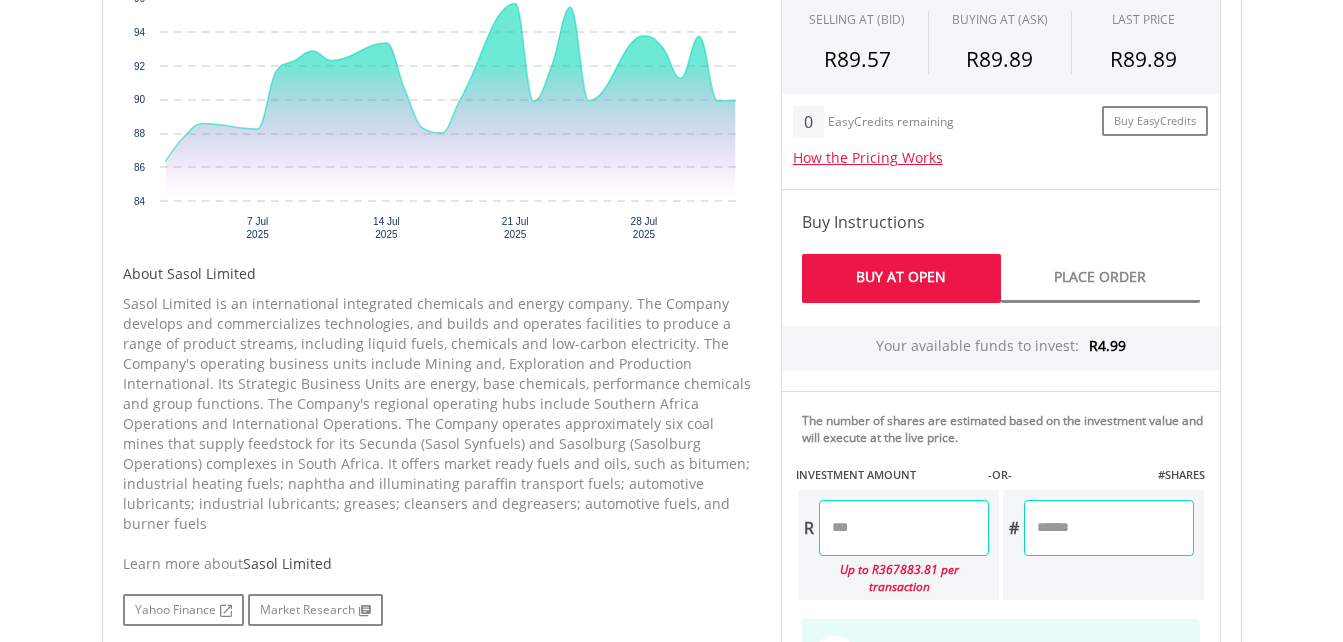 scroll, scrollTop: 806, scrollLeft: 0, axis: vertical 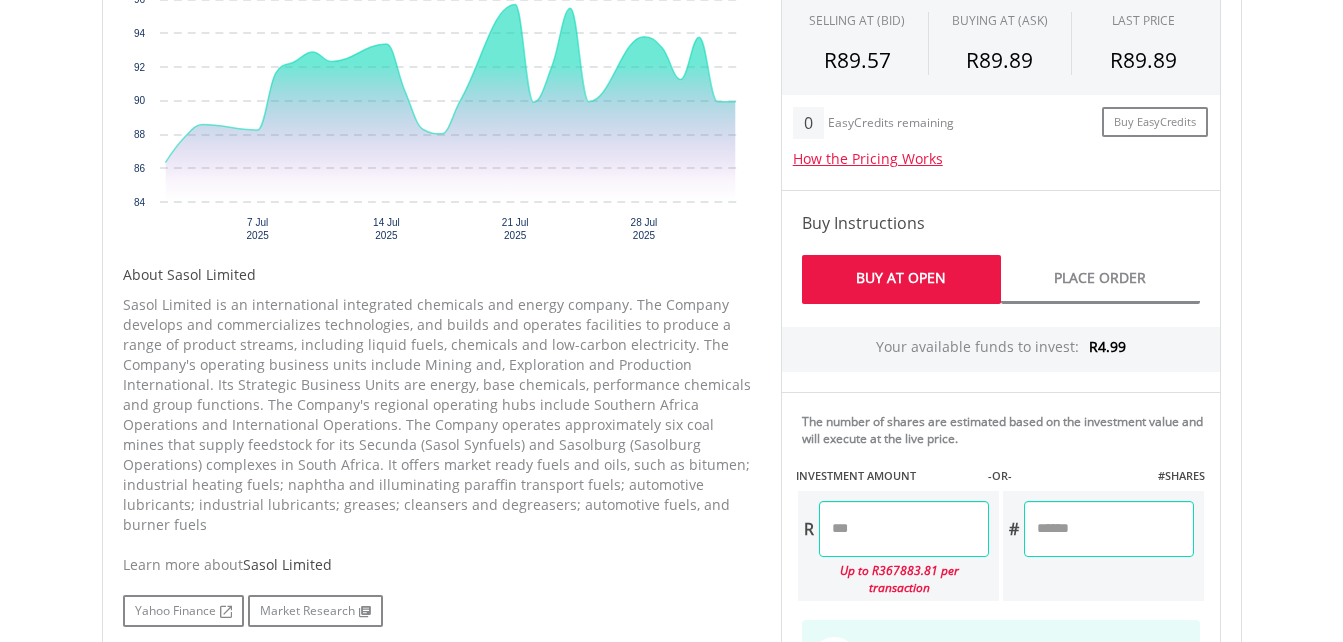 click on "Your available funds to invest:  R4.99" at bounding box center [1001, 349] 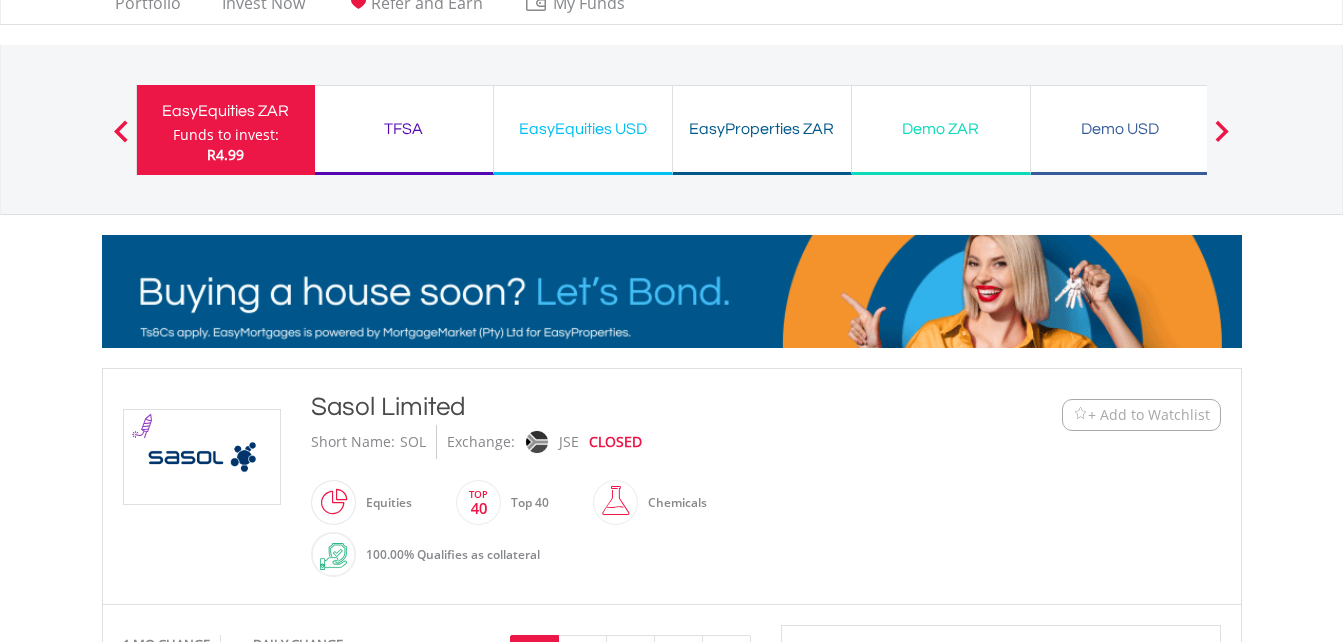 scroll, scrollTop: 0, scrollLeft: 0, axis: both 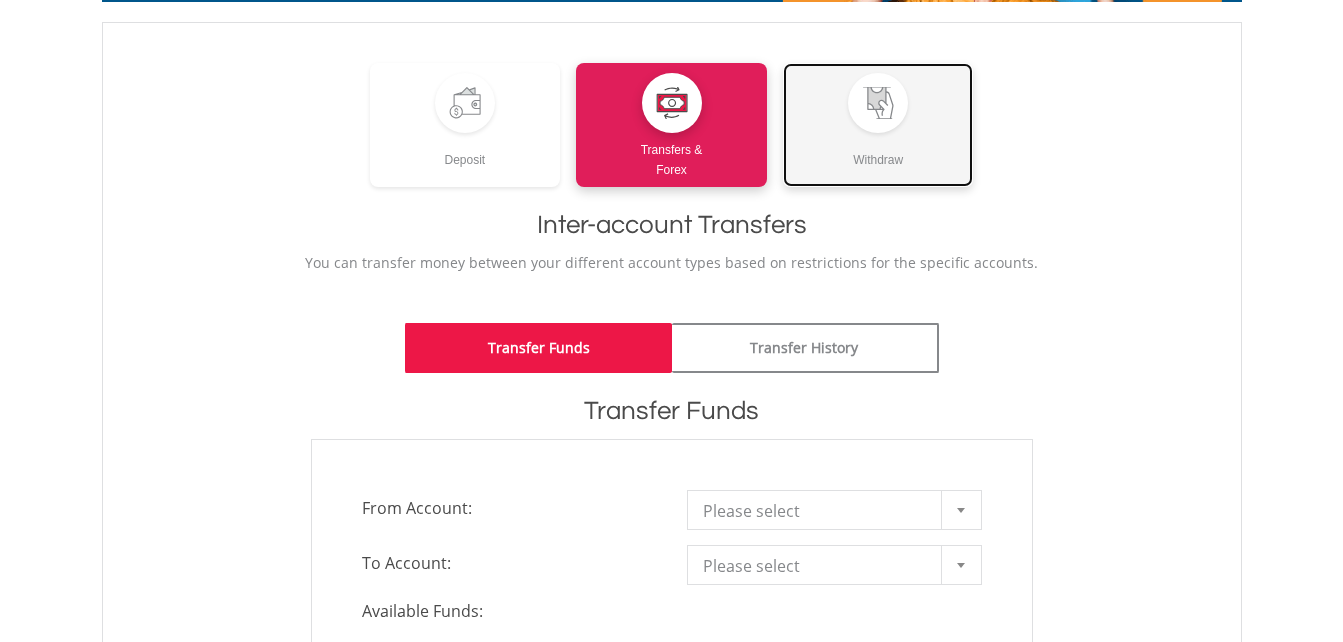 click on "Withdraw" at bounding box center [878, 151] 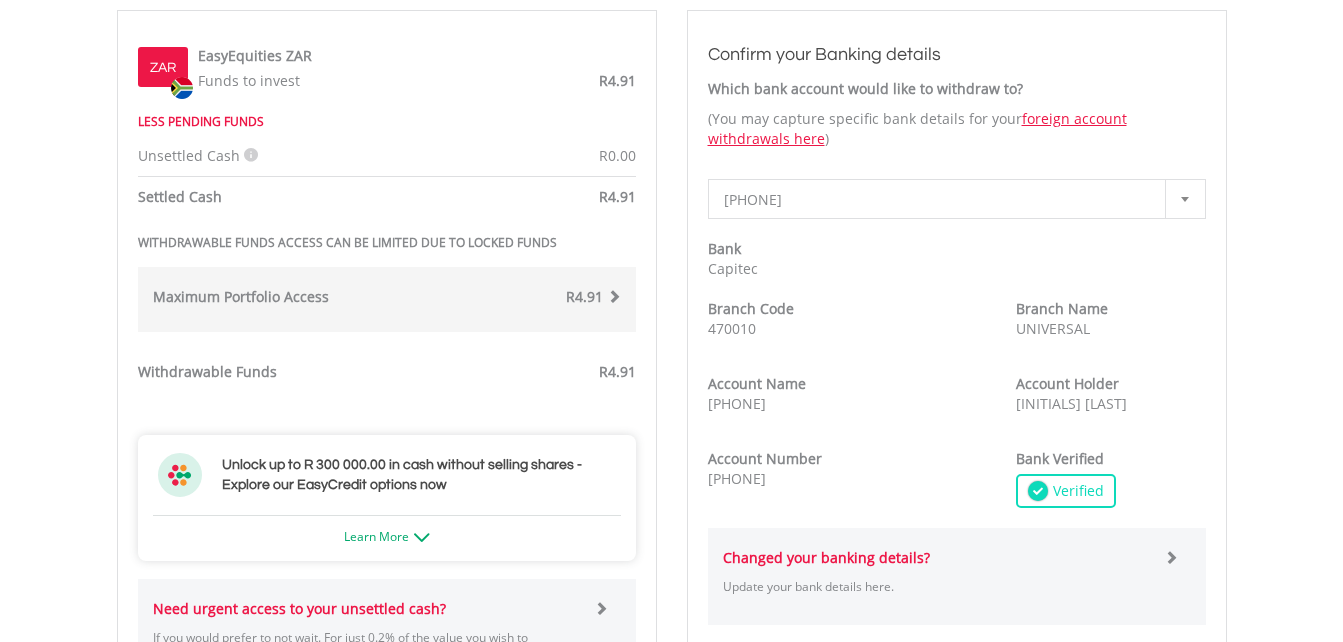 scroll, scrollTop: 651, scrollLeft: 0, axis: vertical 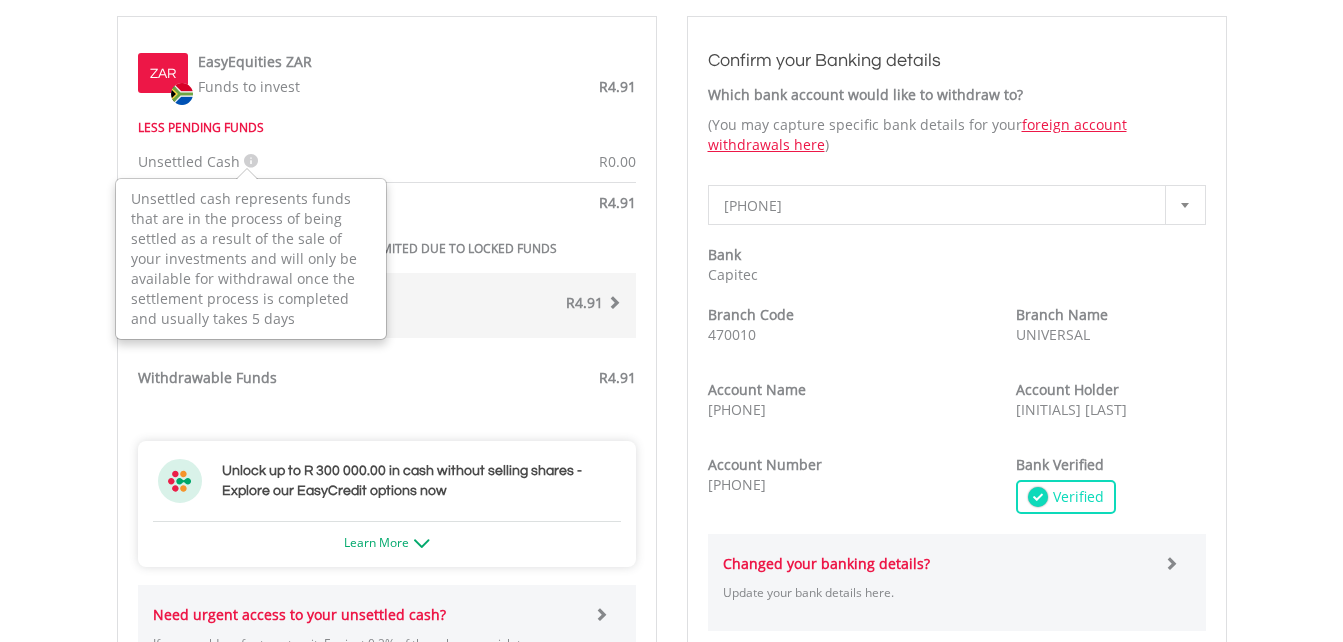 click at bounding box center (251, 161) 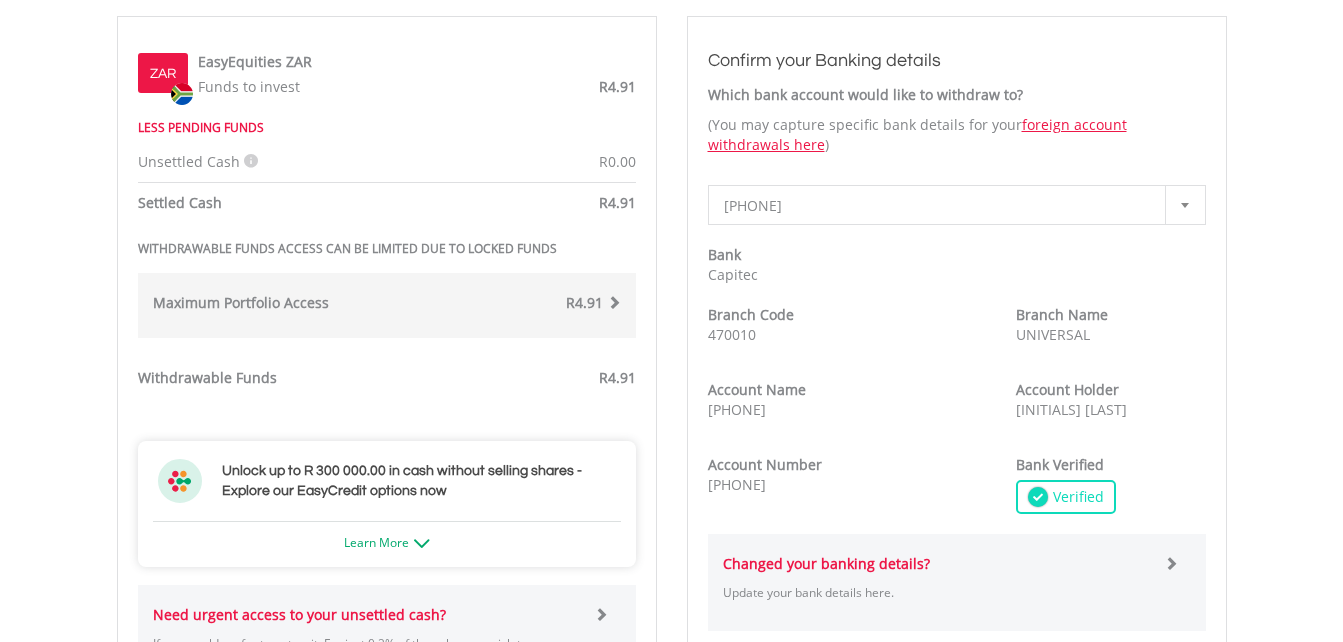 click on "ZAR
EasyEquities ZAR
Funds to invest
R4.91
LESS PENDING FUNDS
Unsettled Cash R0.00 R4.91 *" at bounding box center (387, 495) 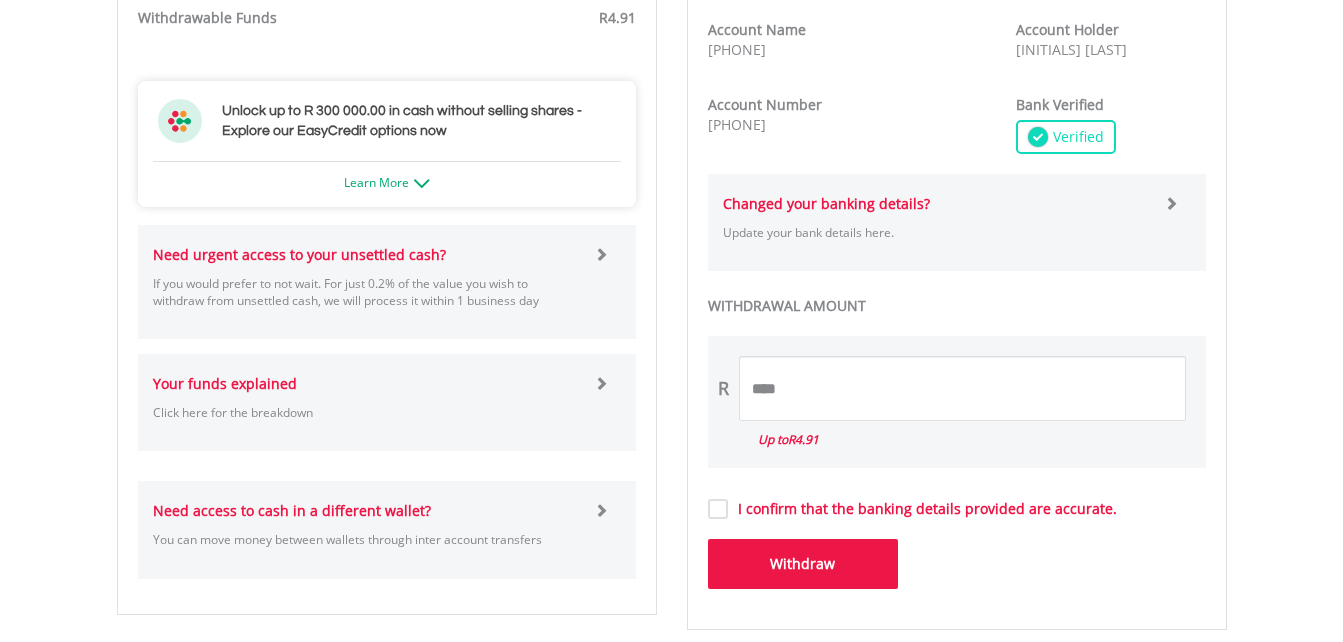 scroll, scrollTop: 1014, scrollLeft: 0, axis: vertical 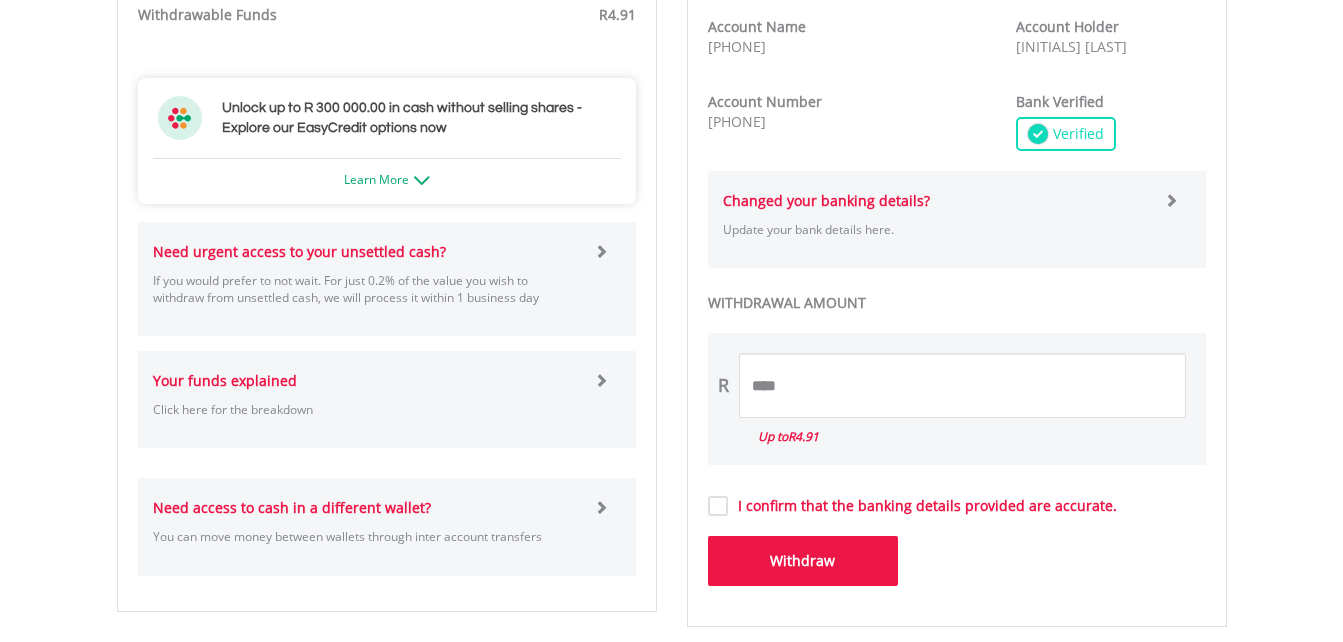 click on "Your funds explained
Click here for the breakdown" at bounding box center [366, 399] 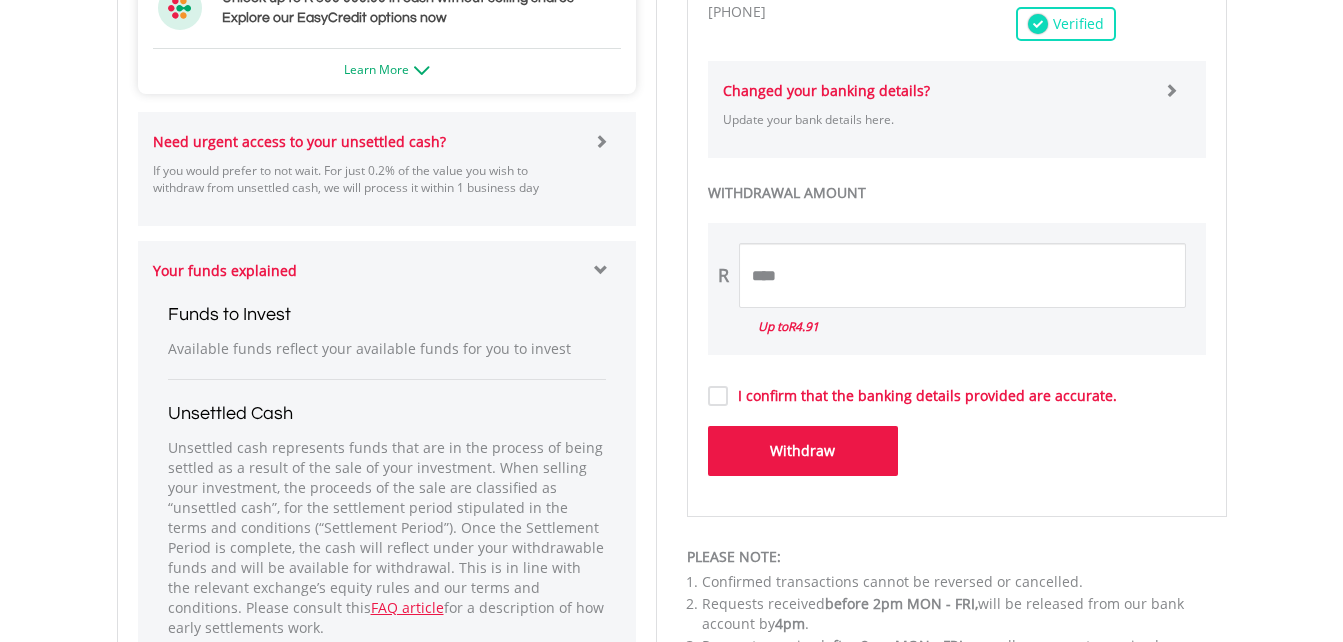 scroll, scrollTop: 1123, scrollLeft: 0, axis: vertical 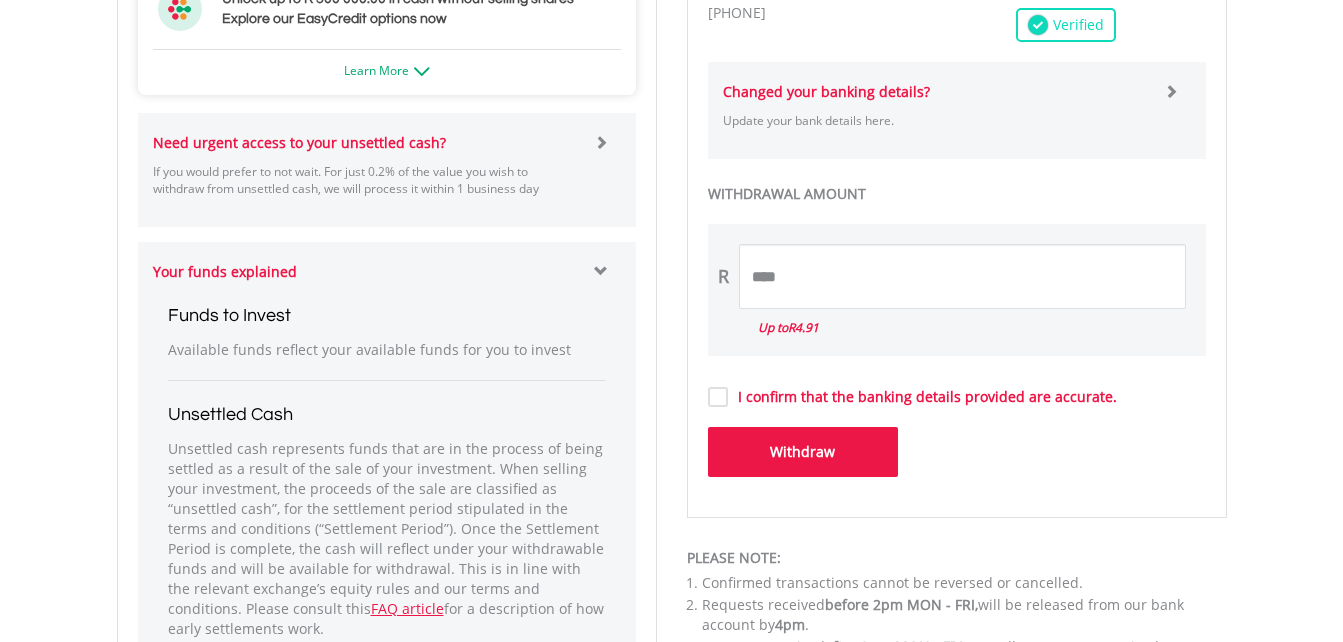 click at bounding box center [615, 272] 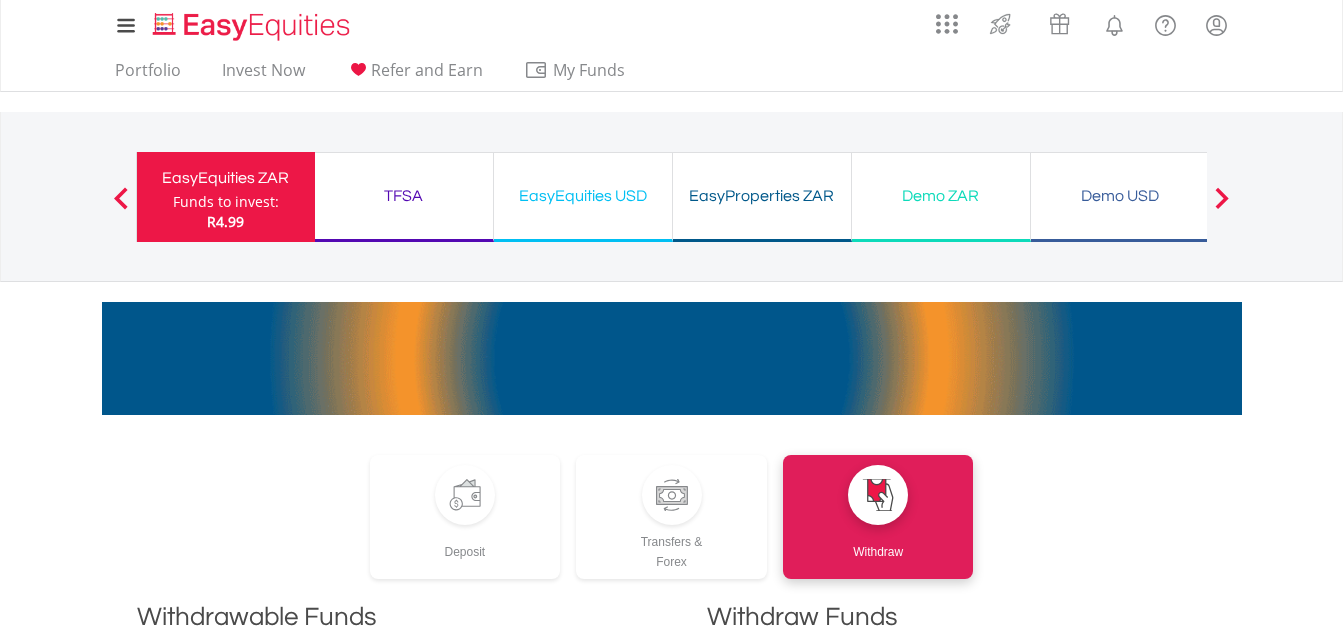 scroll, scrollTop: 0, scrollLeft: 0, axis: both 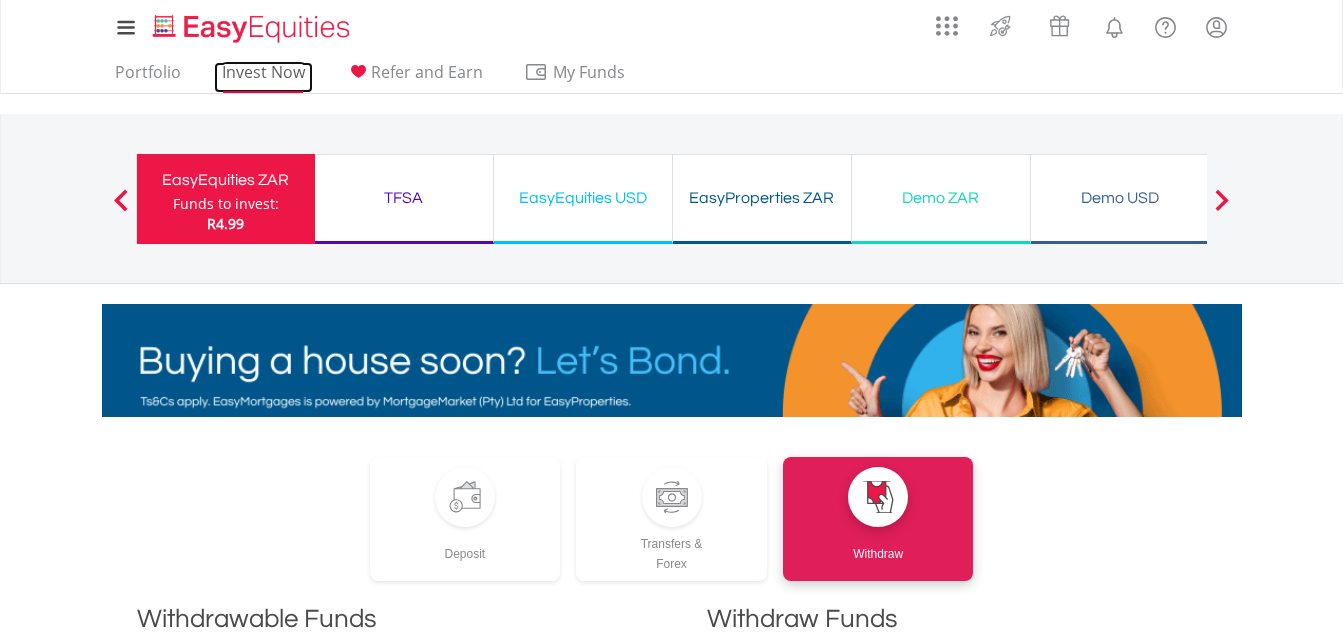 click on "Invest Now" at bounding box center (263, 77) 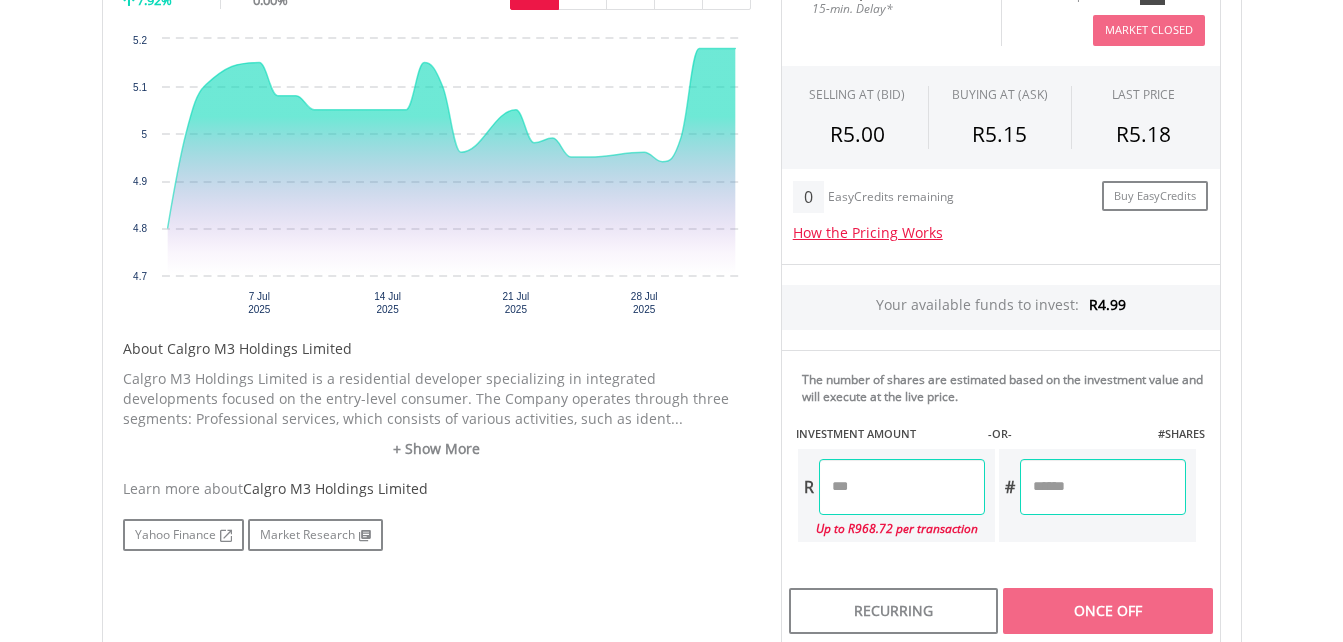 scroll, scrollTop: 677, scrollLeft: 0, axis: vertical 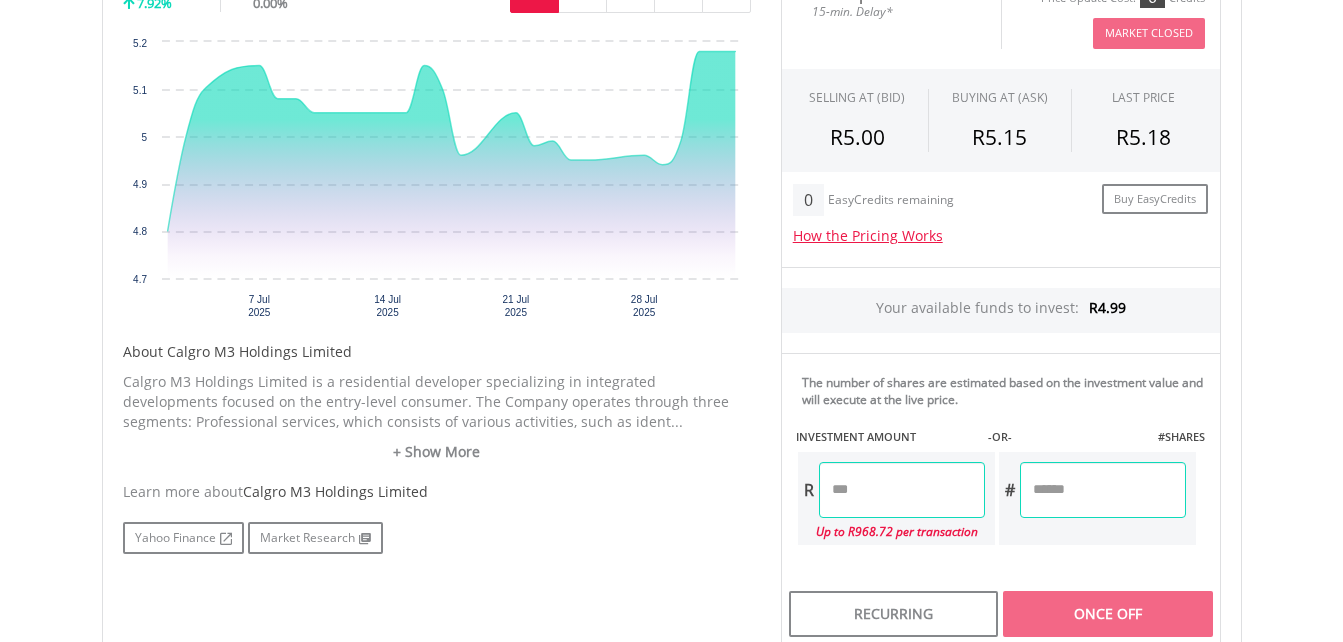 click at bounding box center [902, 490] 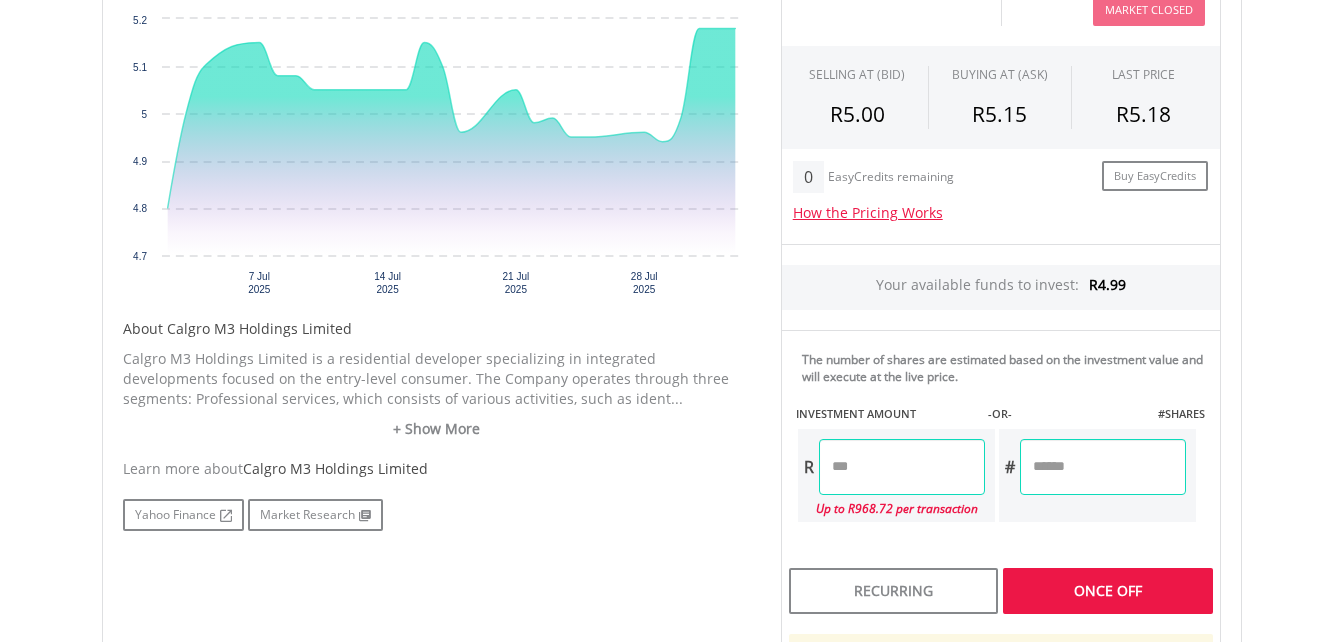 scroll, scrollTop: 722, scrollLeft: 0, axis: vertical 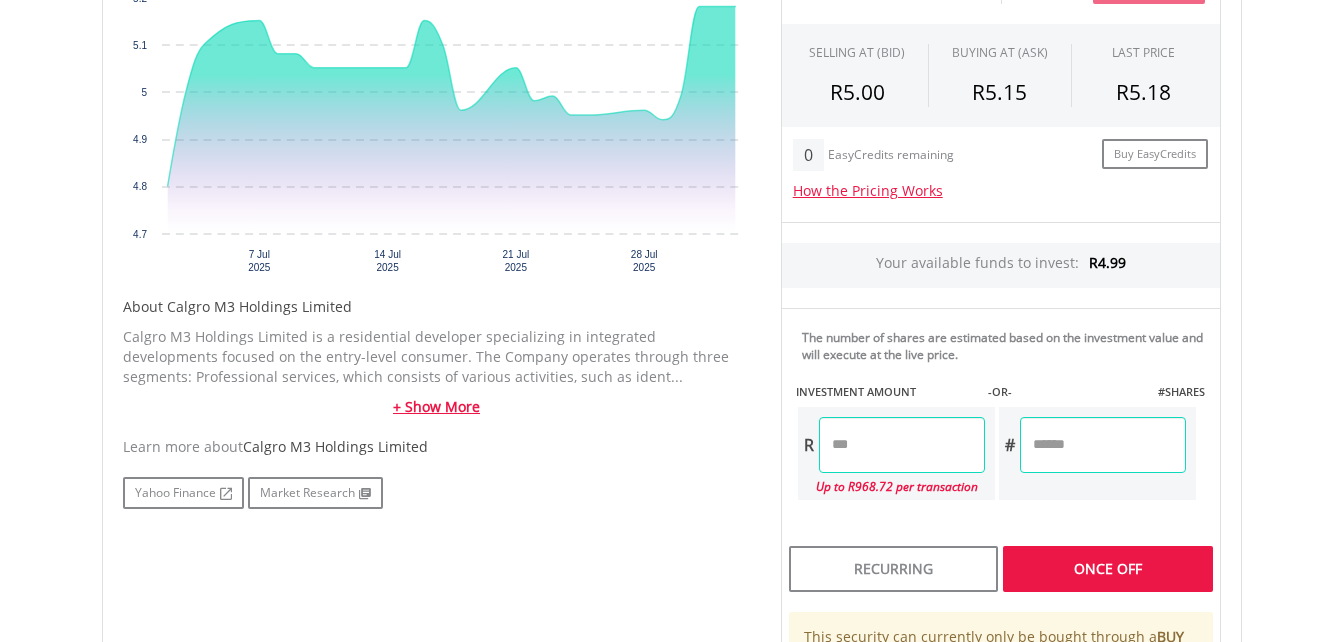 type on "****" 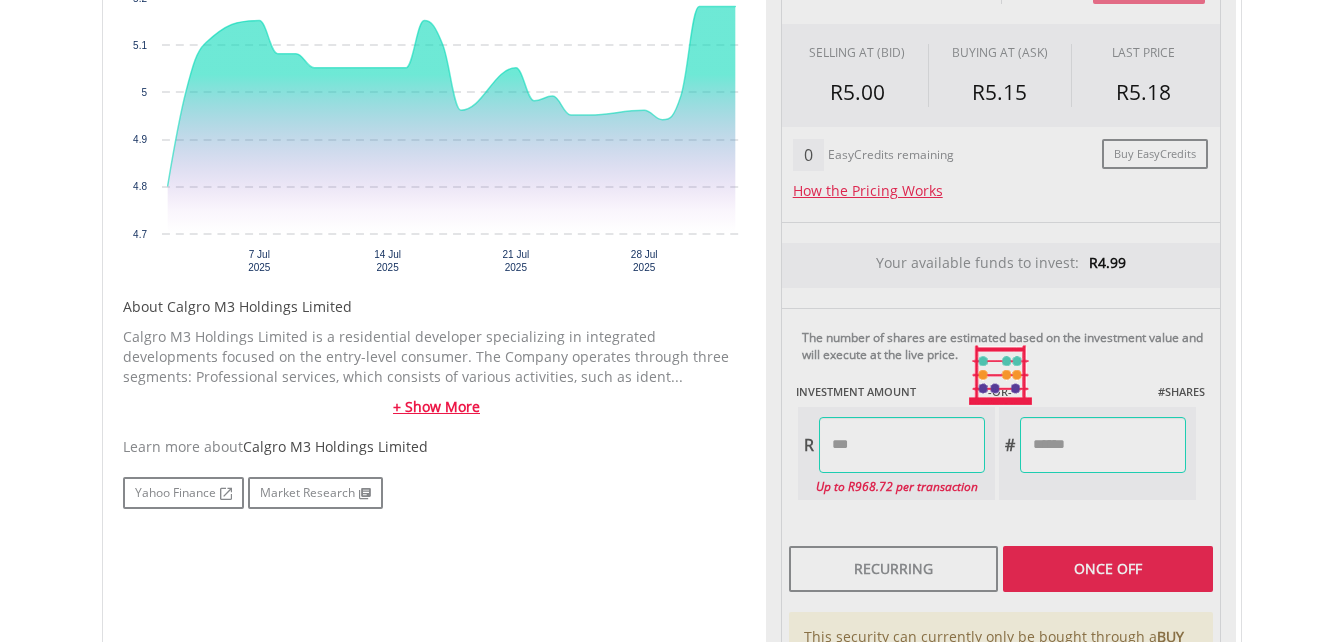 click on "+ Show More" at bounding box center [437, 407] 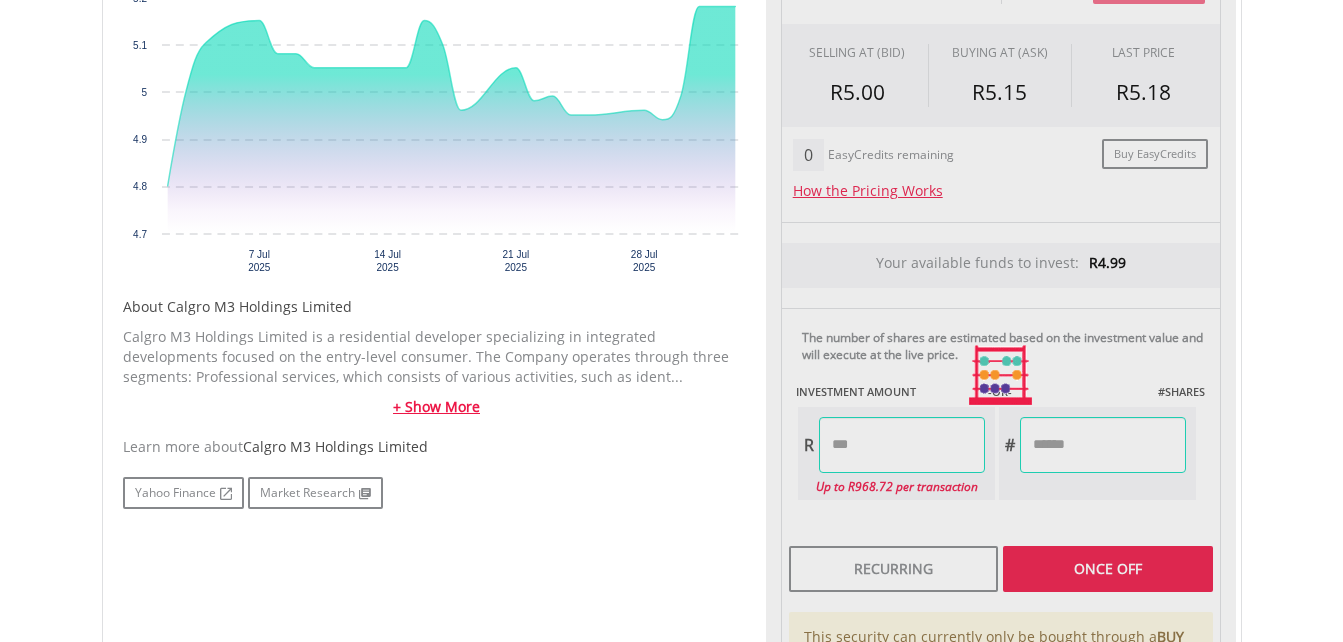 type on "******" 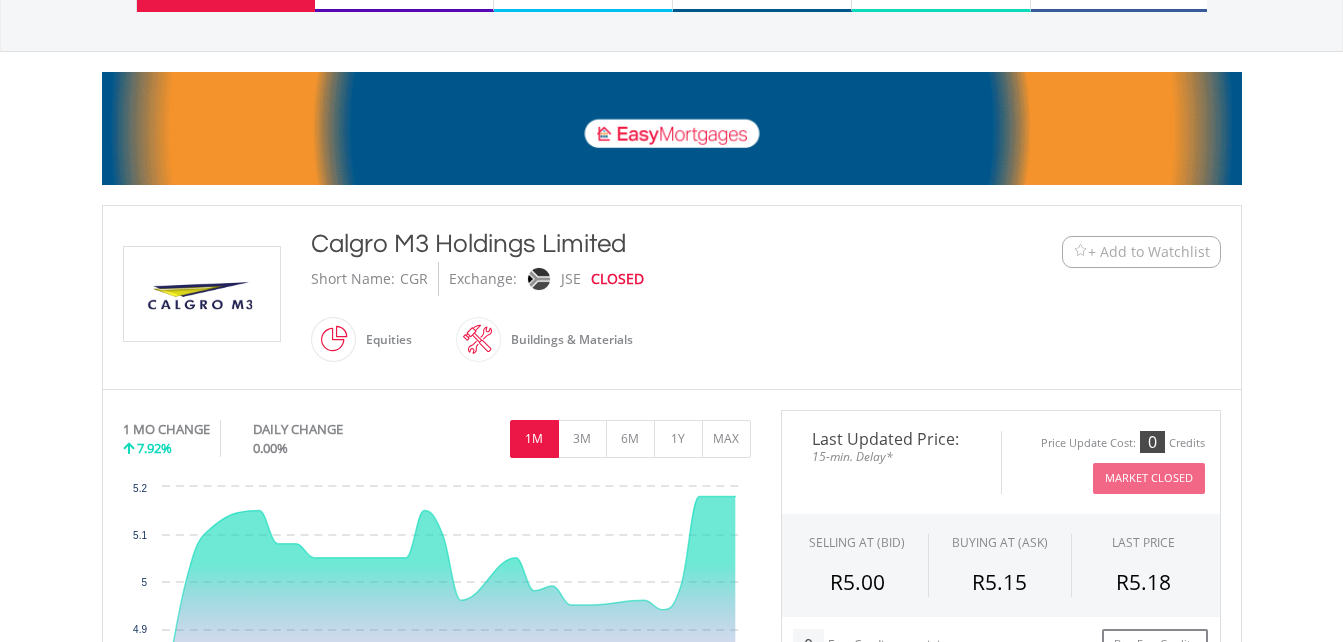 scroll, scrollTop: 0, scrollLeft: 0, axis: both 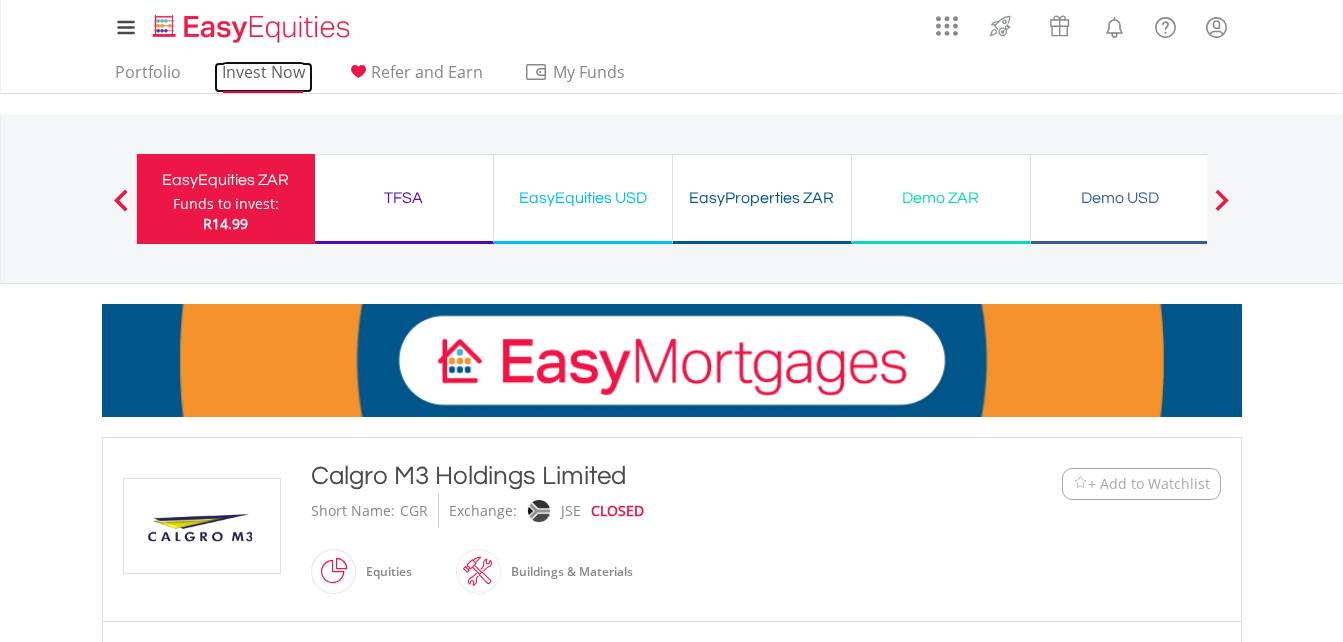 click on "Invest Now" at bounding box center (263, 77) 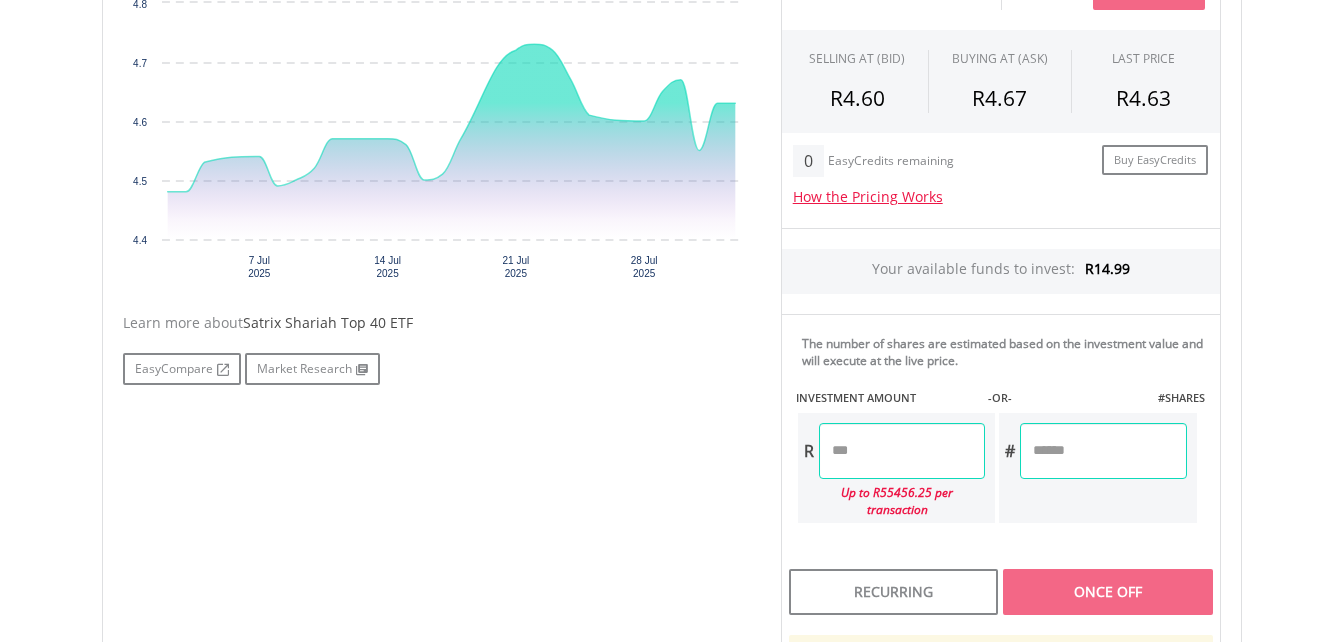 scroll, scrollTop: 717, scrollLeft: 0, axis: vertical 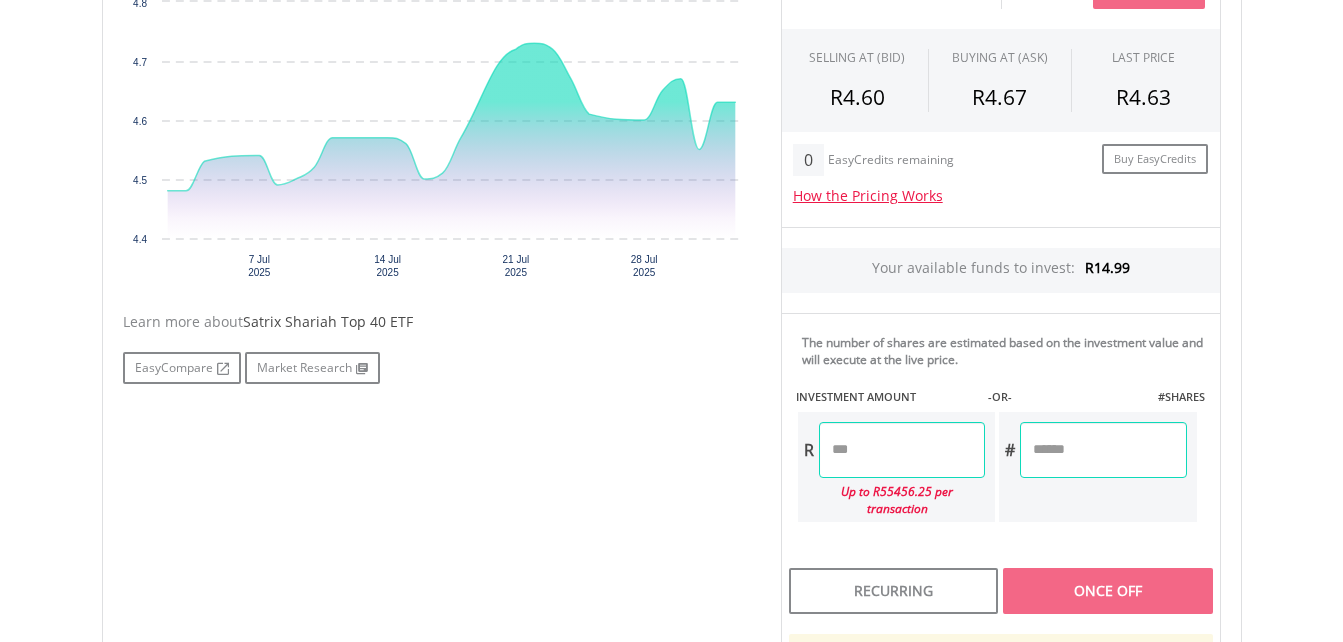 click at bounding box center (902, 450) 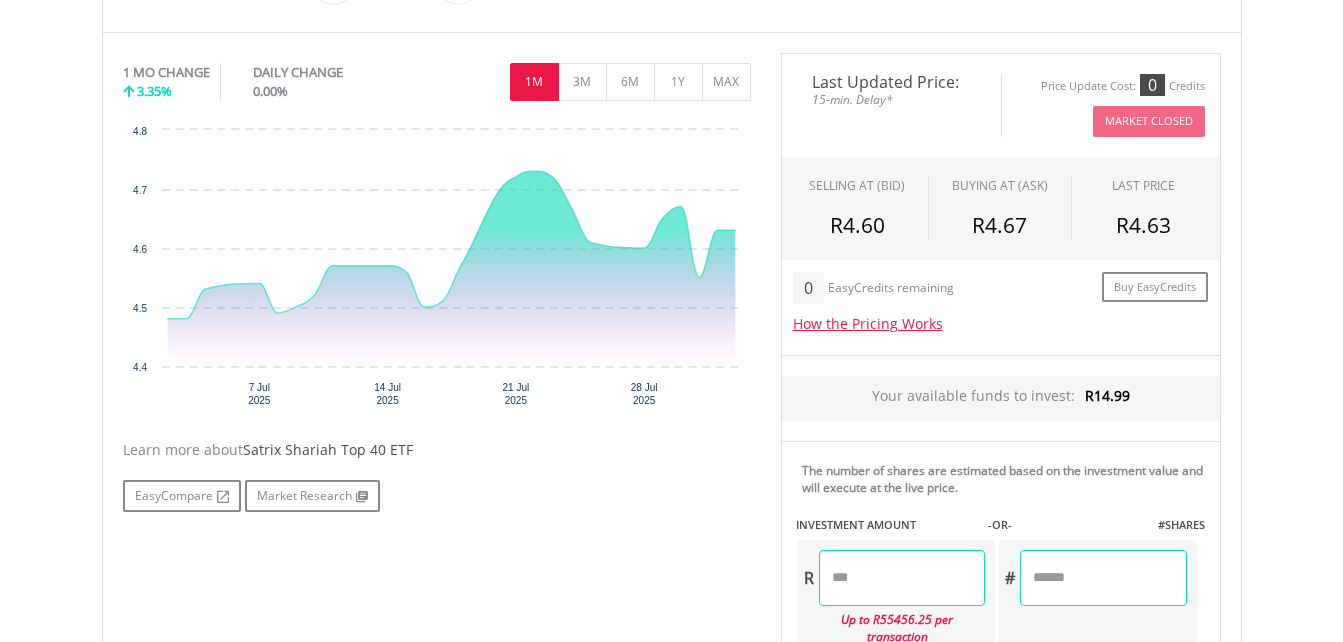 scroll, scrollTop: 605, scrollLeft: 0, axis: vertical 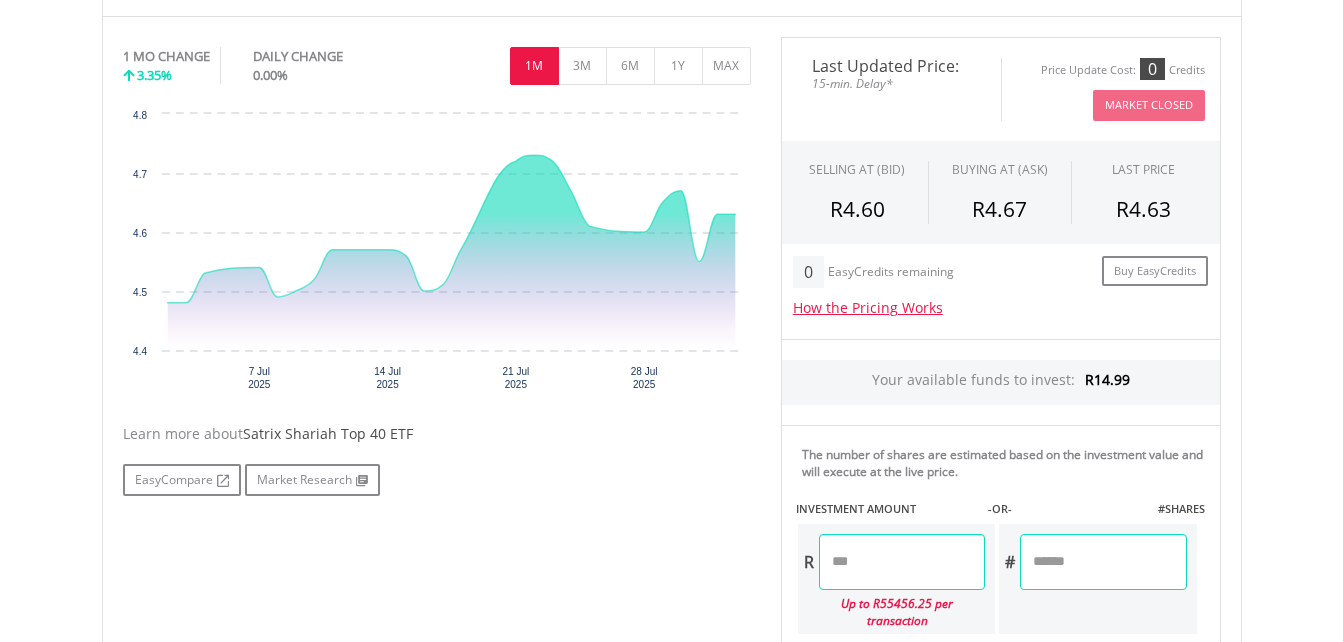 type on "*" 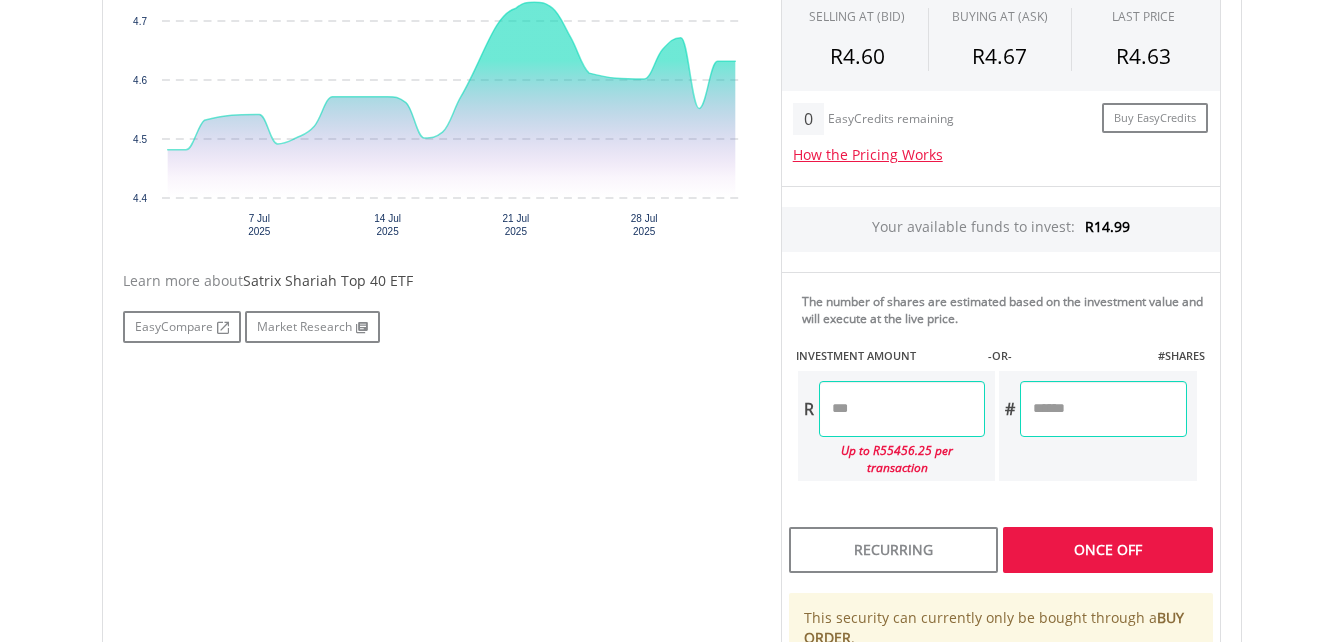 scroll, scrollTop: 779, scrollLeft: 0, axis: vertical 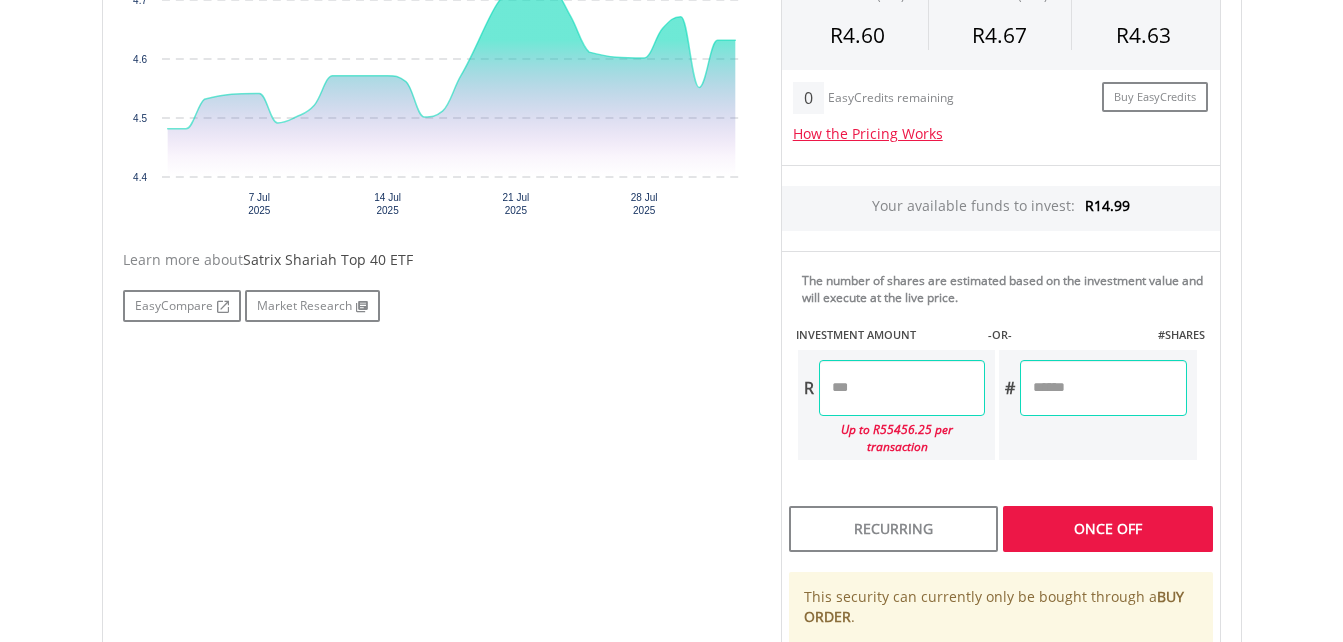 type on "****" 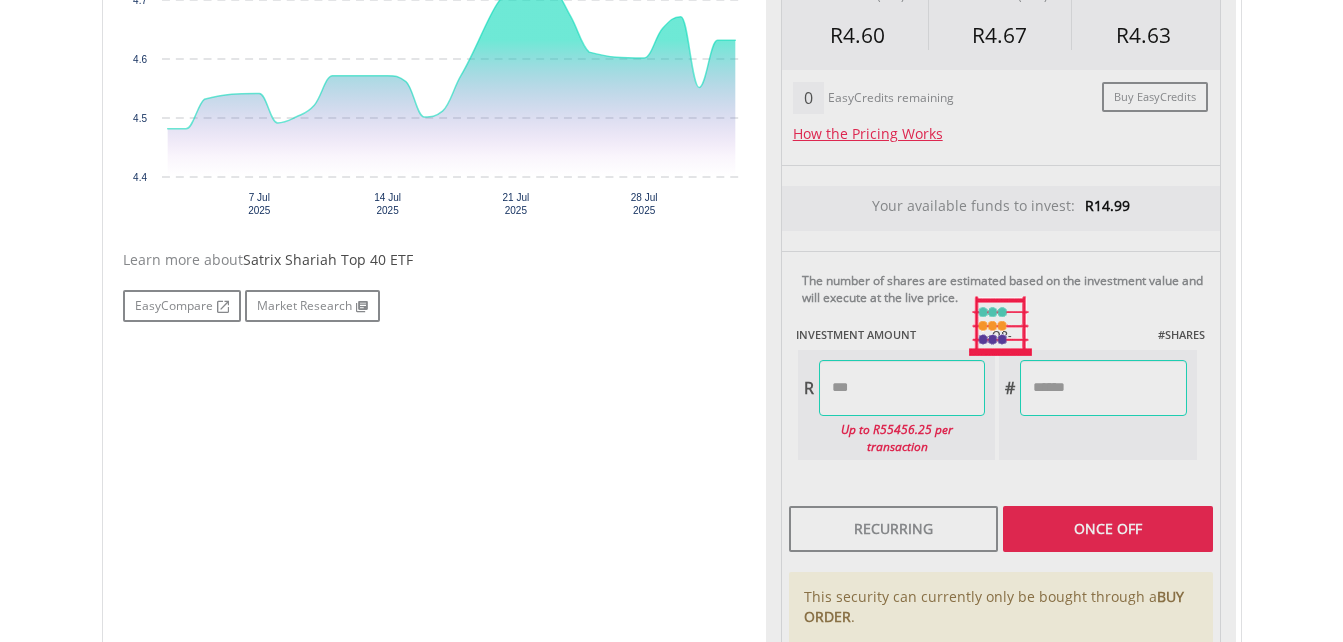 click on "Last Updated Price:
15-min. Delay*
Price Update Cost:
0
Credits
Market Closed
SELLING AT (BID)
BUYING AT                     (ASK)
LAST PRICE
R4.60
R4.67
R4.63
0
EasyCredits remaining
R" at bounding box center (1001, 327) 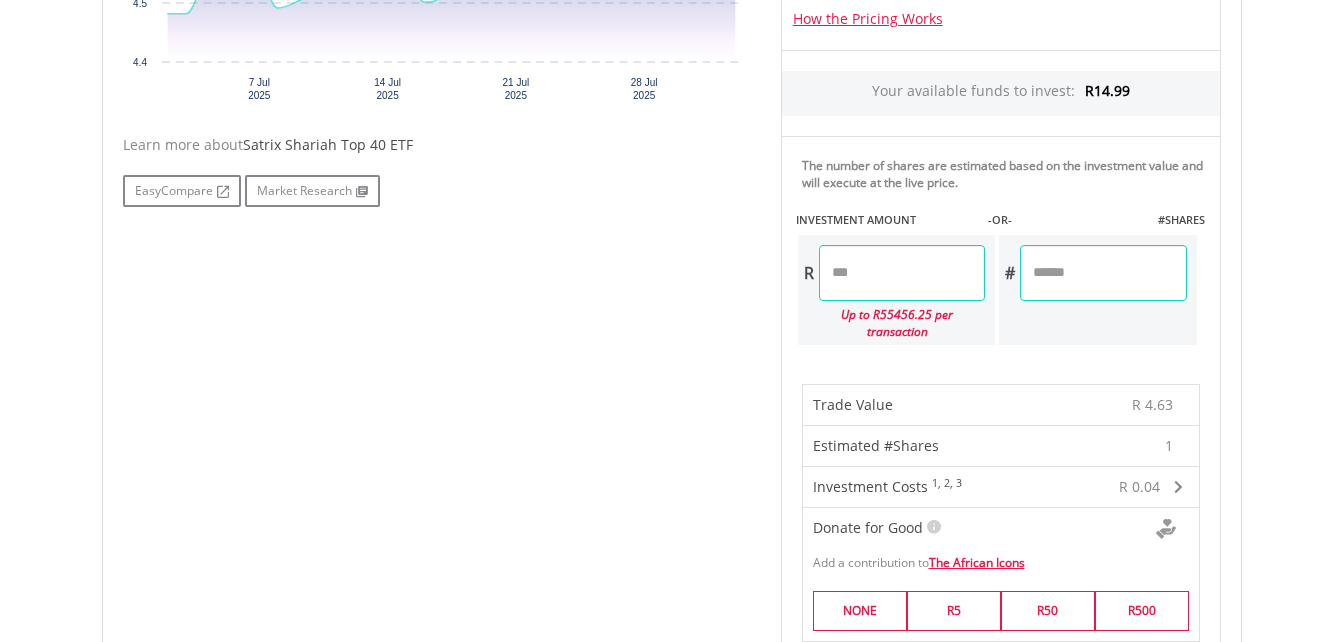 scroll, scrollTop: 891, scrollLeft: 0, axis: vertical 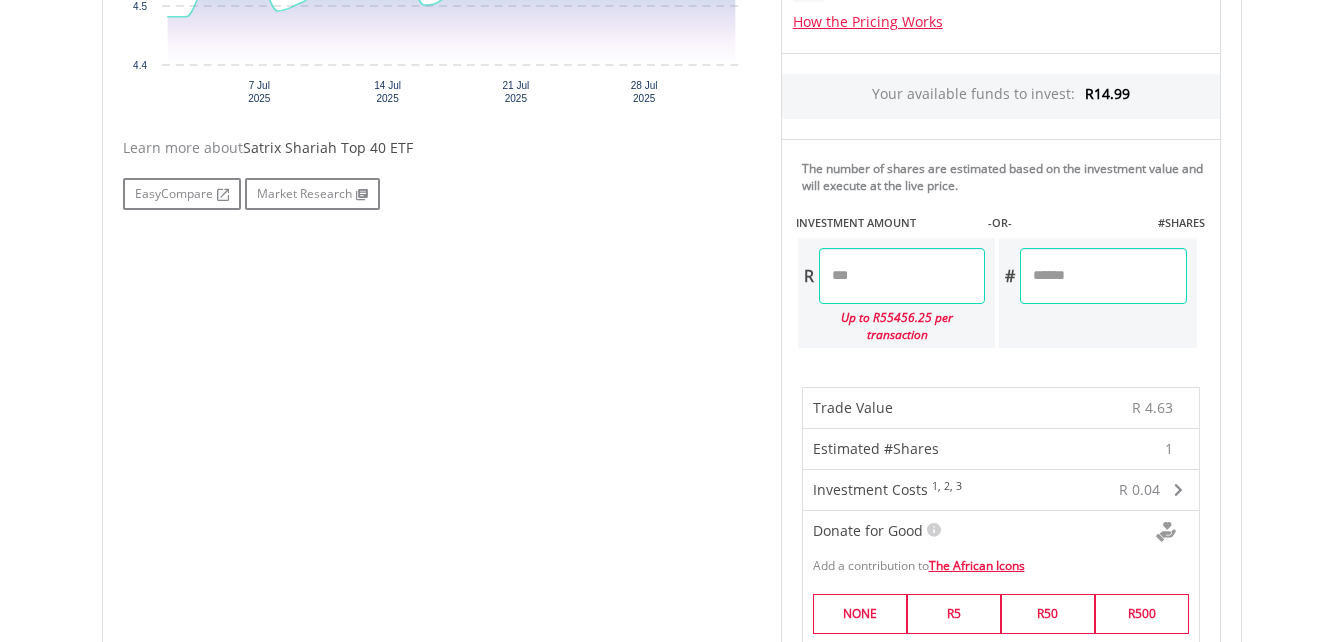 click on "****" at bounding box center (902, 276) 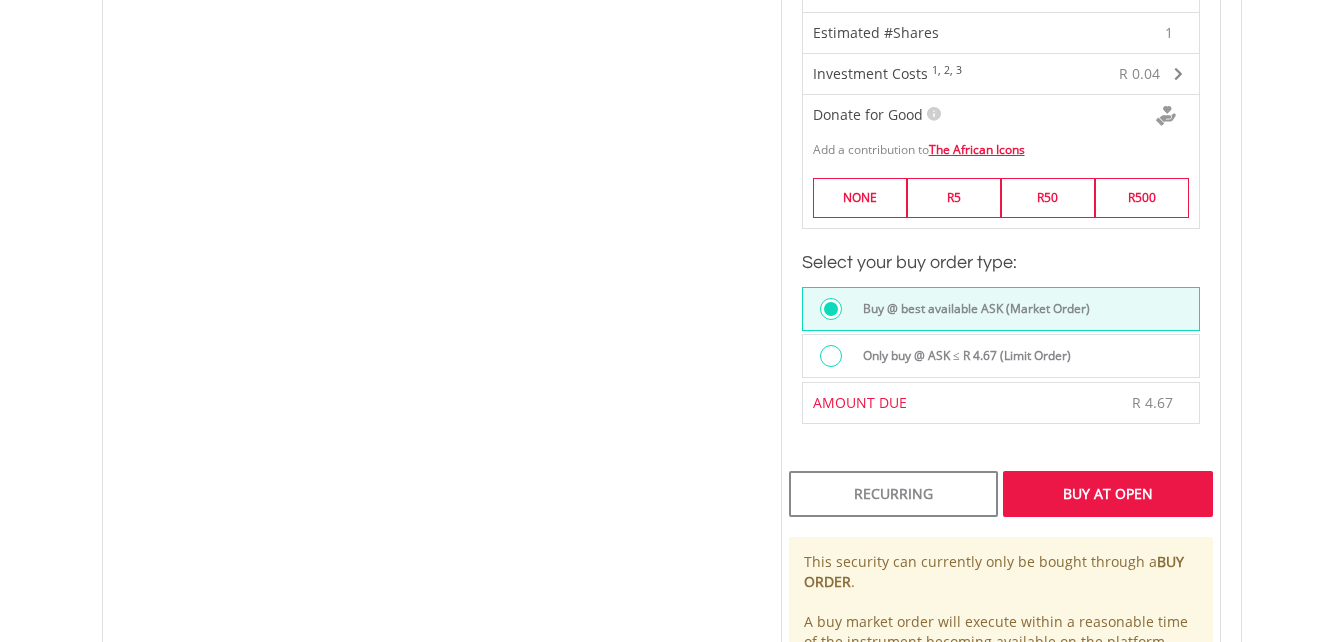 scroll, scrollTop: 1309, scrollLeft: 0, axis: vertical 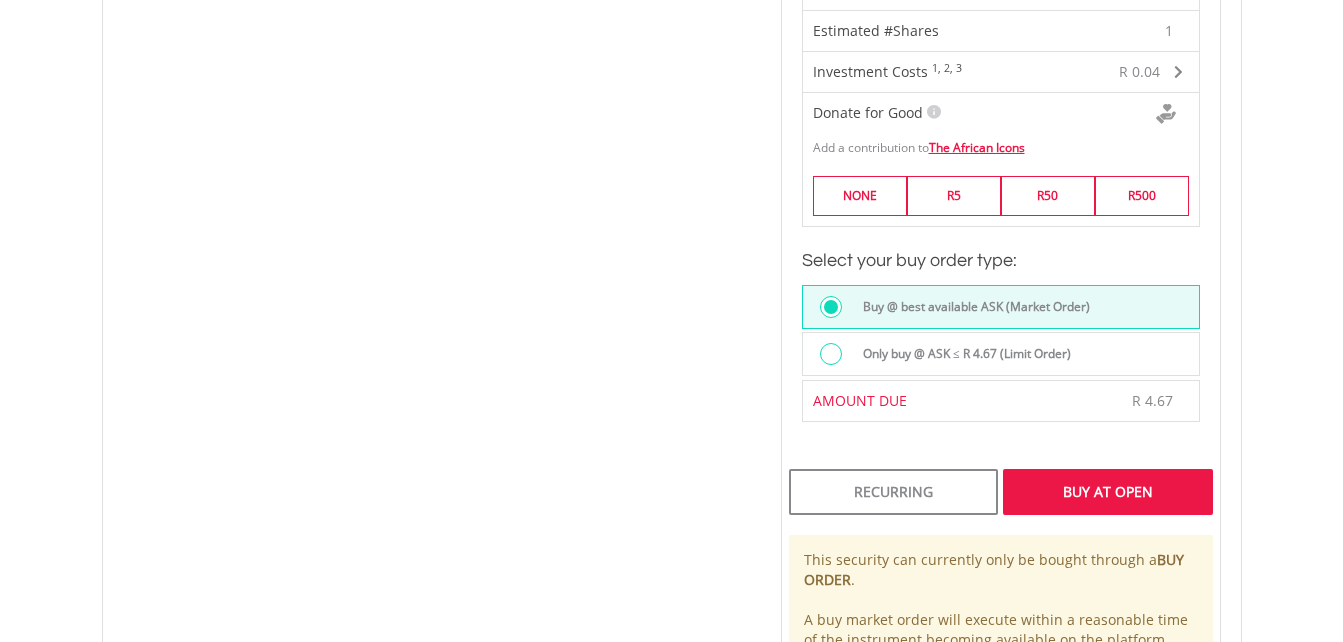 type on "****" 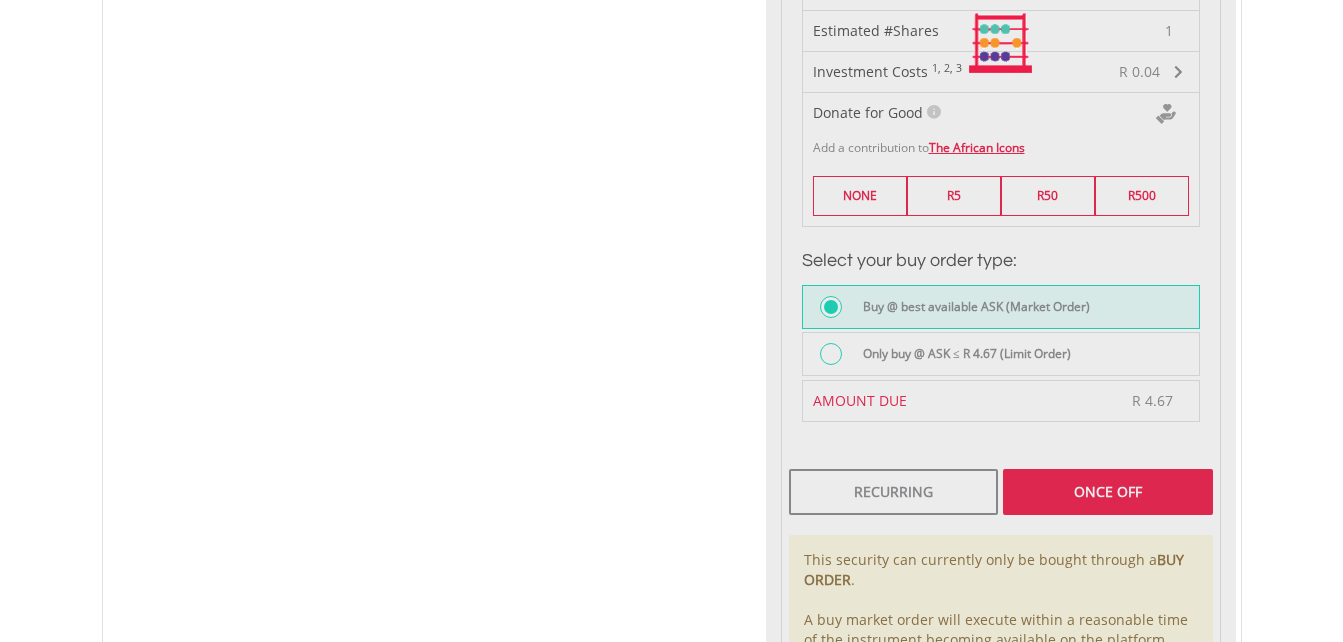click on "Last Updated Price:
15-min. Delay*
Price Update Cost:
0
Credits
Market Closed
SELLING AT (BID)
BUYING AT                     (ASK)
LAST PRICE
R4.60
R4.67
R4.63
0
EasyCredits remaining
R" at bounding box center [1001, 43] 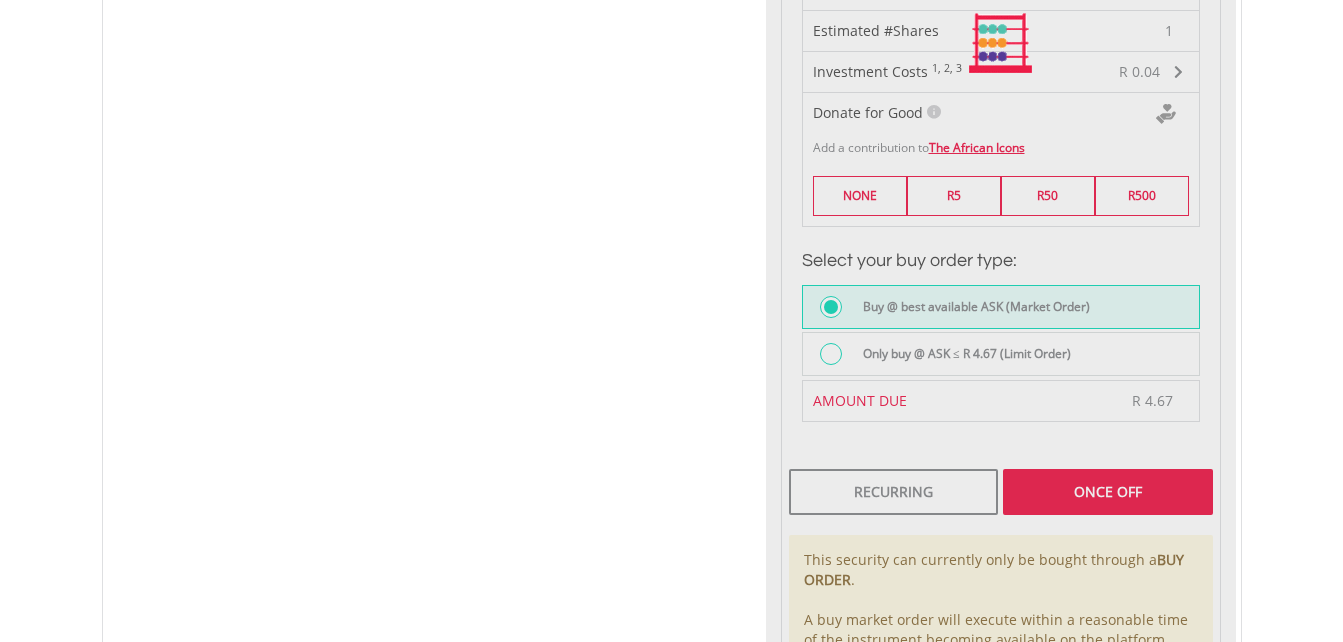 type on "*" 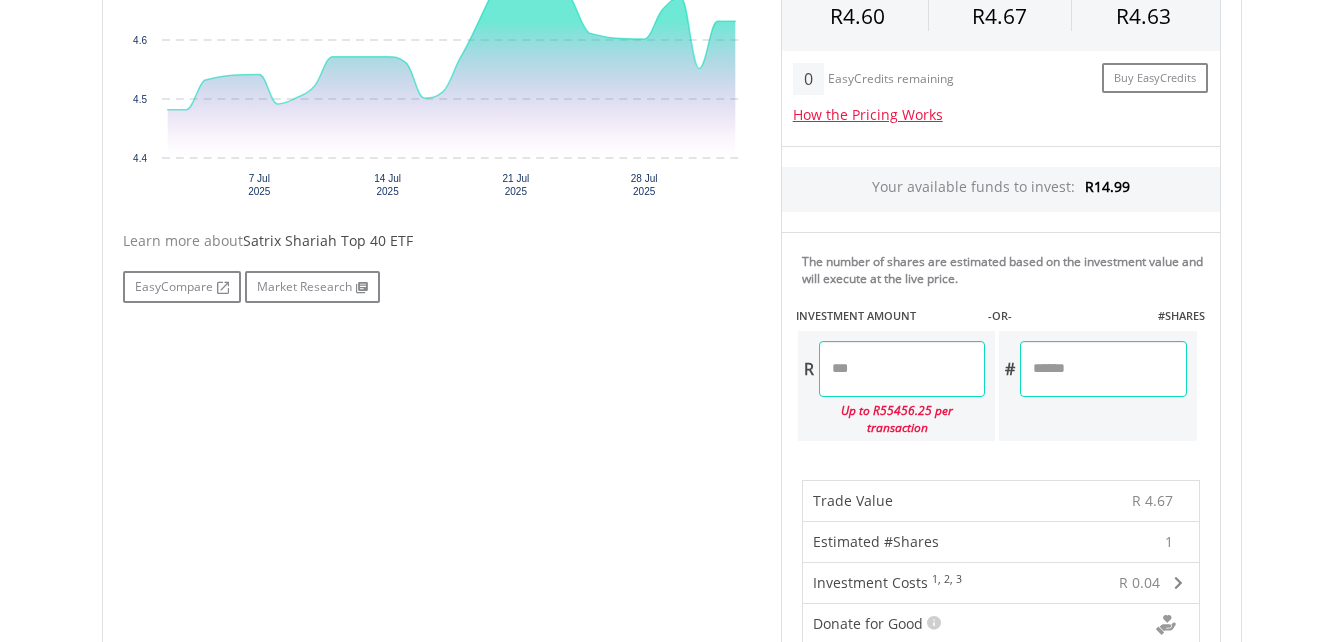 scroll, scrollTop: 797, scrollLeft: 0, axis: vertical 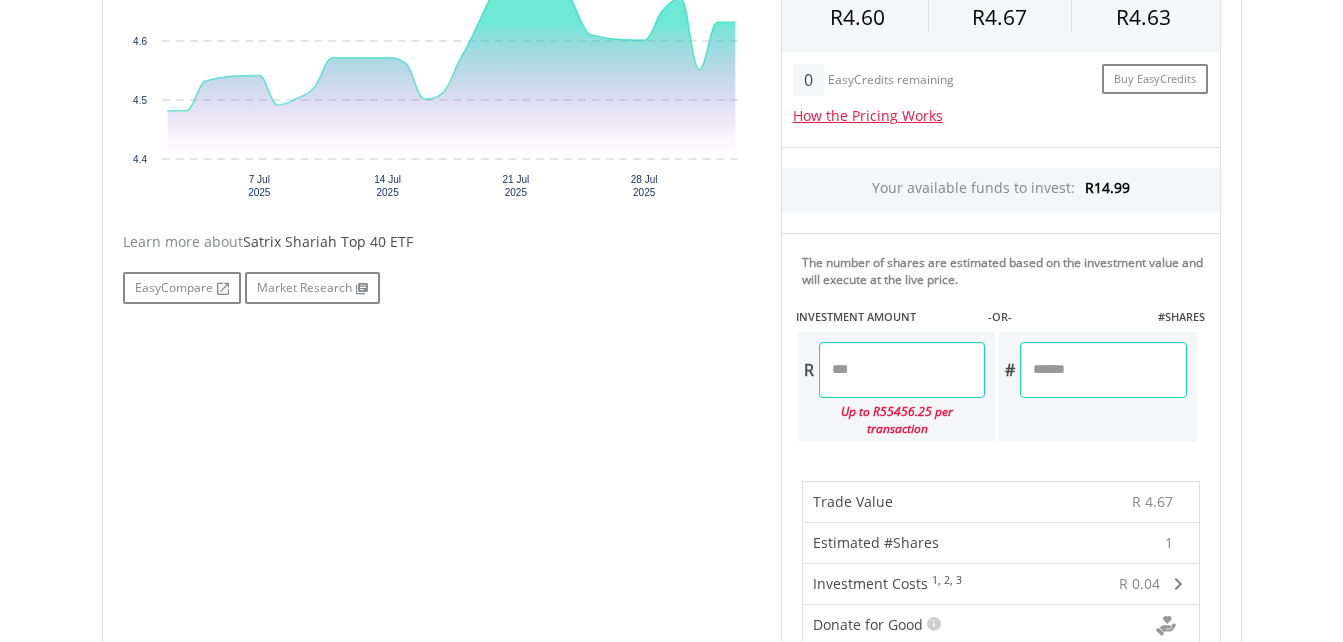 click on "****" at bounding box center (902, 370) 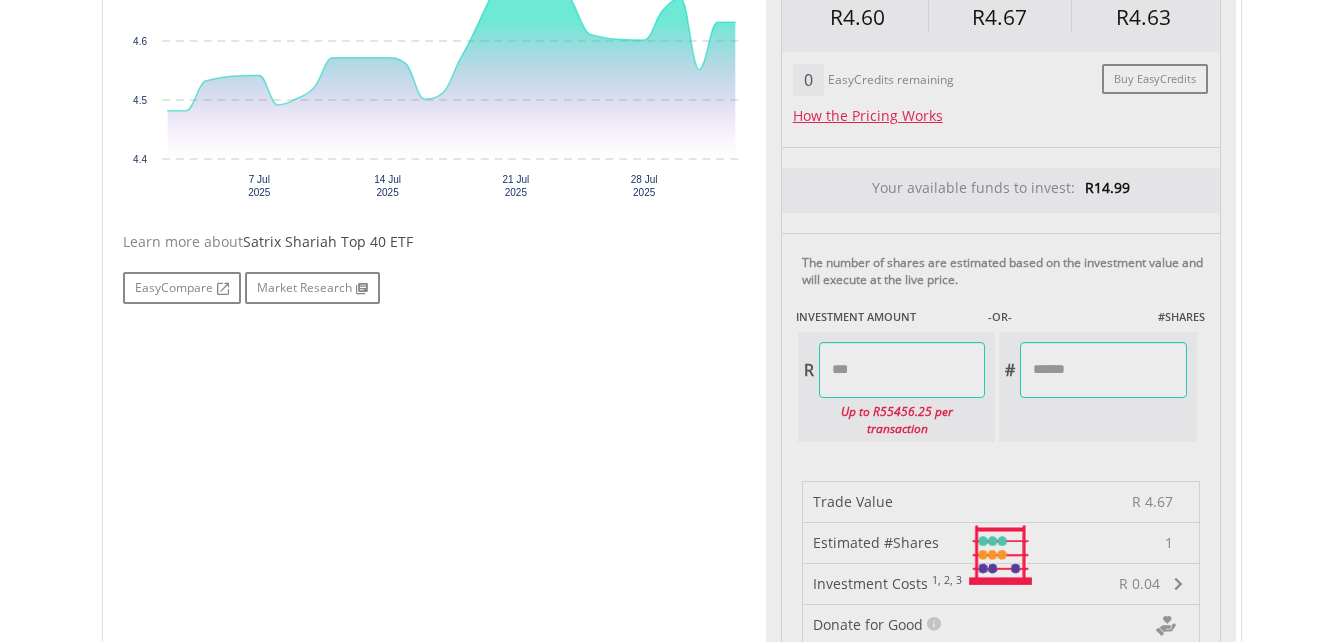 type on "*" 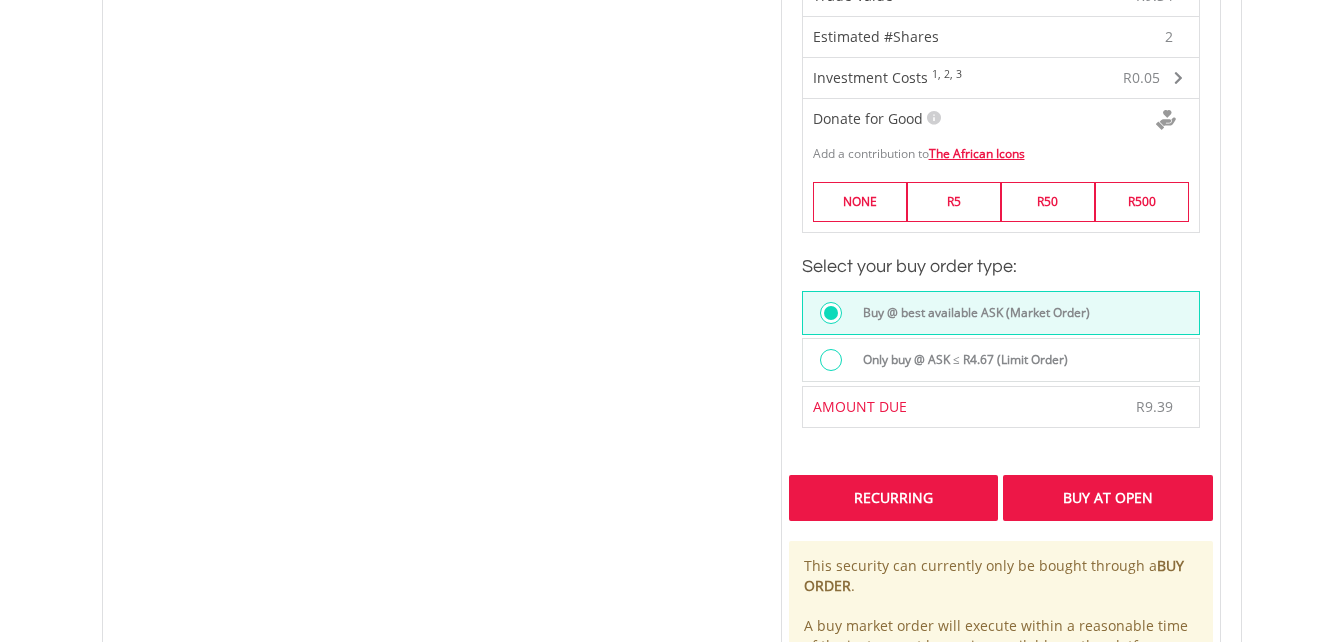 scroll, scrollTop: 1283, scrollLeft: 0, axis: vertical 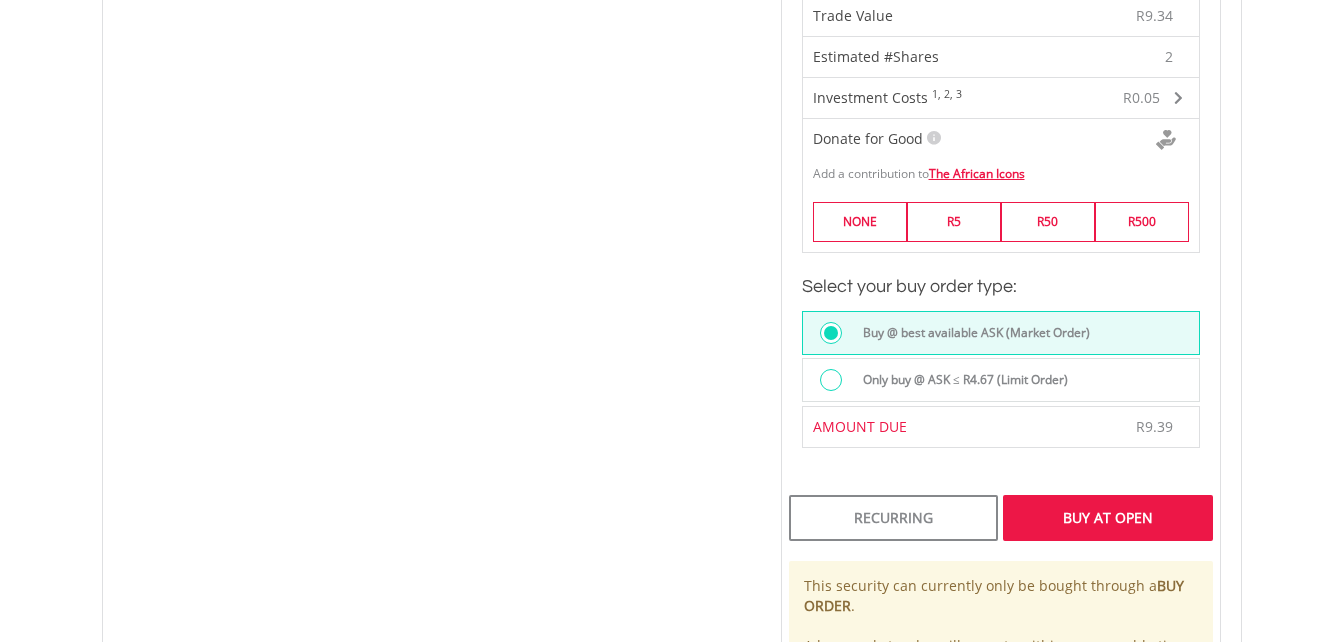 click on "Buy @ best available ASK (Market Order)" at bounding box center [970, 333] 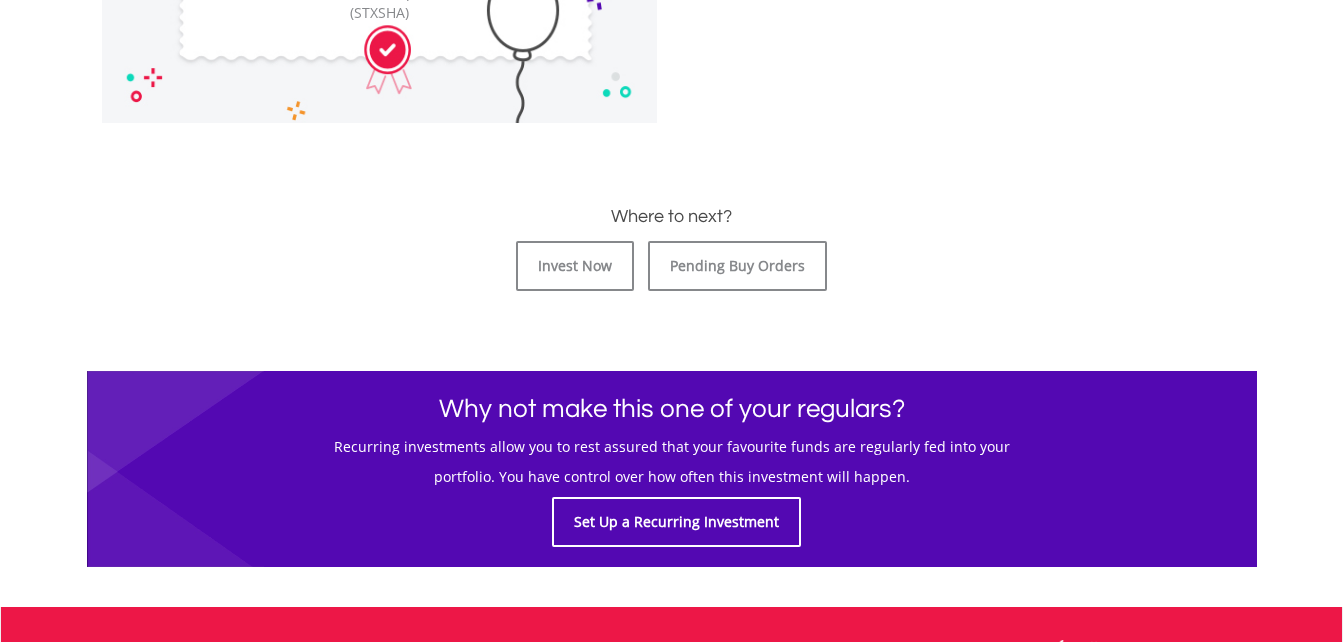 scroll, scrollTop: 845, scrollLeft: 0, axis: vertical 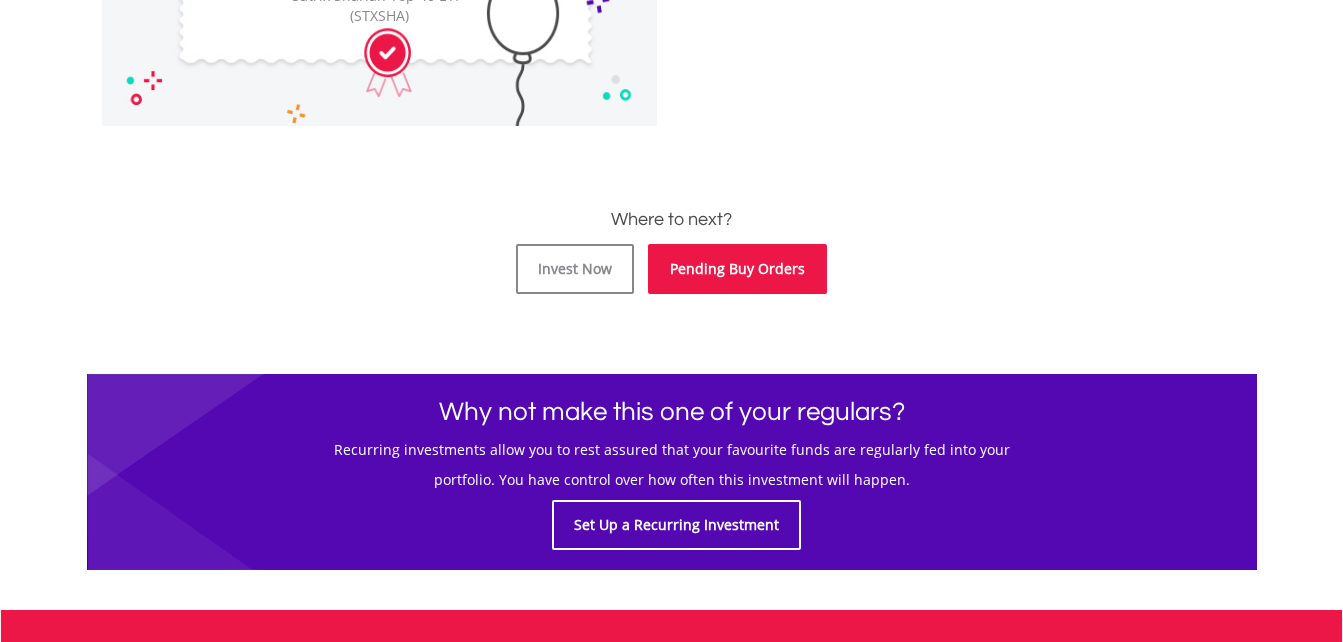 click on "Pending Buy Orders" at bounding box center [737, 269] 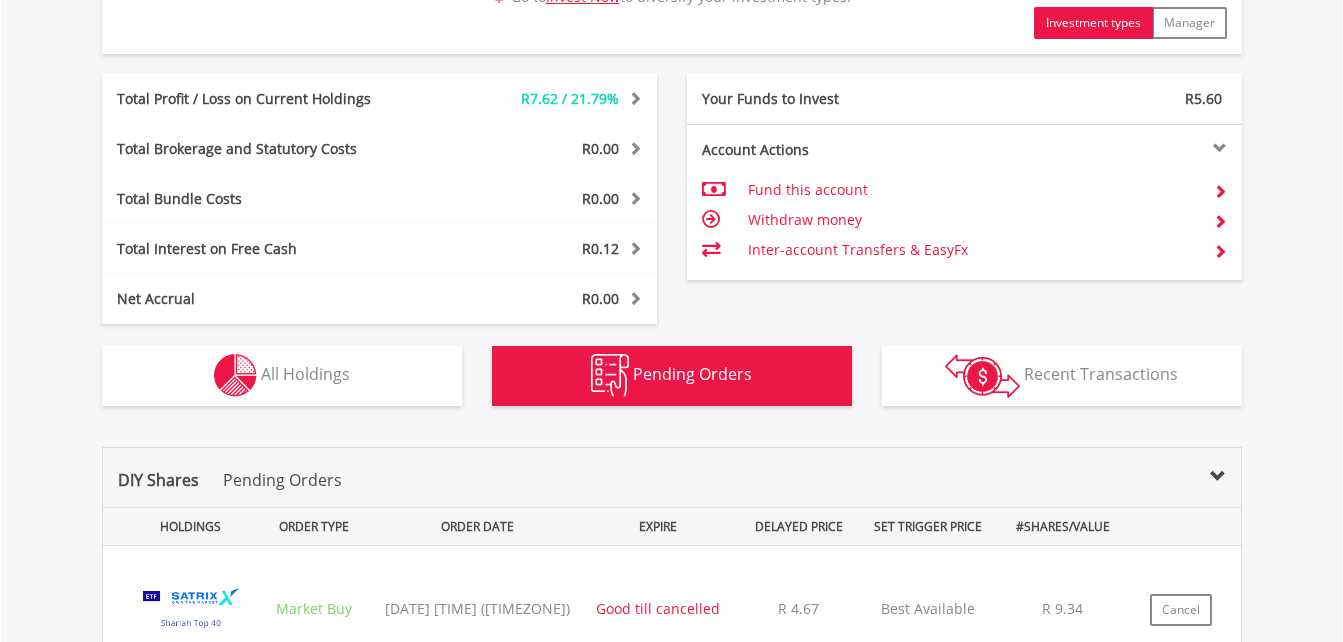 scroll, scrollTop: 957, scrollLeft: 0, axis: vertical 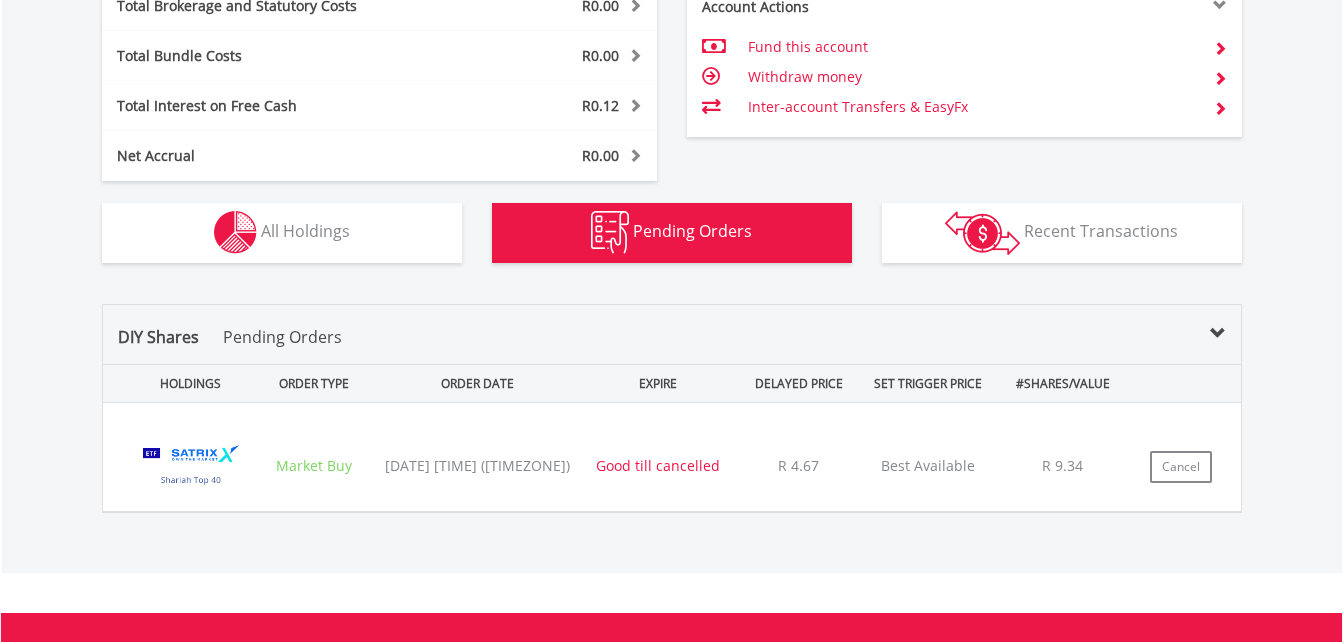 click on "Pending Orders" at bounding box center [692, 231] 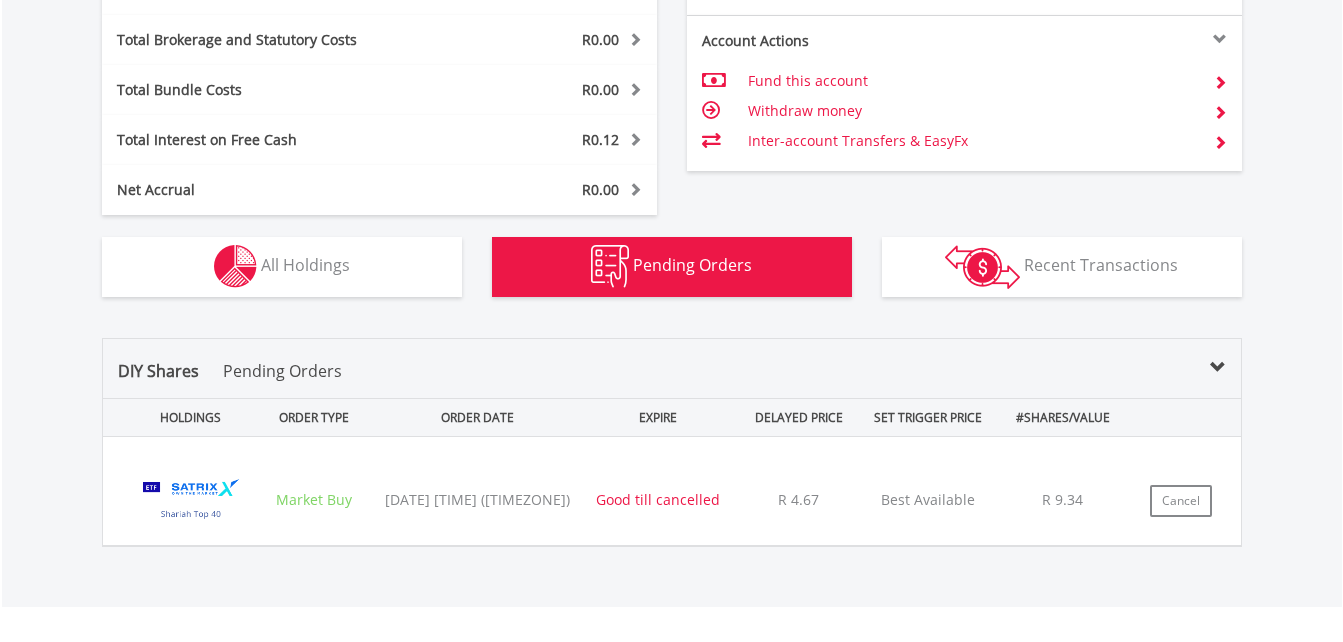 scroll, scrollTop: 1085, scrollLeft: 0, axis: vertical 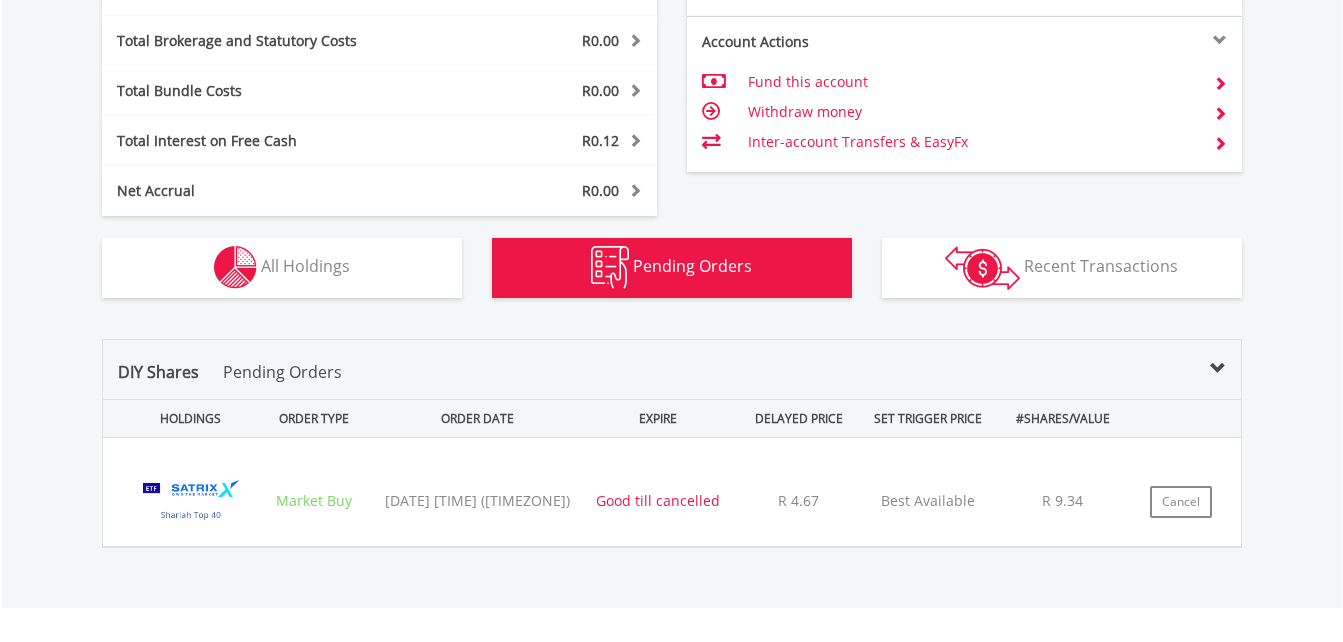 click at bounding box center (610, 267) 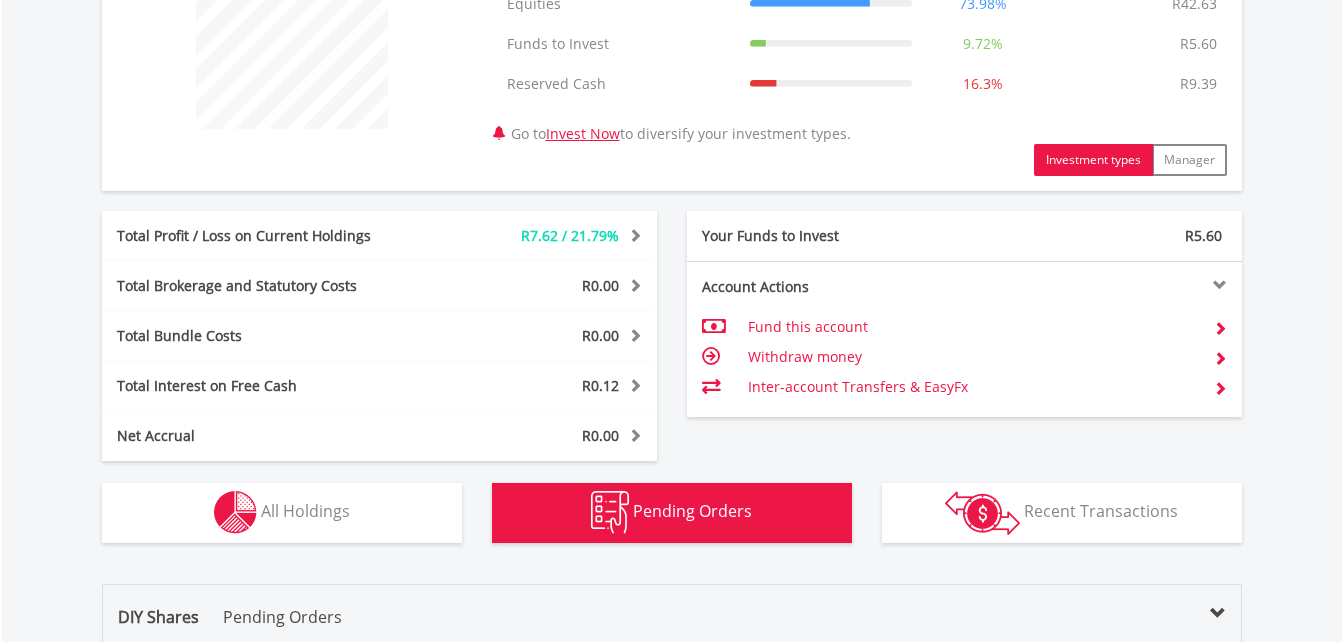 scroll, scrollTop: 839, scrollLeft: 0, axis: vertical 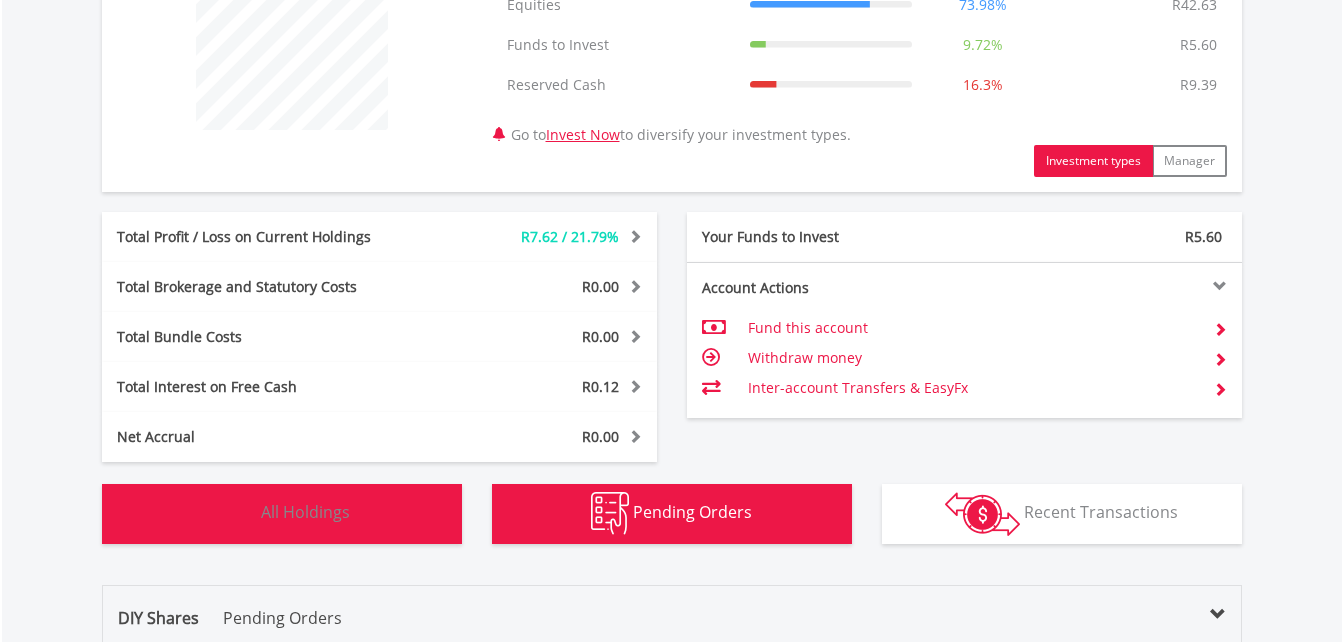 click on "Holdings
All Holdings" at bounding box center (282, 514) 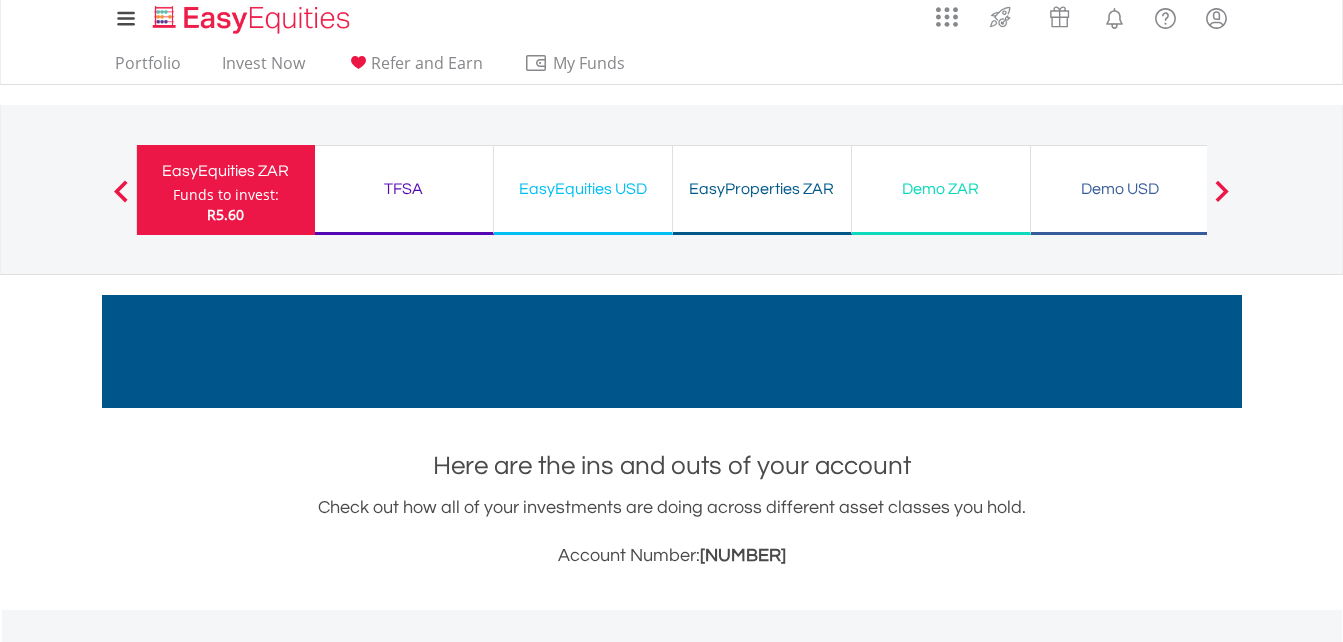 scroll, scrollTop: 0, scrollLeft: 0, axis: both 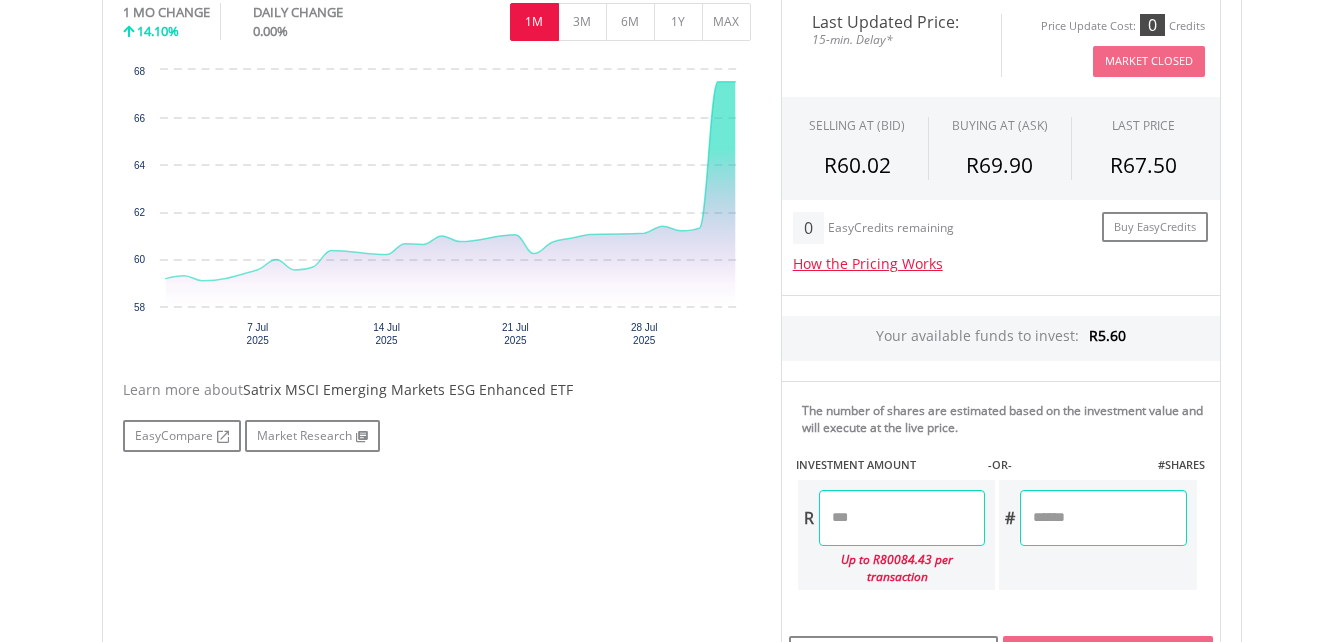 click at bounding box center (902, 518) 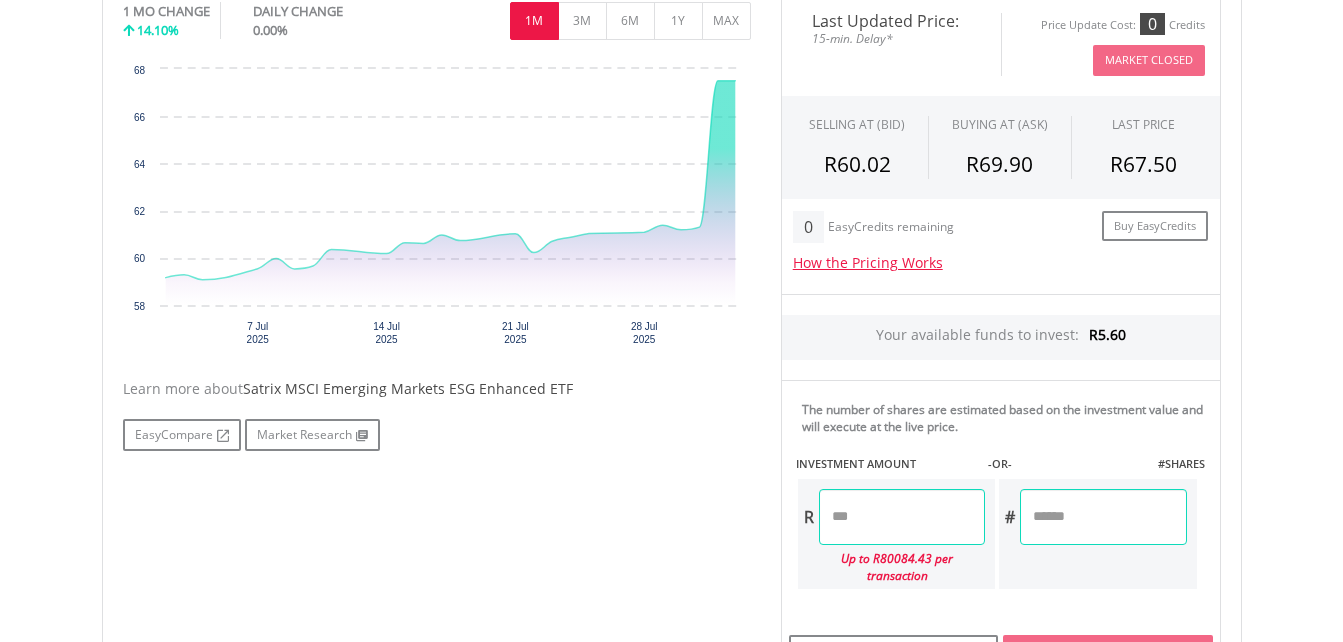 scroll, scrollTop: 675, scrollLeft: 0, axis: vertical 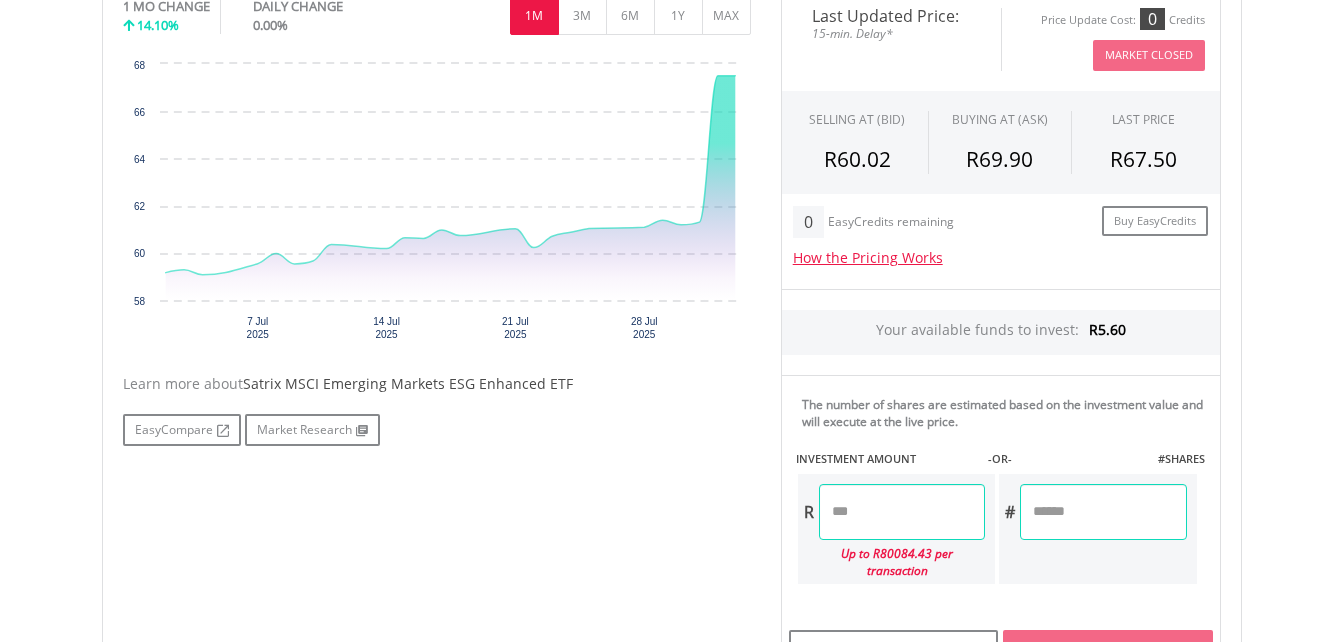 click at bounding box center [902, 512] 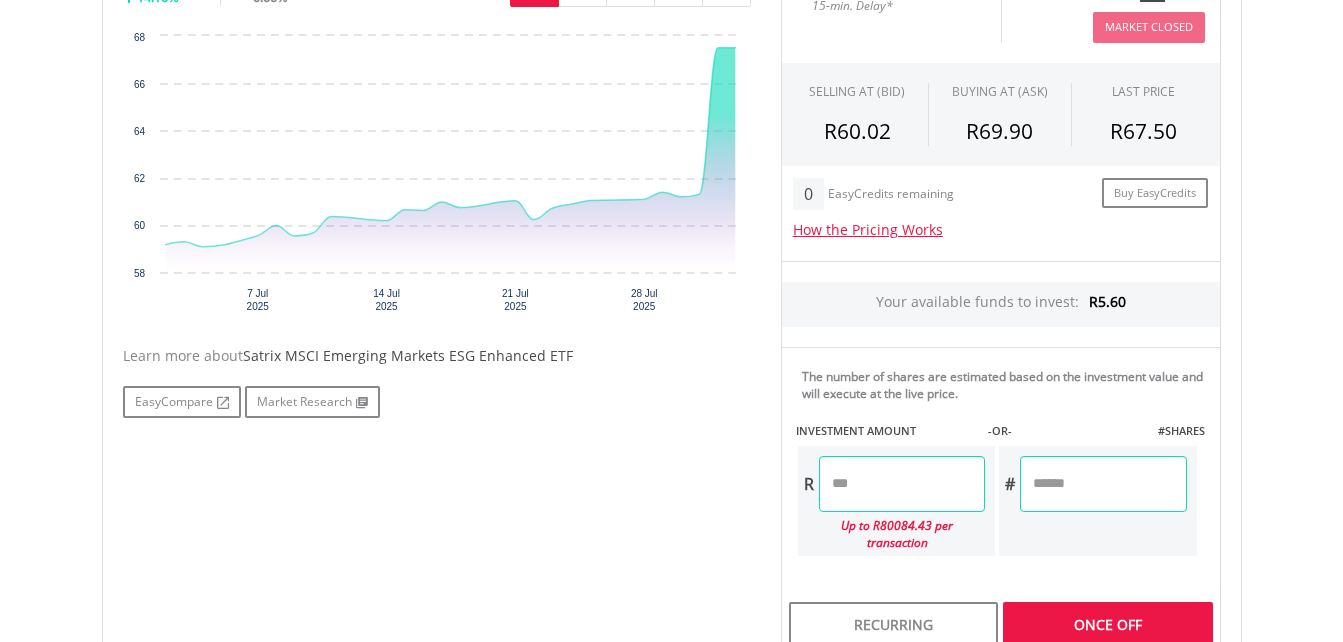 scroll, scrollTop: 704, scrollLeft: 0, axis: vertical 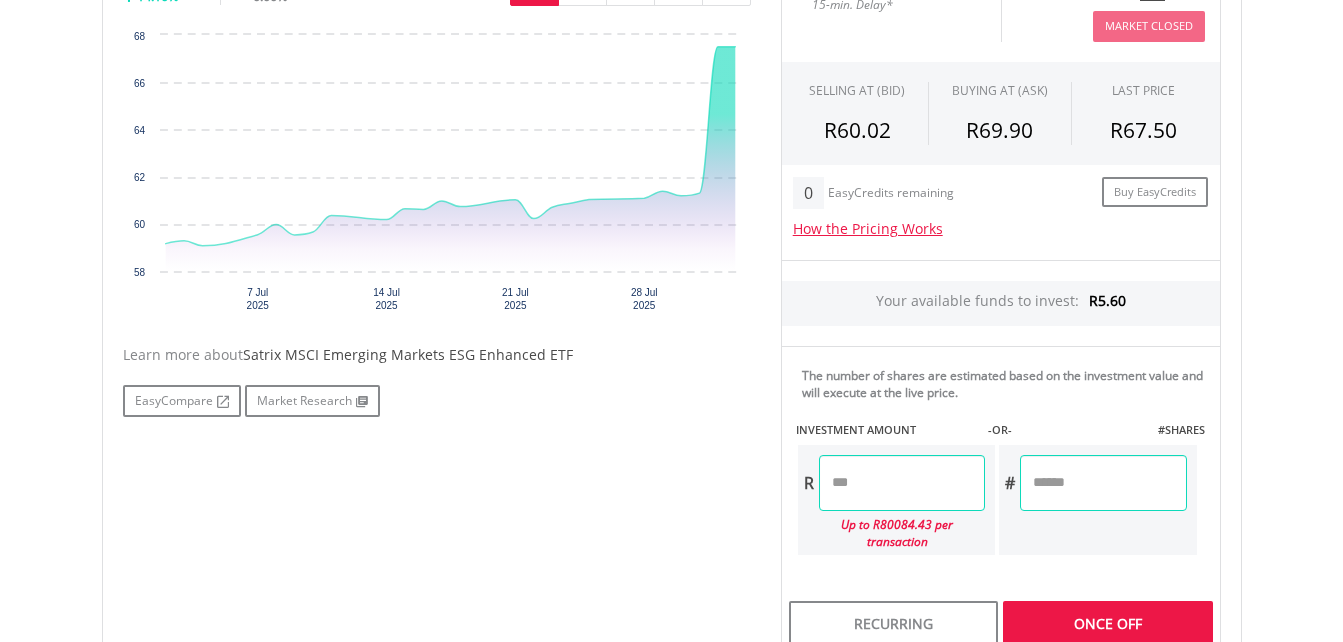 type on "****" 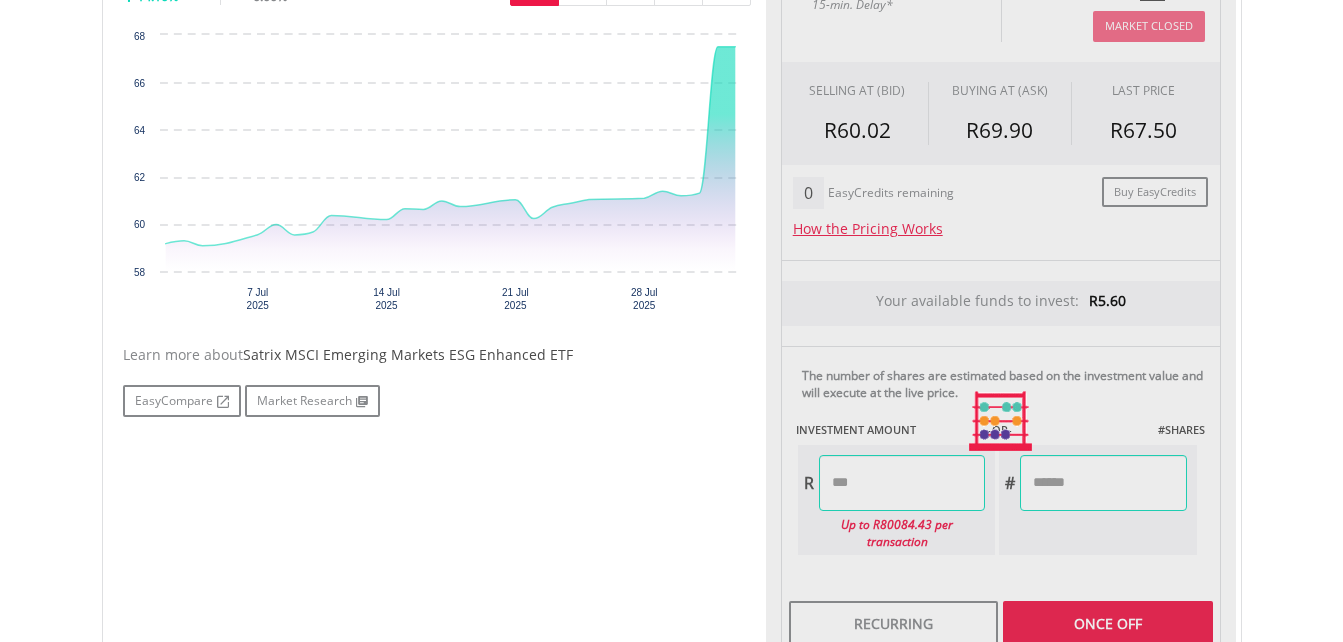 type on "******" 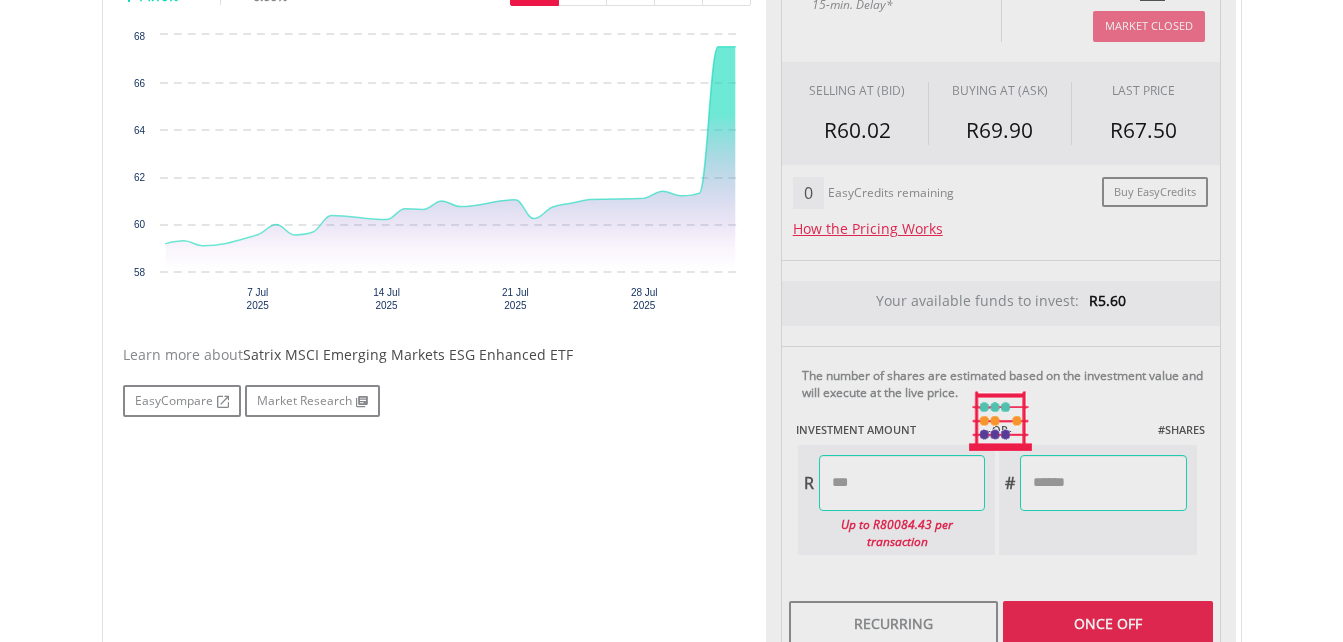 click on "Last Updated Price:
15-min. Delay*
Price Update Cost:
0
Credits
Market Closed
SELLING AT (BID)
BUYING AT                     (ASK)
LAST PRICE
R60.02
R69.90
R67.50
0
Buy EasyCredits" at bounding box center (1001, 422) 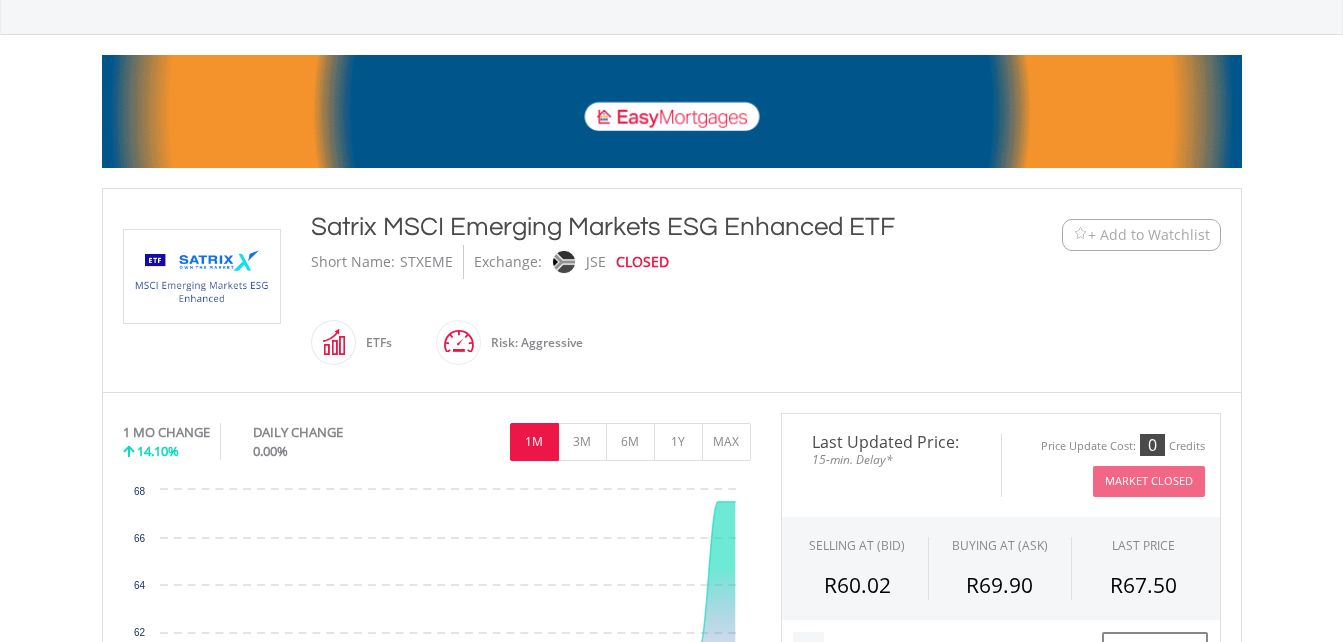 scroll, scrollTop: 225, scrollLeft: 0, axis: vertical 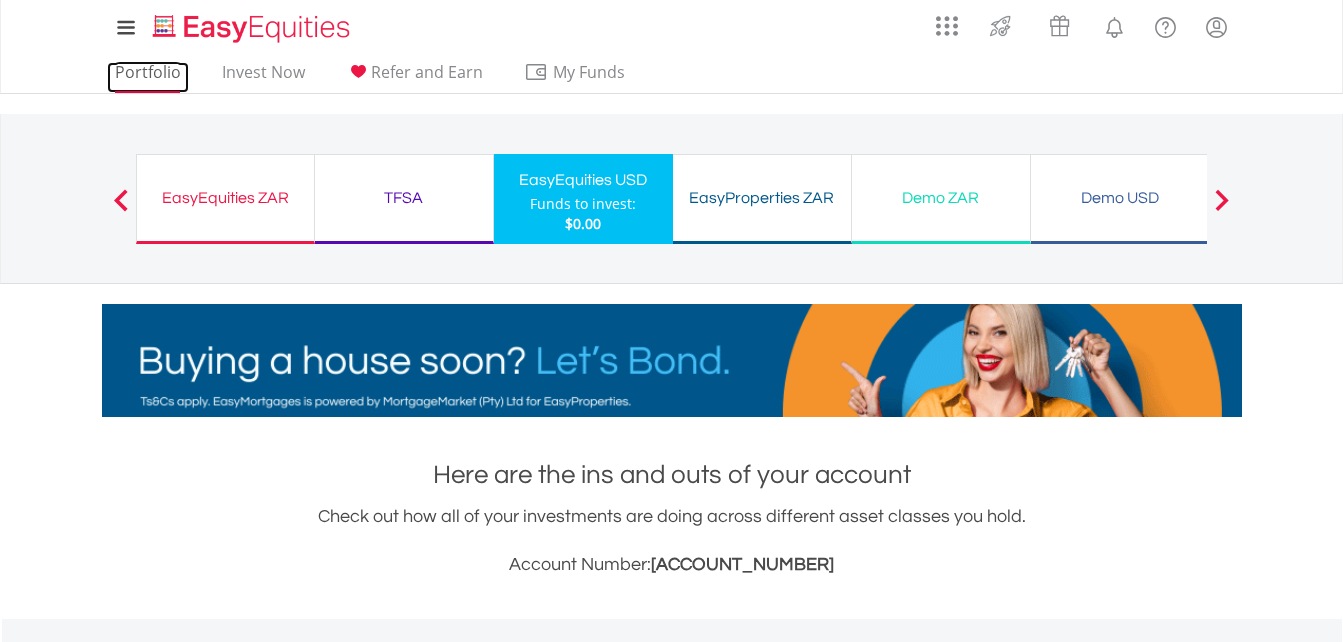 click on "Portfolio" at bounding box center [148, 77] 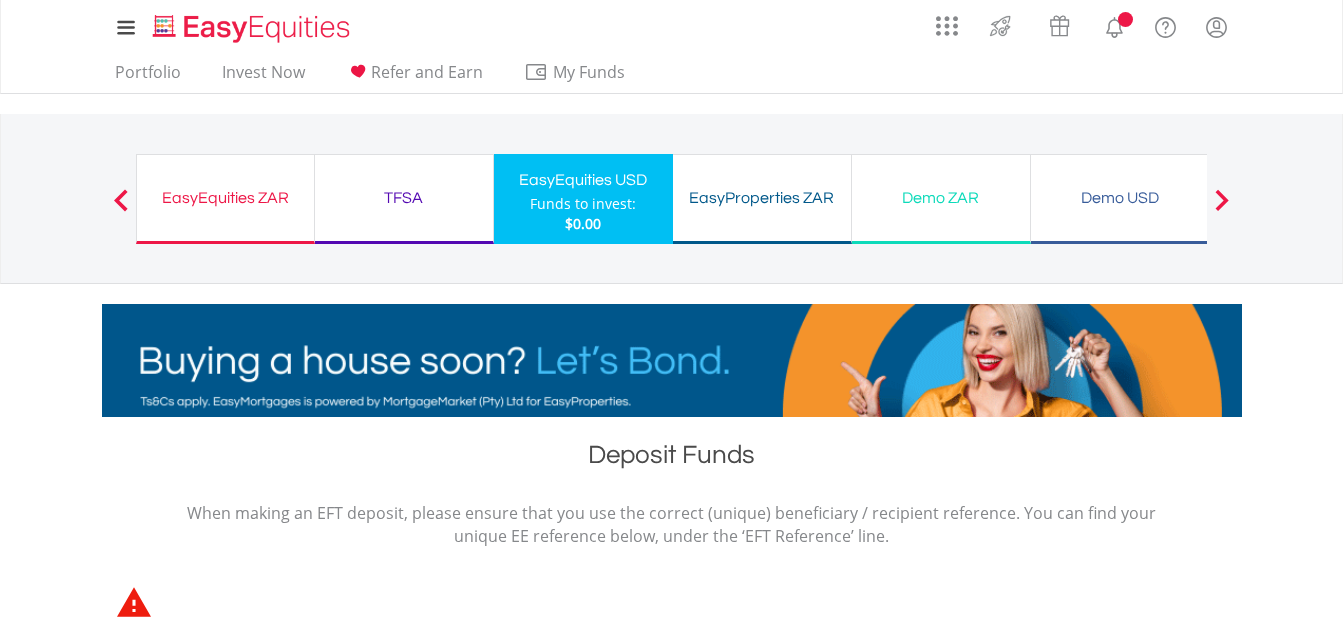 scroll, scrollTop: 0, scrollLeft: 0, axis: both 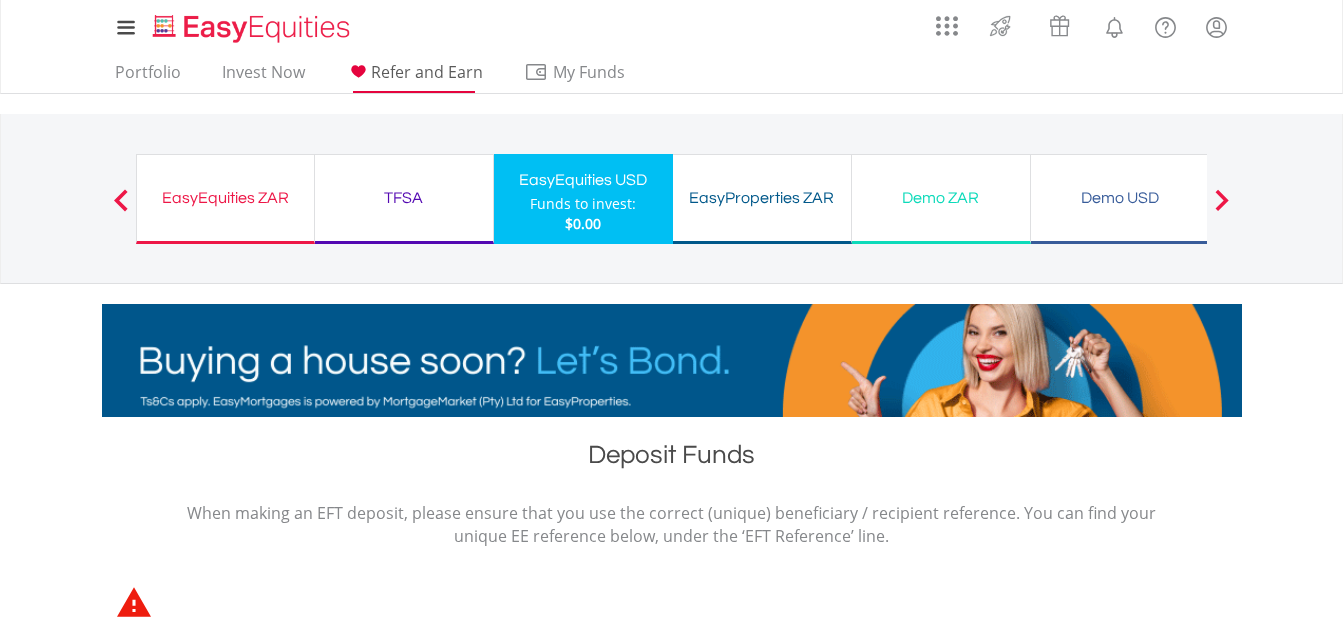click on "Refer and Earn" at bounding box center [427, 72] 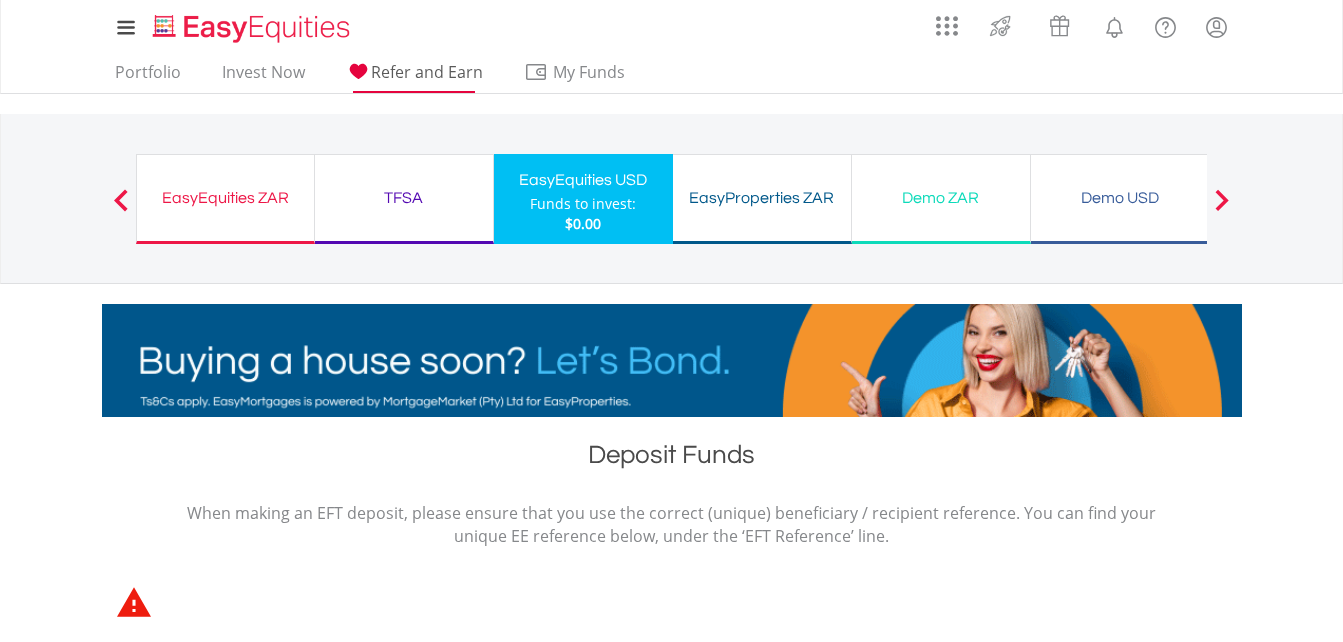 scroll, scrollTop: 0, scrollLeft: 0, axis: both 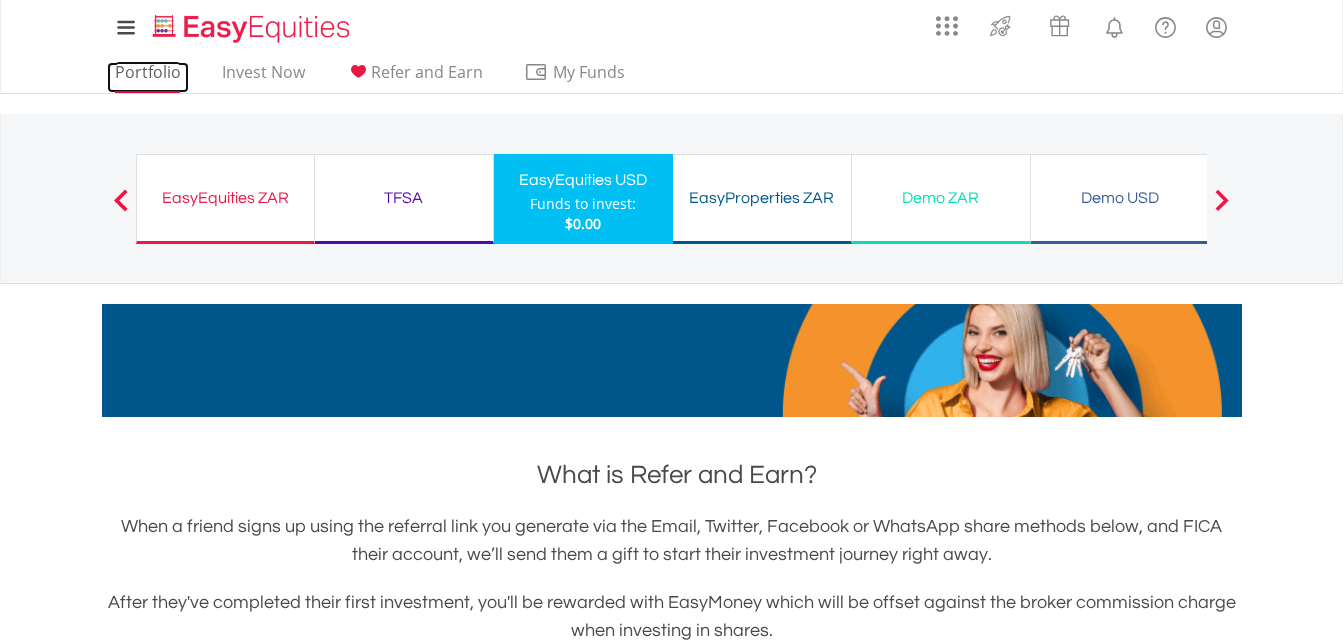 click on "Portfolio" at bounding box center (148, 77) 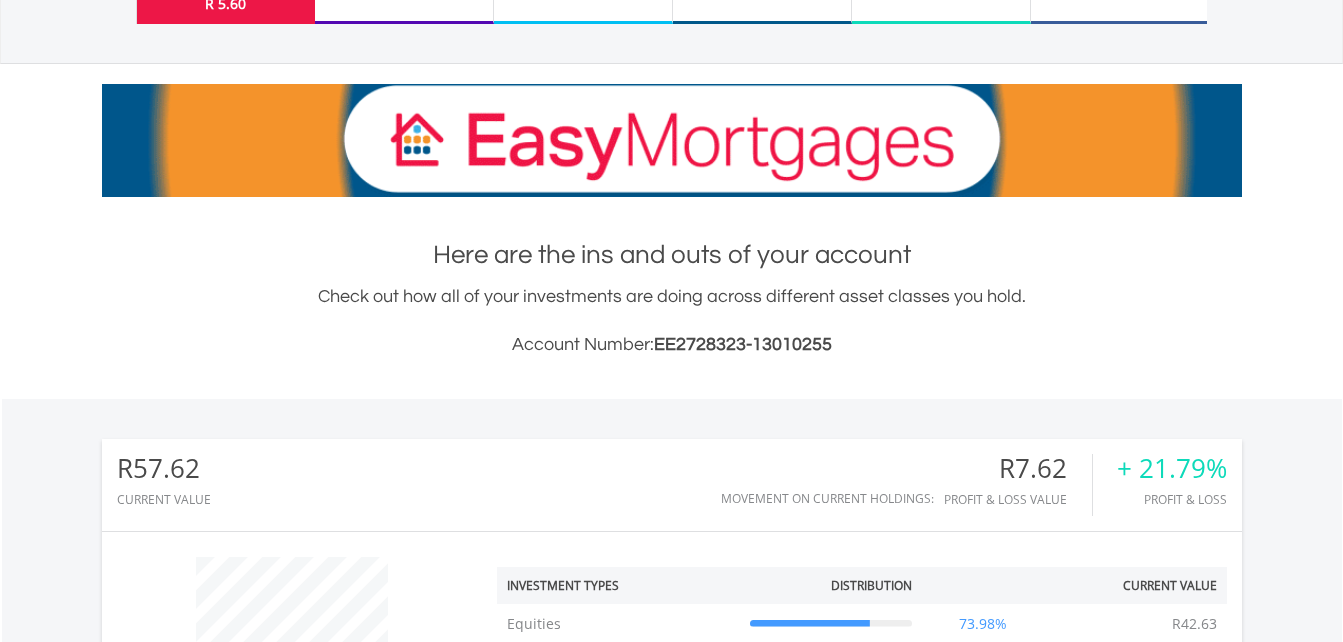 scroll, scrollTop: 547, scrollLeft: 0, axis: vertical 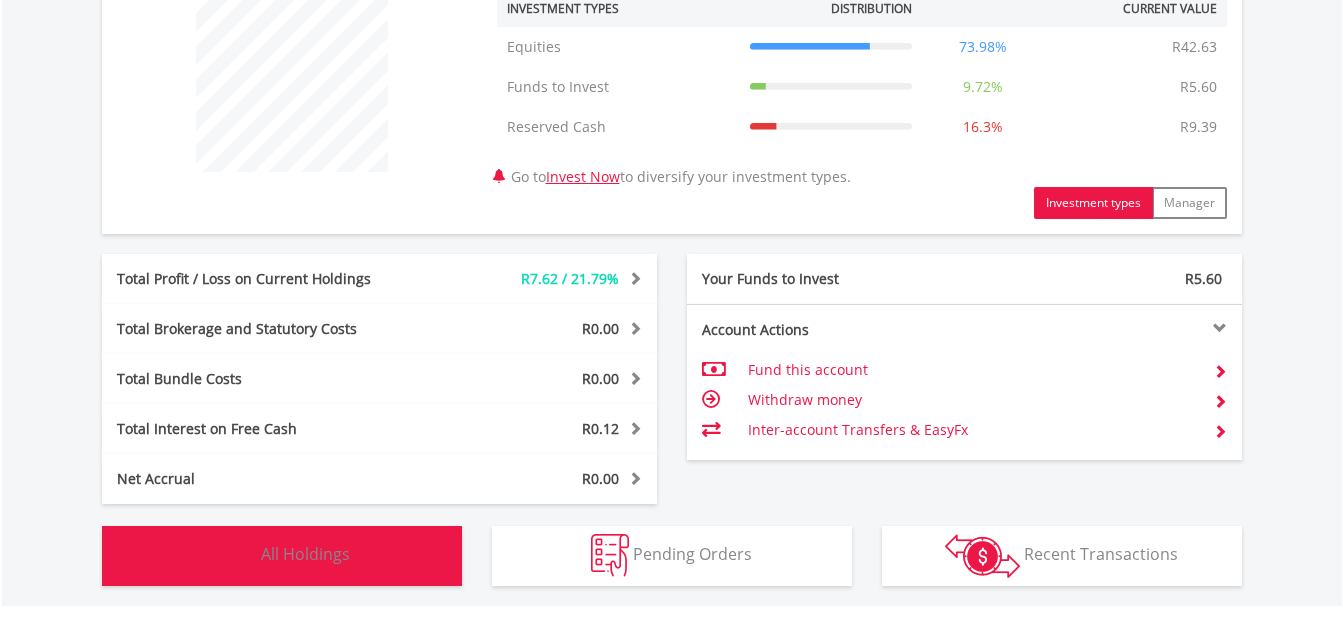 click on "Holdings
All Holdings" at bounding box center (282, 556) 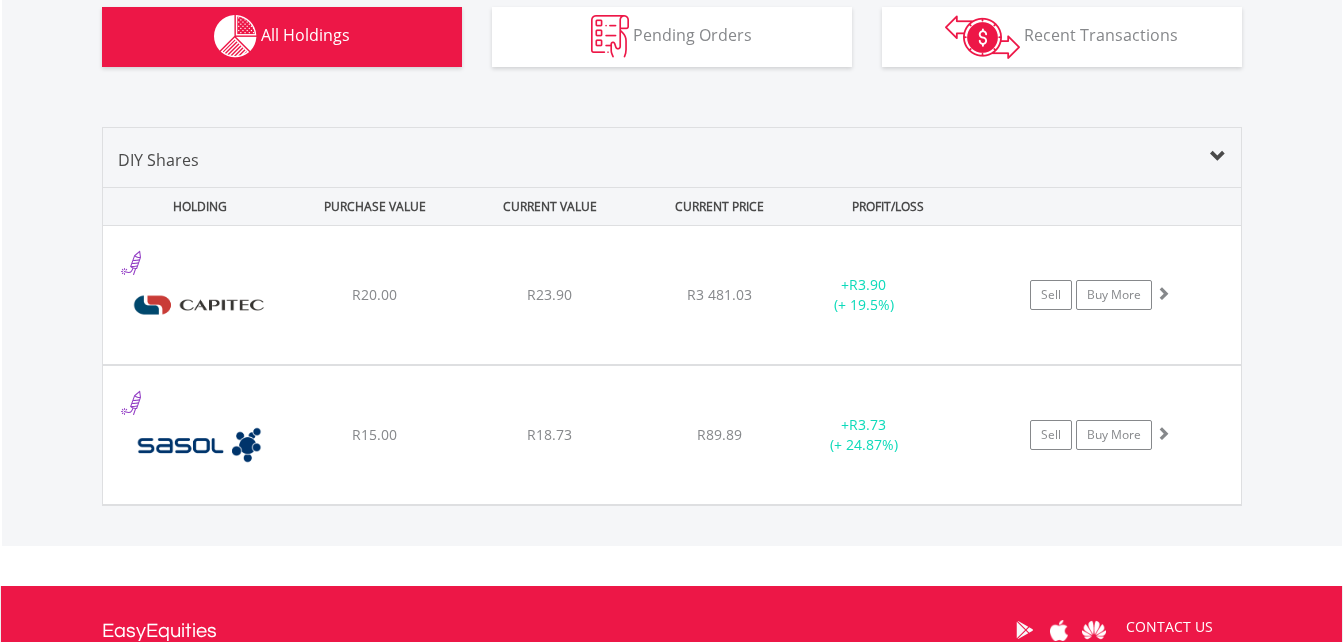 scroll, scrollTop: 1274, scrollLeft: 0, axis: vertical 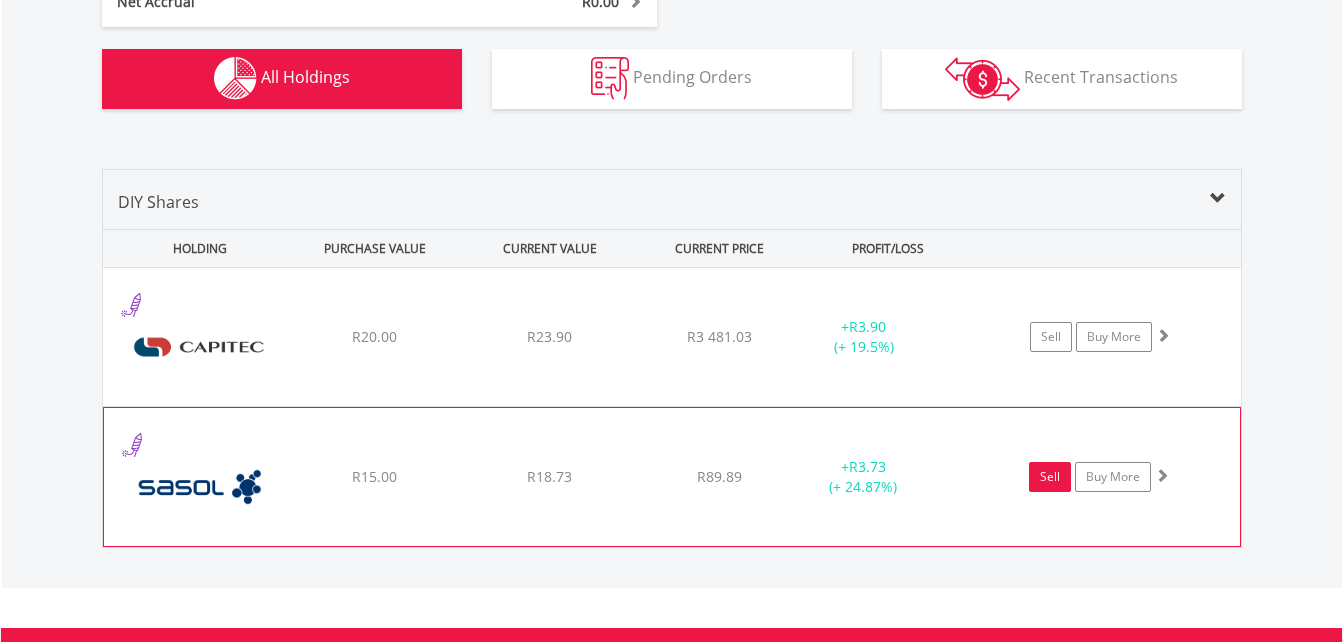 click on "Sell" at bounding box center (1050, 477) 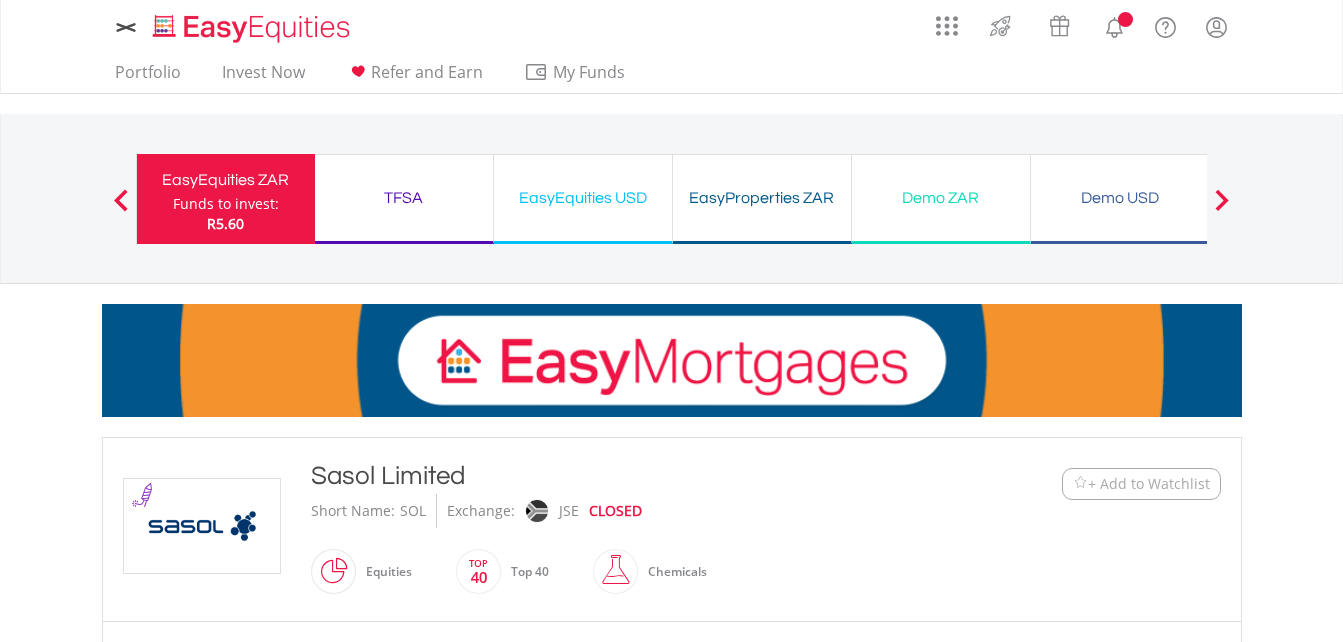 scroll, scrollTop: 0, scrollLeft: 0, axis: both 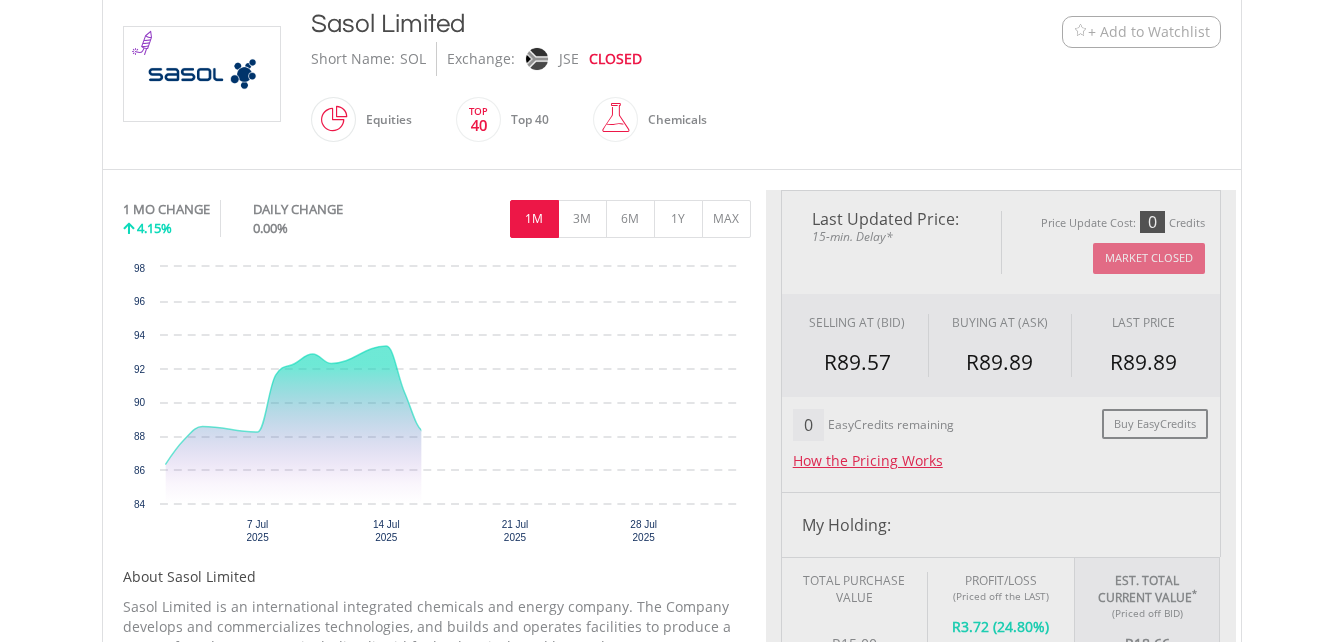 type on "*****" 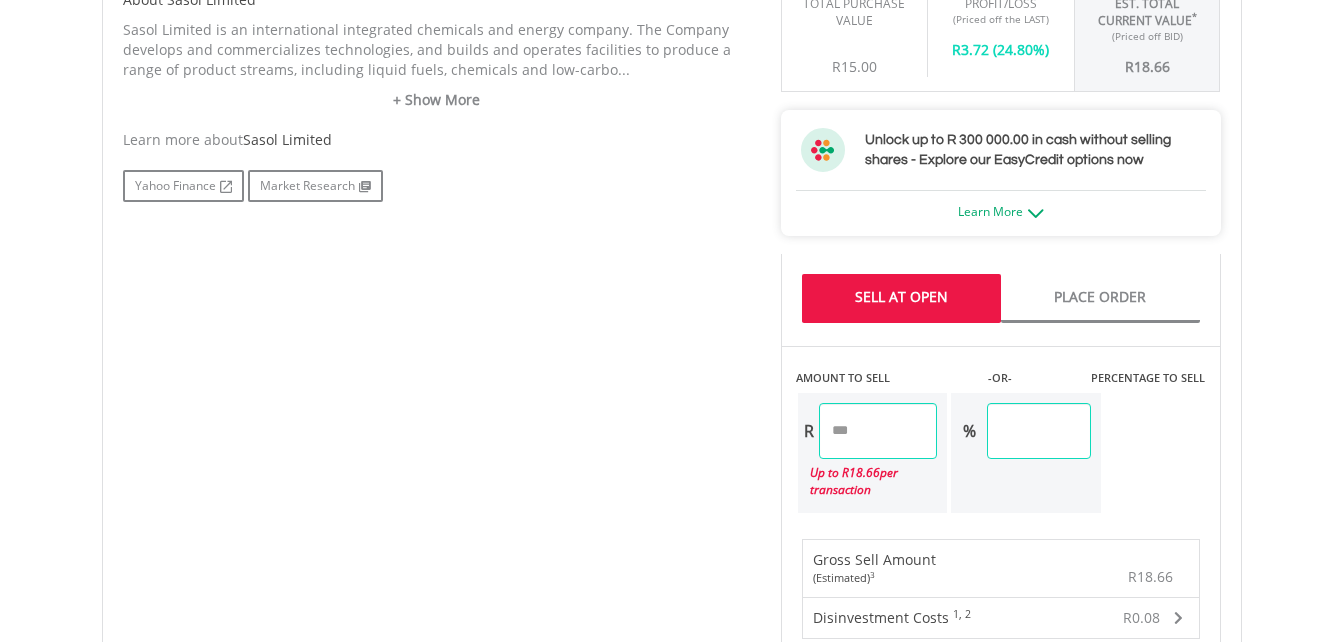 scroll, scrollTop: 1030, scrollLeft: 0, axis: vertical 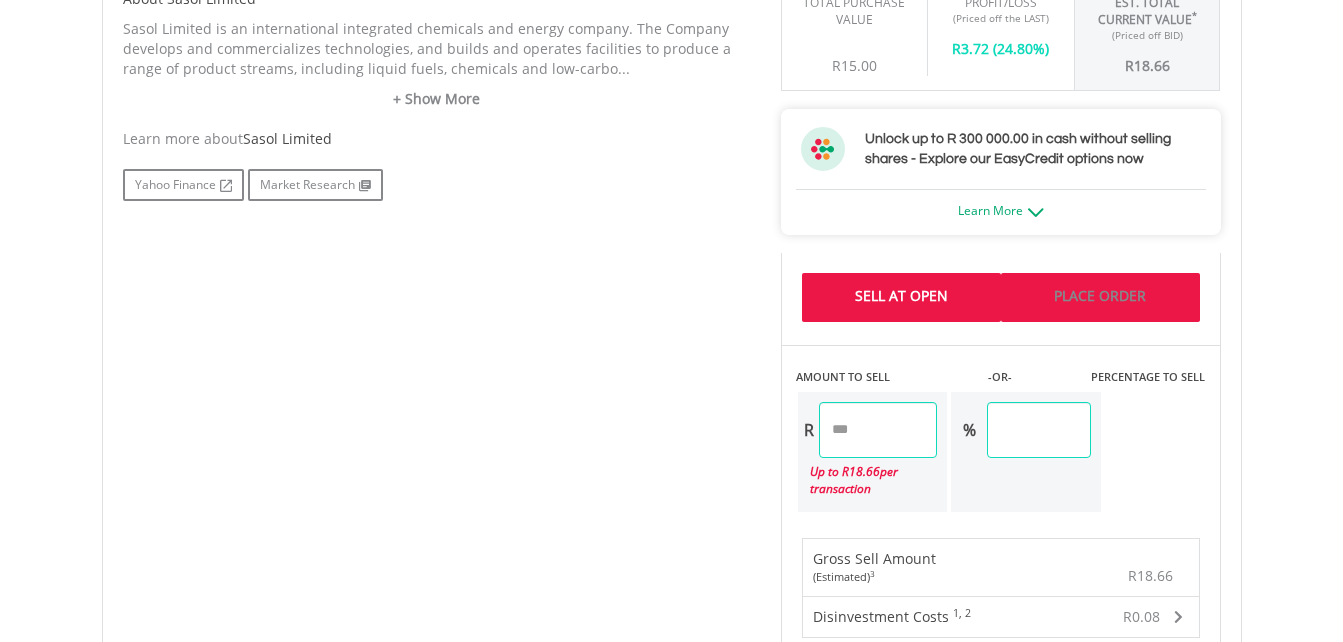 click on "Place Order" at bounding box center [1100, 297] 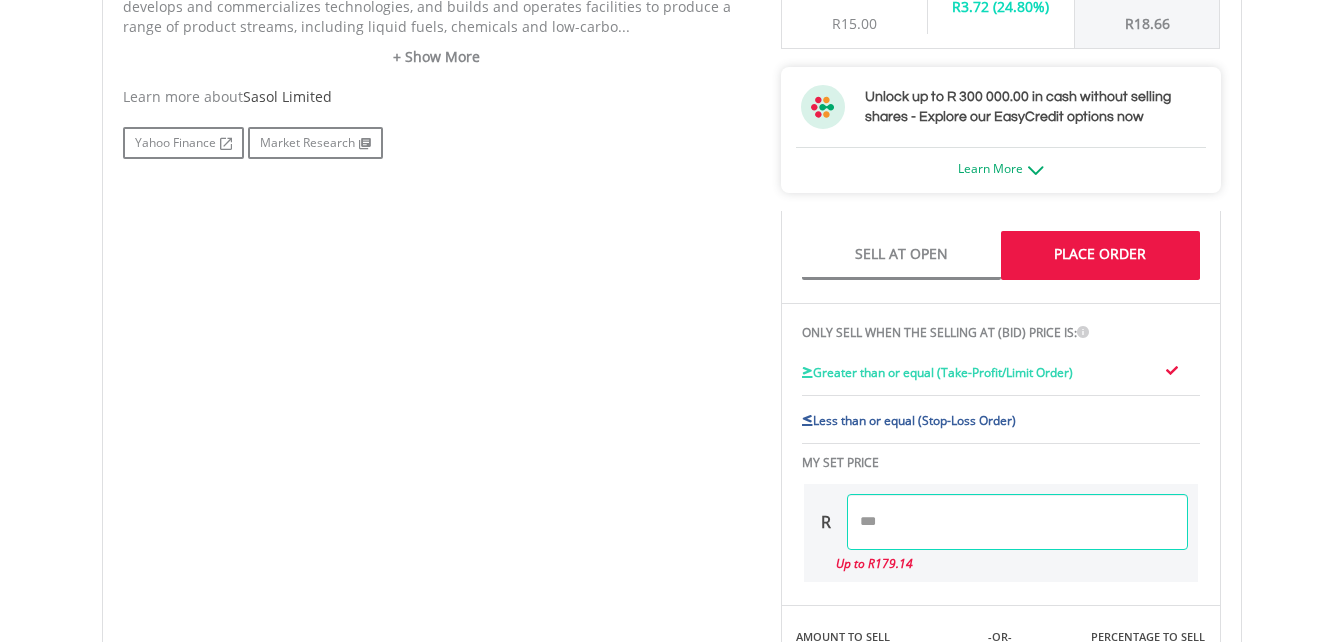 scroll, scrollTop: 1074, scrollLeft: 0, axis: vertical 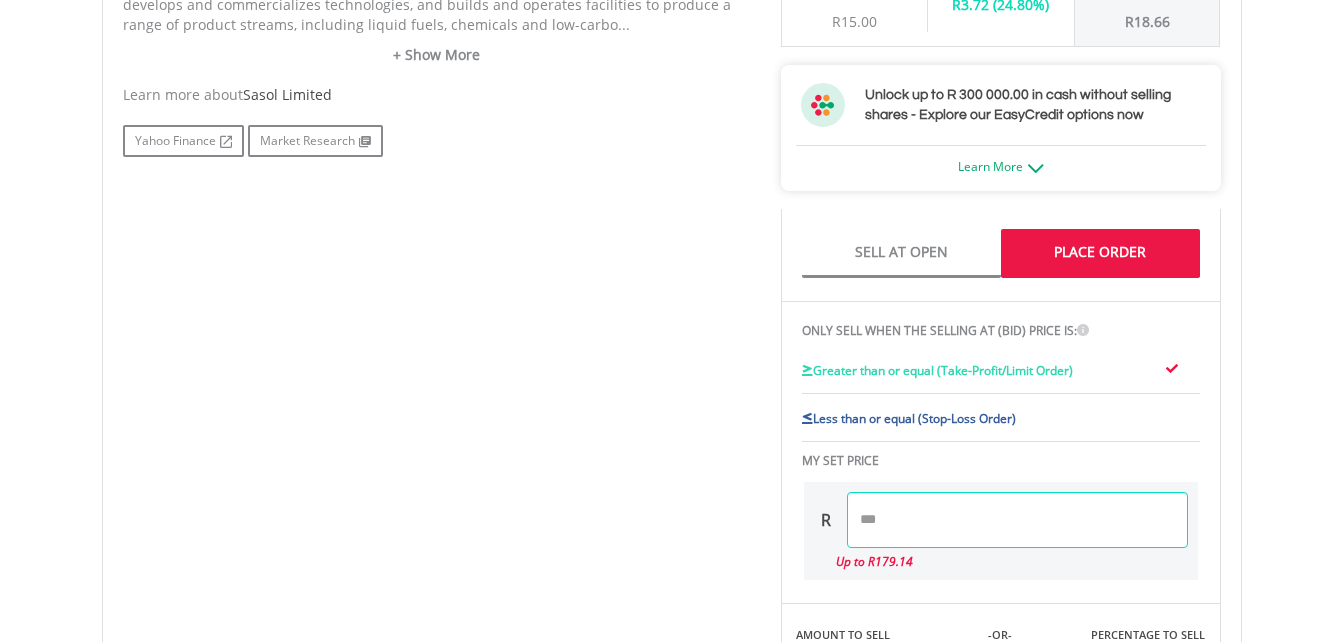 click on "Less than or equal (Stop-Loss Order)" at bounding box center (984, 421) 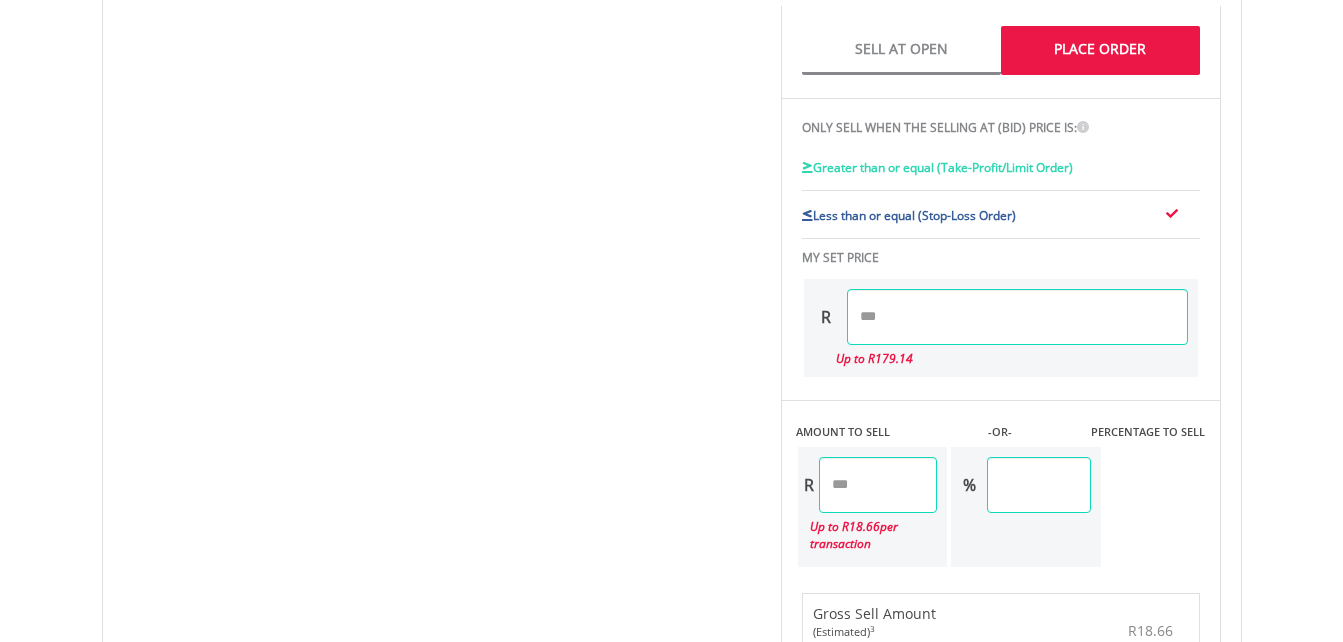scroll, scrollTop: 1271, scrollLeft: 0, axis: vertical 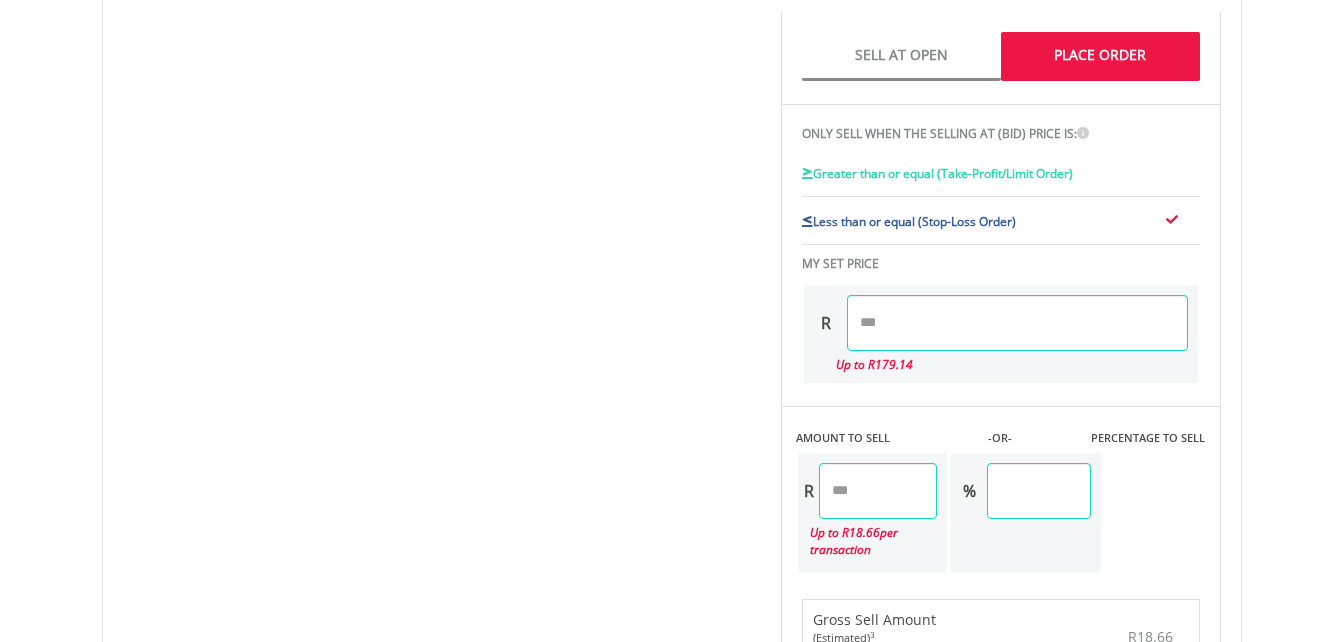 click on "Greater than or equal (Take-Profit/Limit Order)" at bounding box center (984, 176) 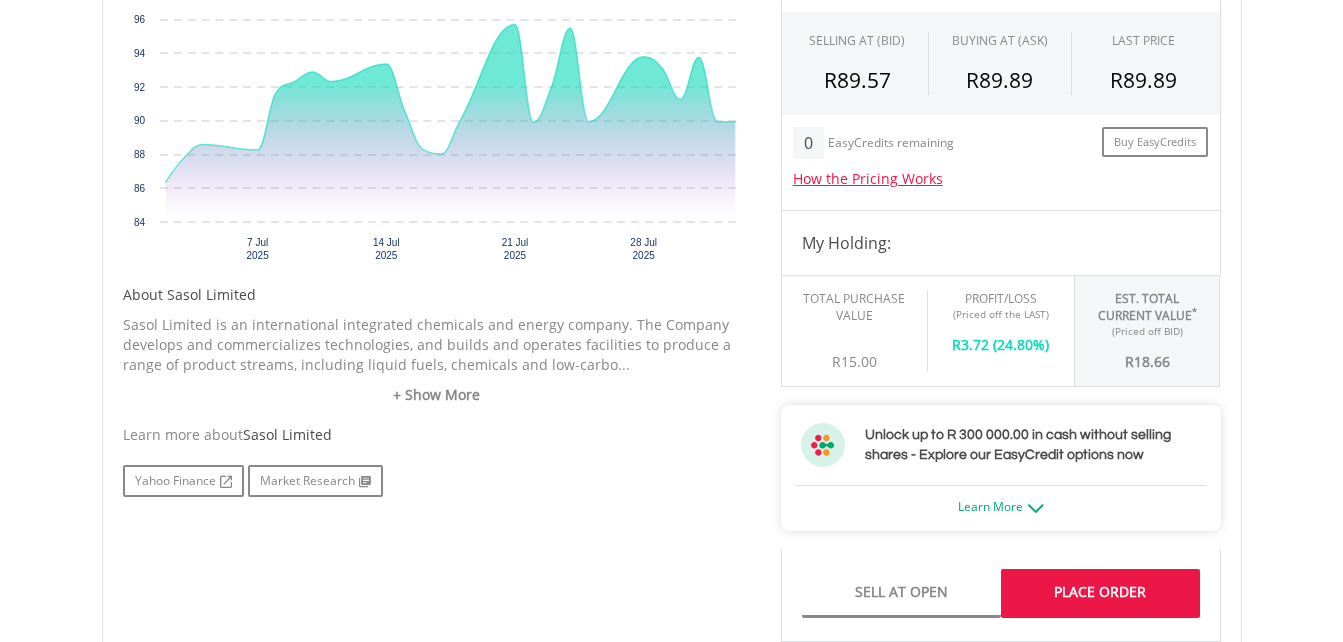 scroll, scrollTop: 746, scrollLeft: 0, axis: vertical 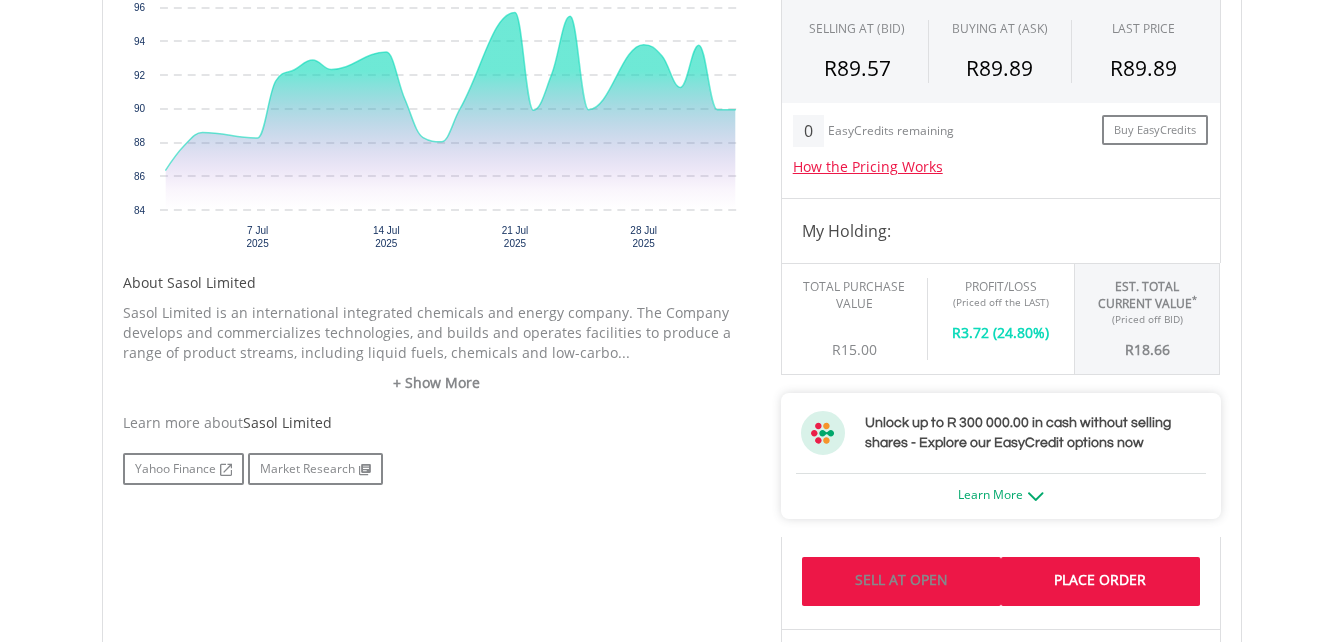 click on "Sell At Open" at bounding box center (901, 581) 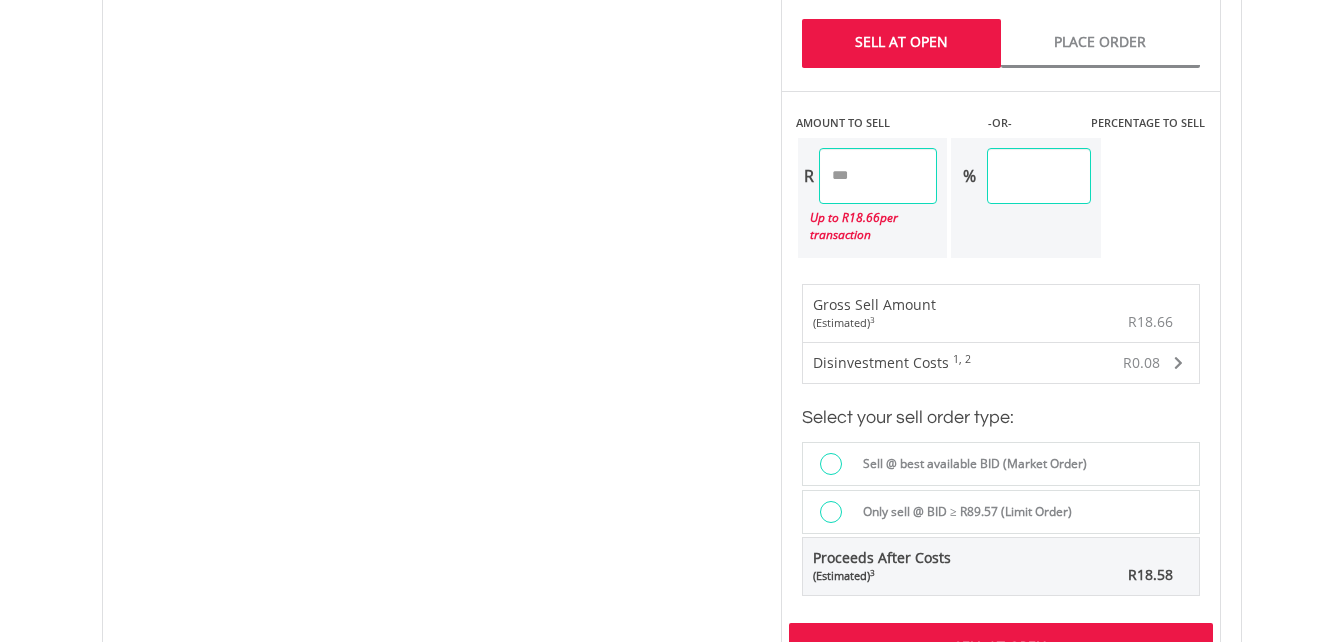 scroll, scrollTop: 1234, scrollLeft: 0, axis: vertical 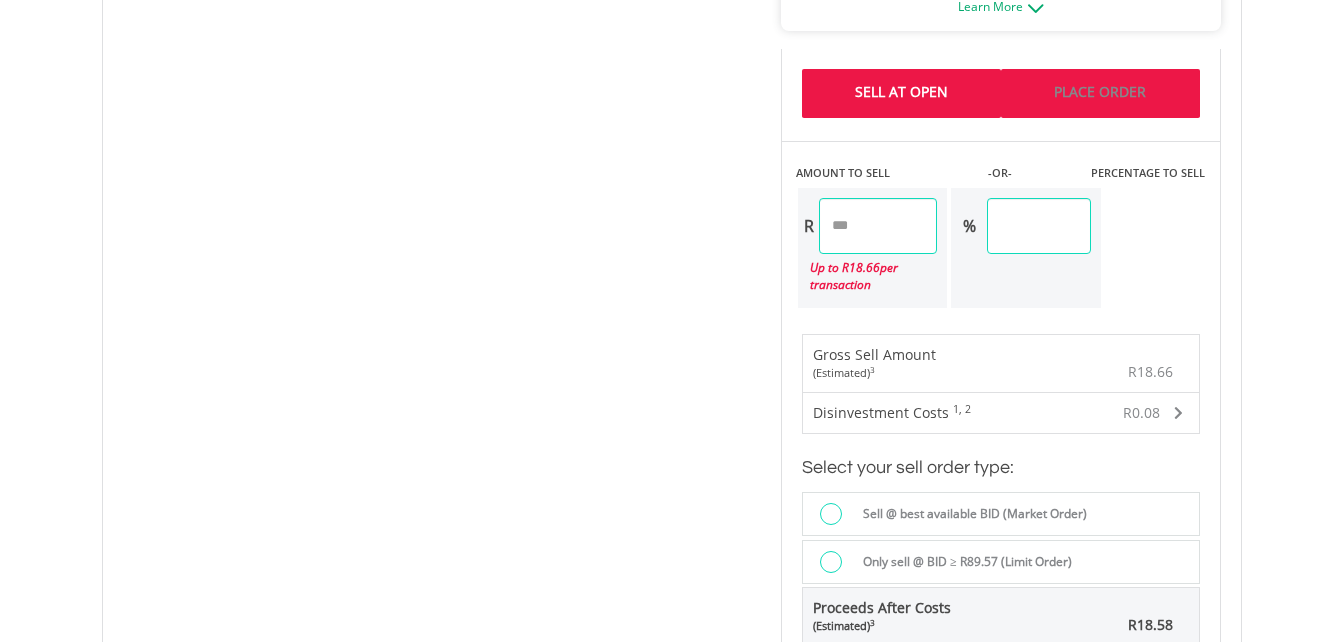 click on "Place Order" at bounding box center (1100, 93) 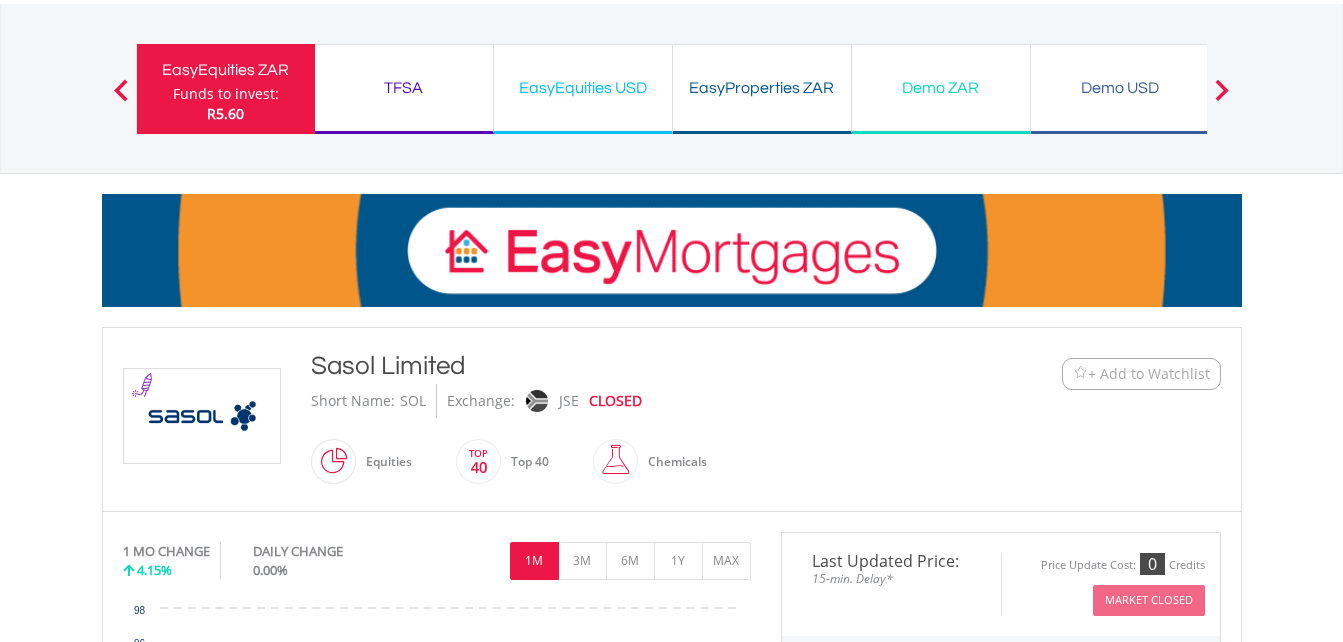 scroll, scrollTop: 109, scrollLeft: 0, axis: vertical 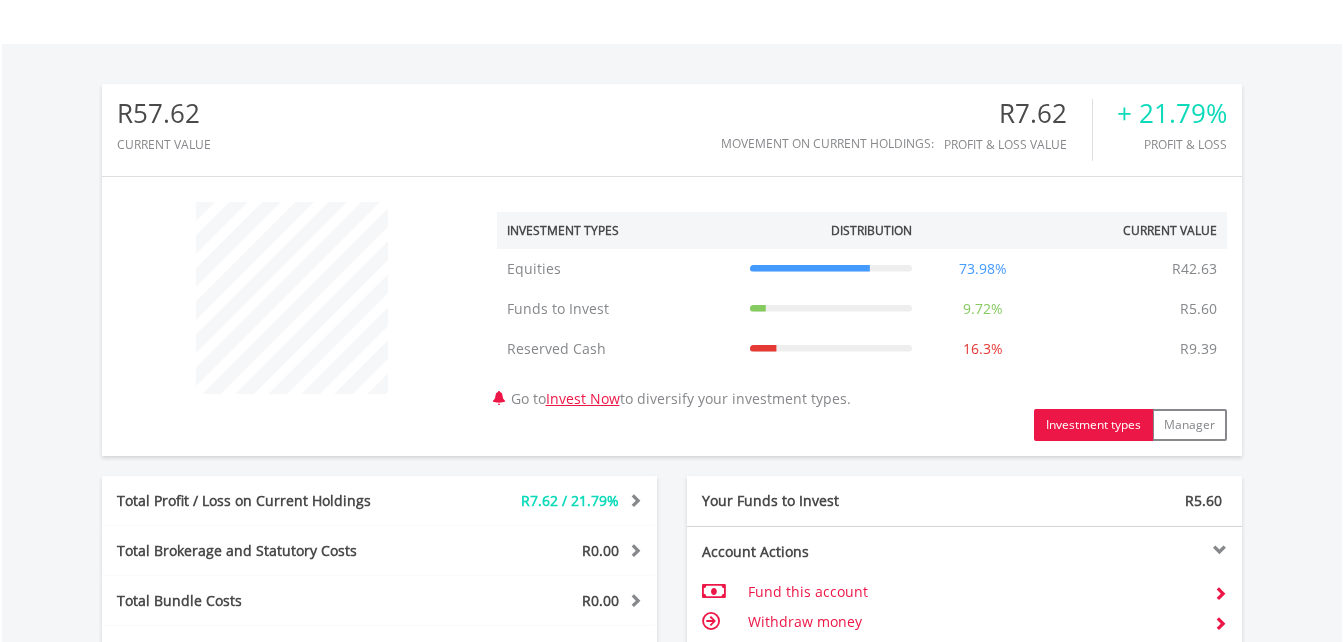 click on "Investment types" at bounding box center [1093, 425] 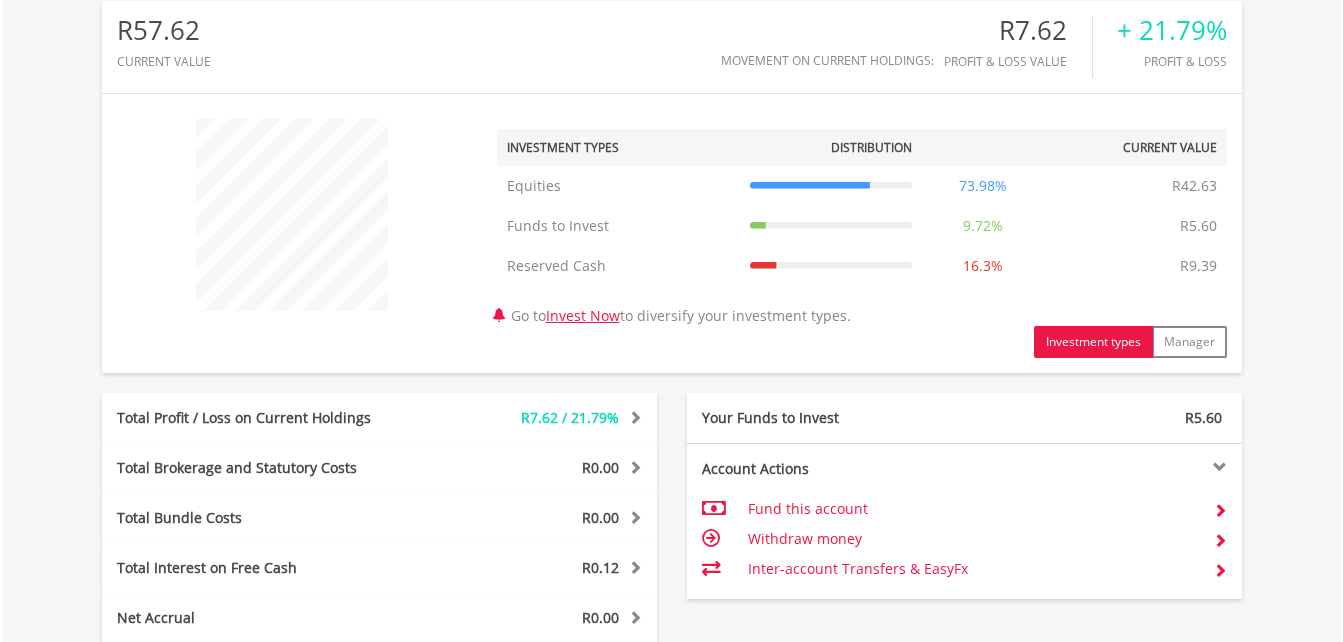 scroll, scrollTop: 659, scrollLeft: 0, axis: vertical 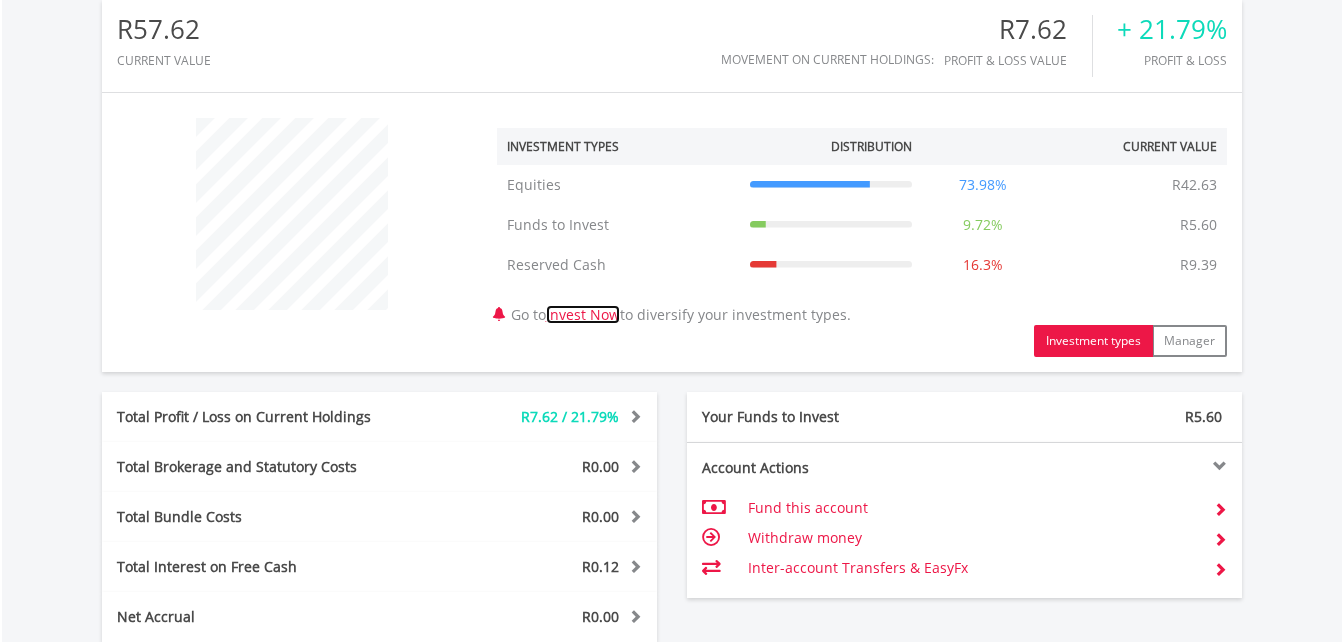click on "Invest Now" at bounding box center (583, 314) 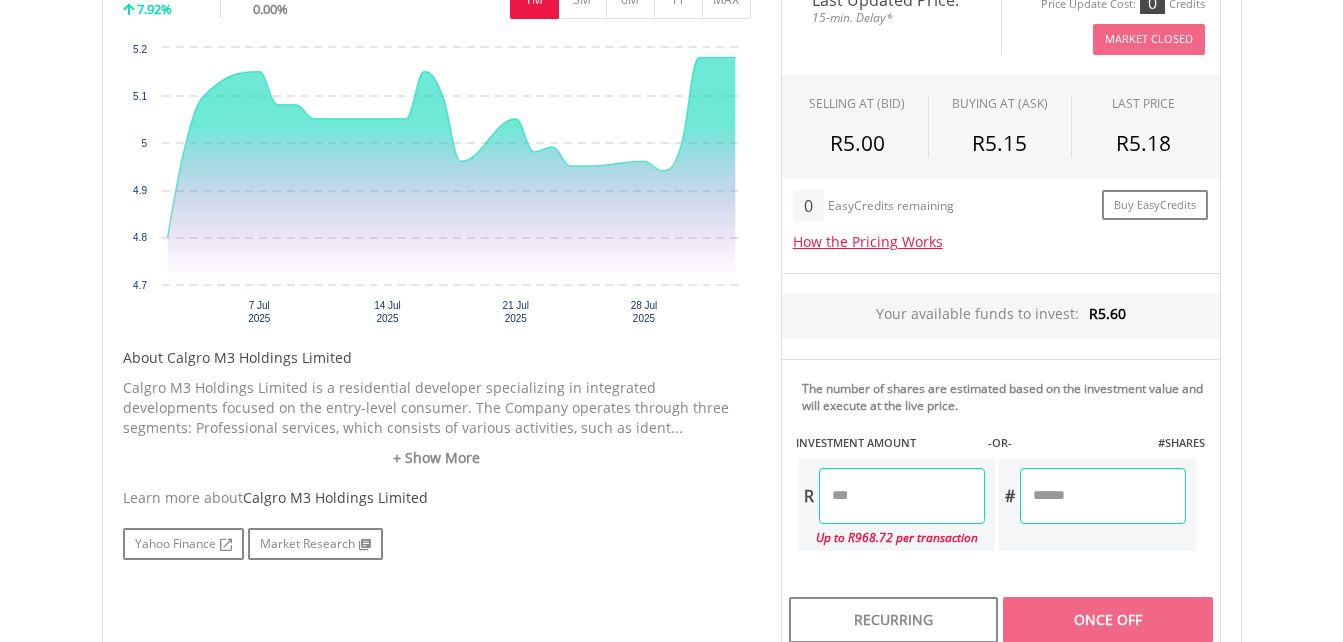 scroll, scrollTop: 673, scrollLeft: 0, axis: vertical 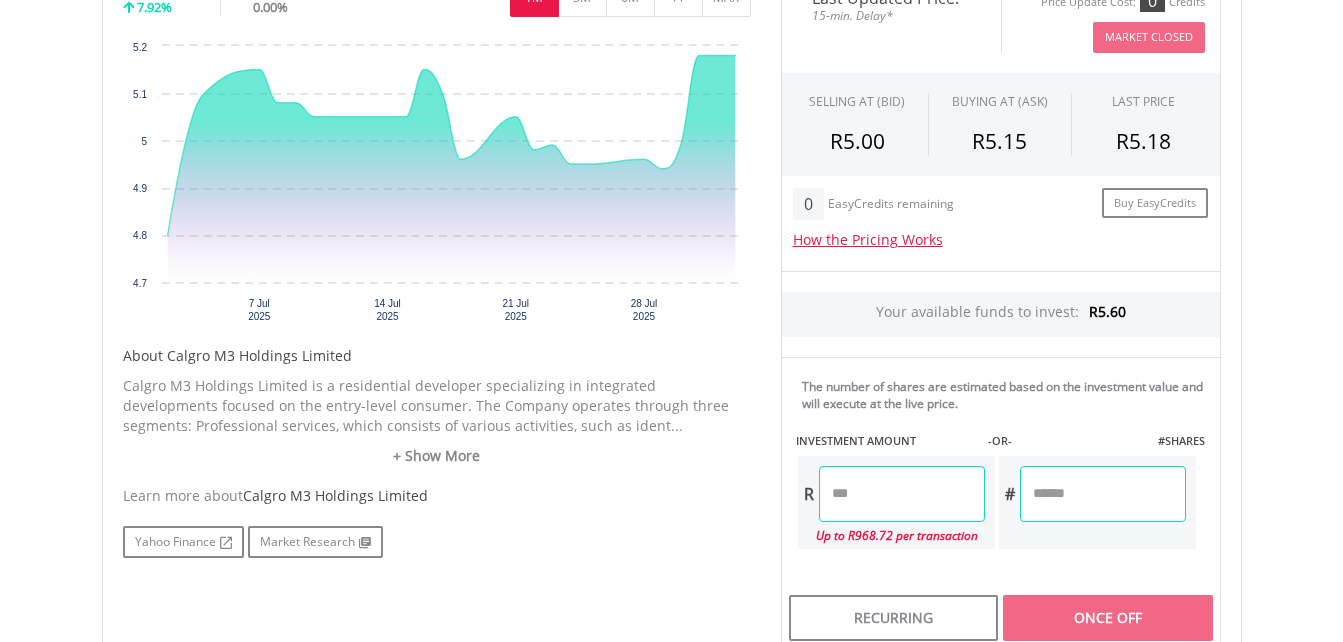 click at bounding box center [902, 494] 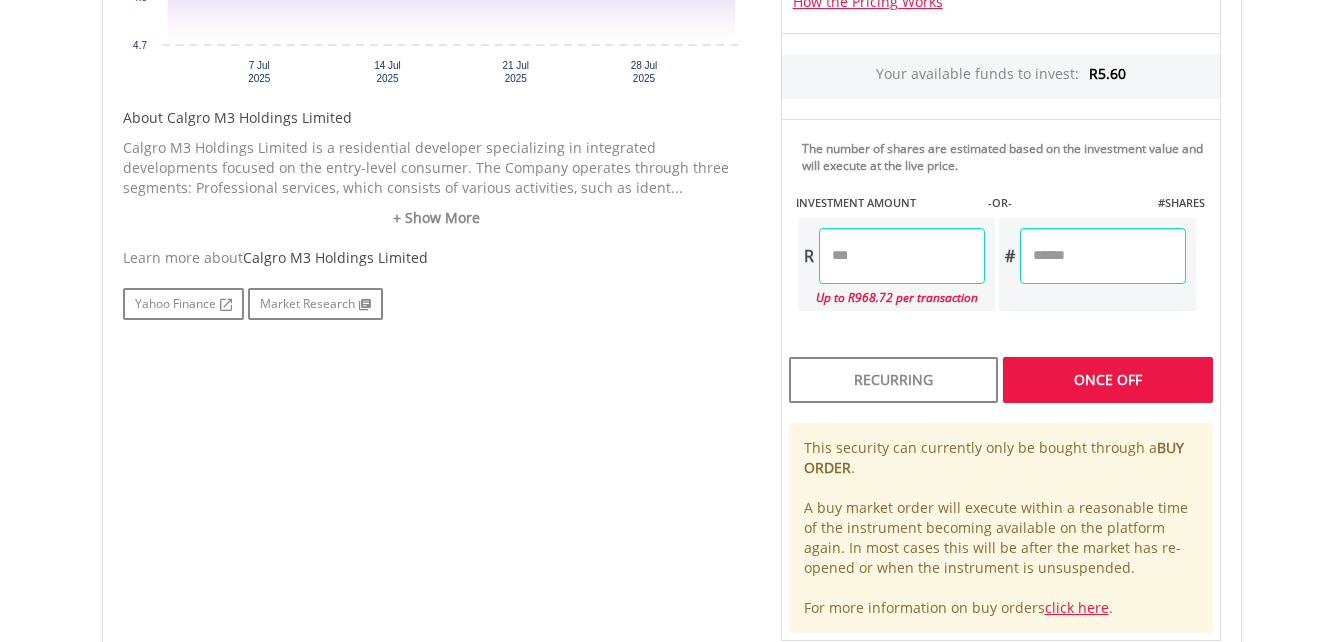scroll, scrollTop: 910, scrollLeft: 0, axis: vertical 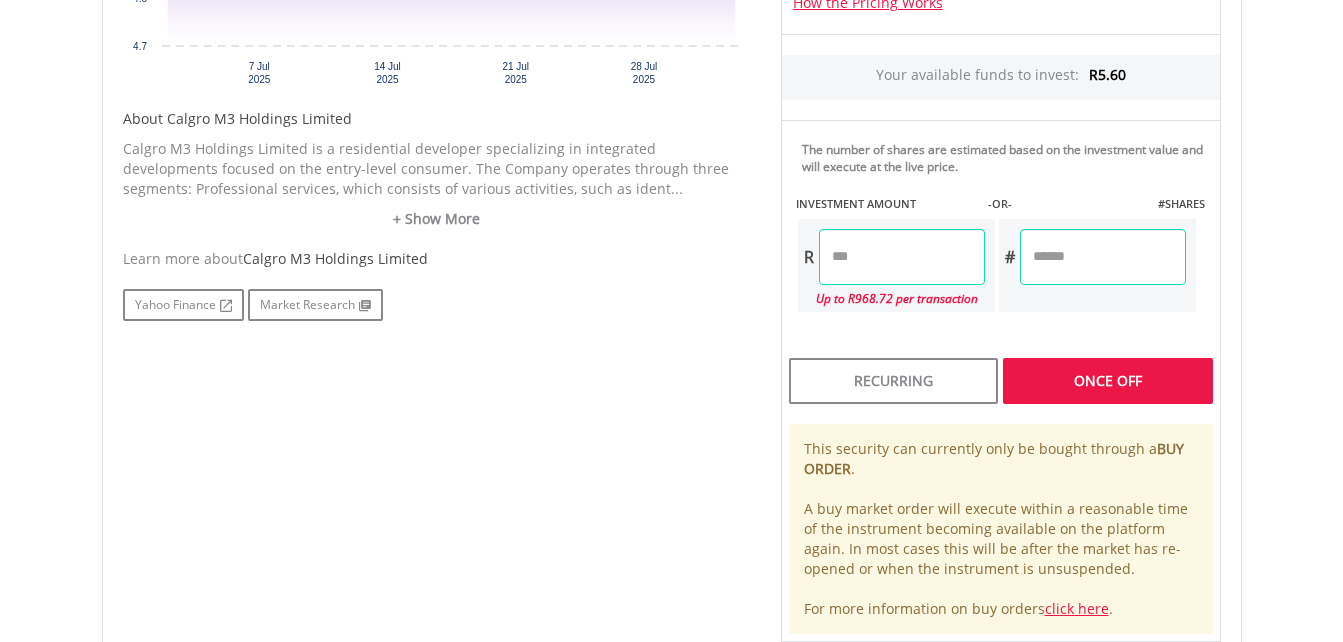 type on "****" 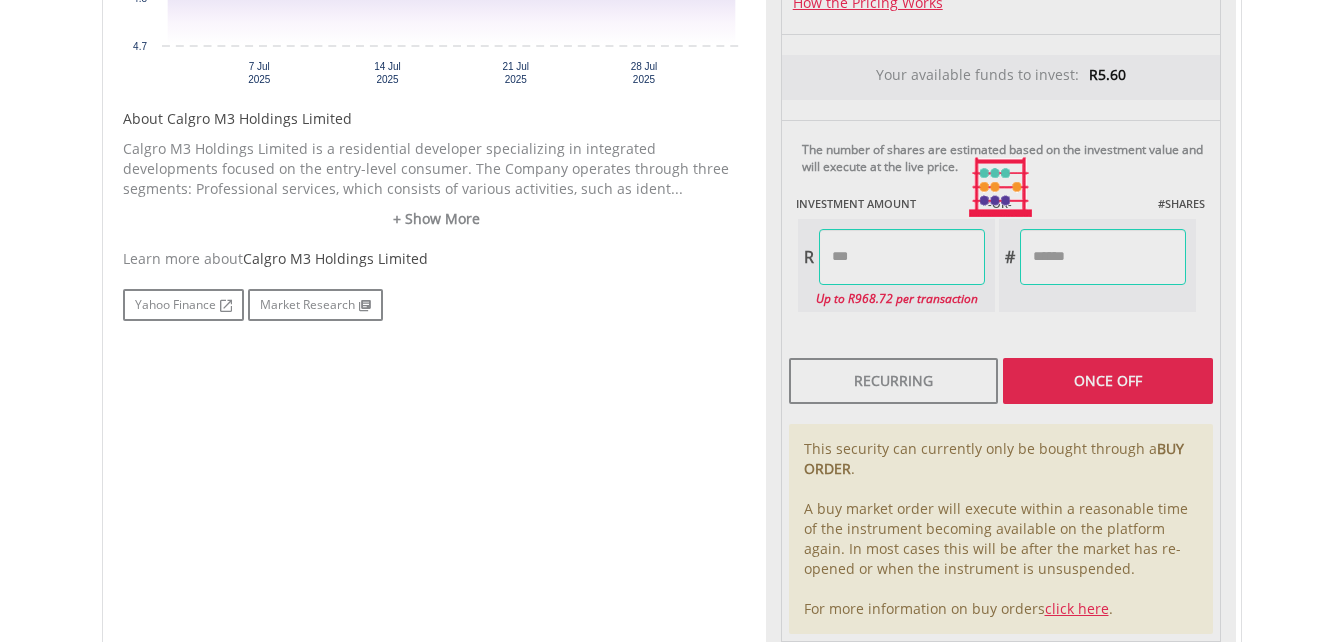 type on "******" 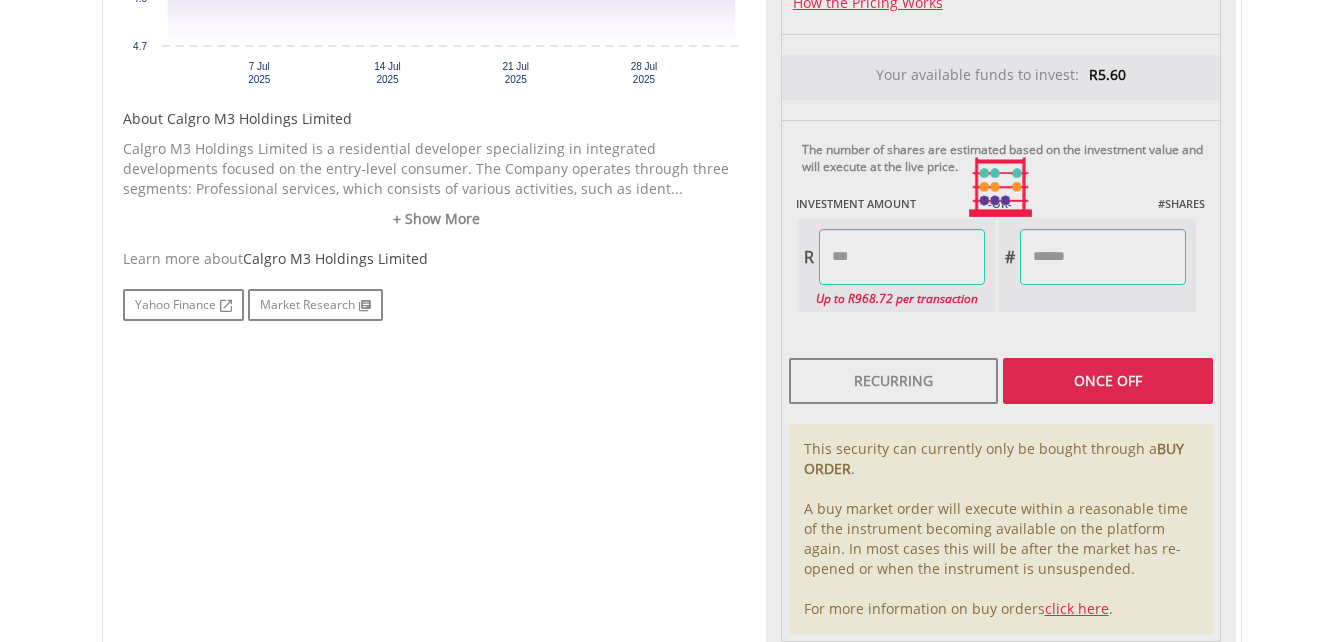 click on "Last Updated Price:
15-min. Delay*
Price Update Cost:
0
Credits
Market Closed
SELLING AT (BID)
BUYING AT                     (ASK)
LAST PRICE
R5.00
R5.15
R5.18
0
EasyCredits remaining
R" at bounding box center (1001, 187) 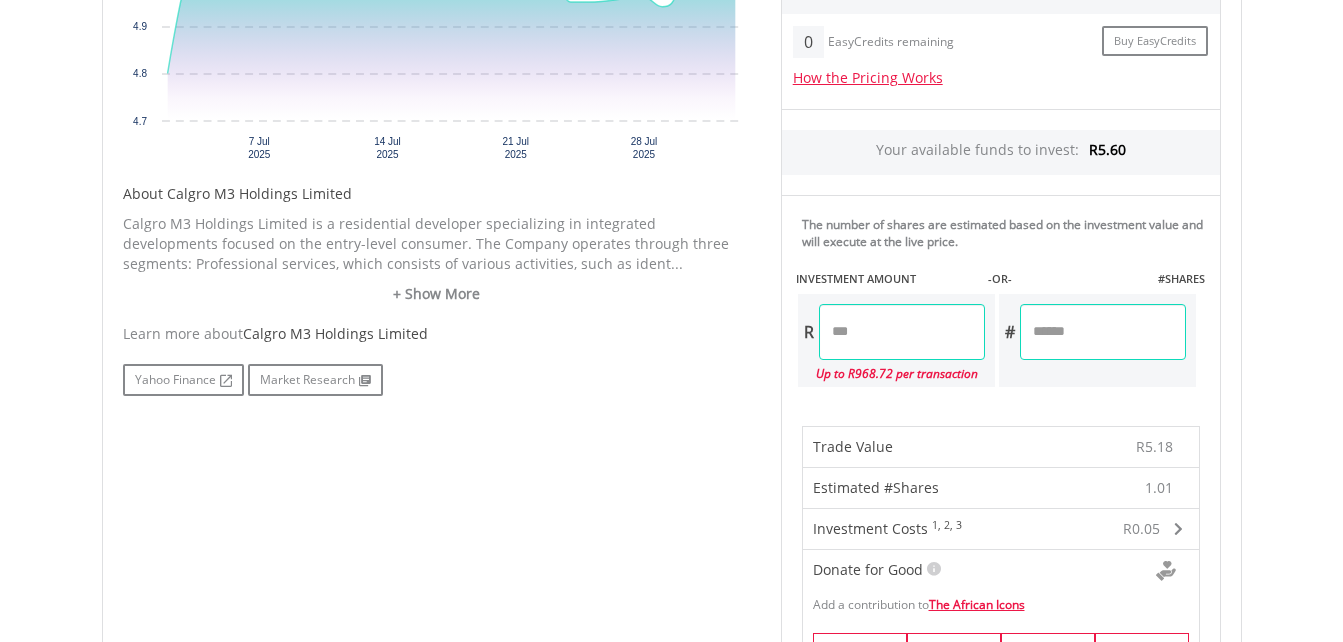 scroll, scrollTop: 834, scrollLeft: 0, axis: vertical 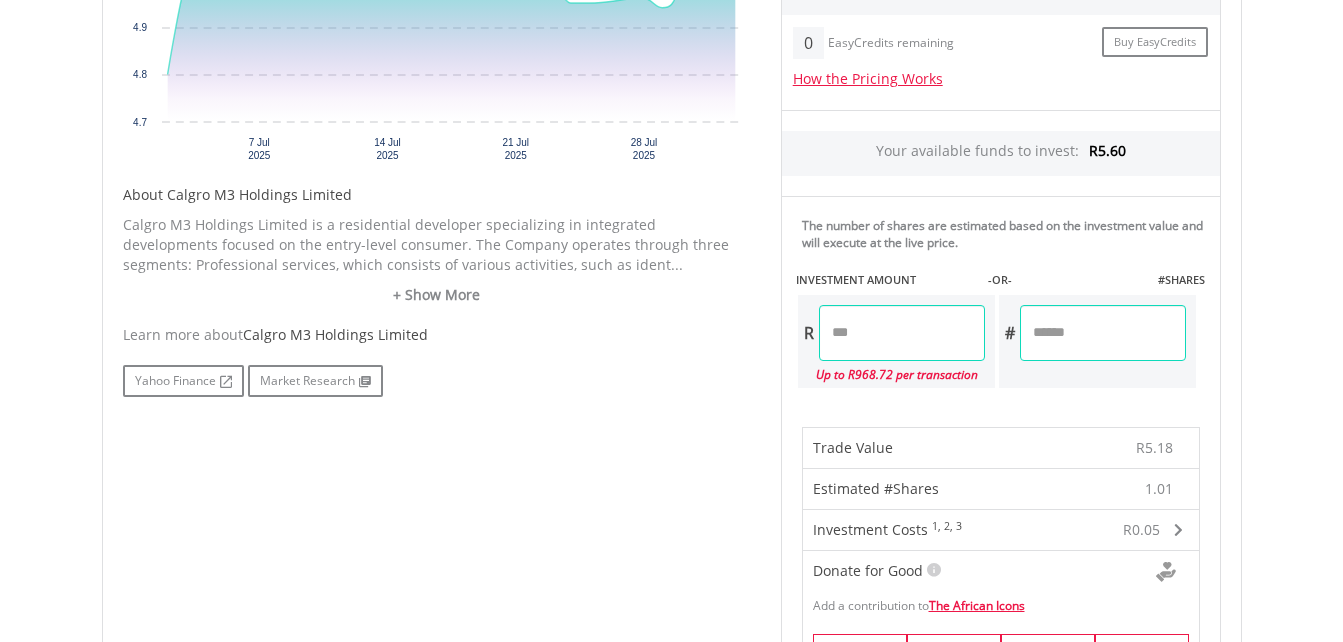 click on "R
****
Up to R968.72 per transaction" at bounding box center (896, 341) 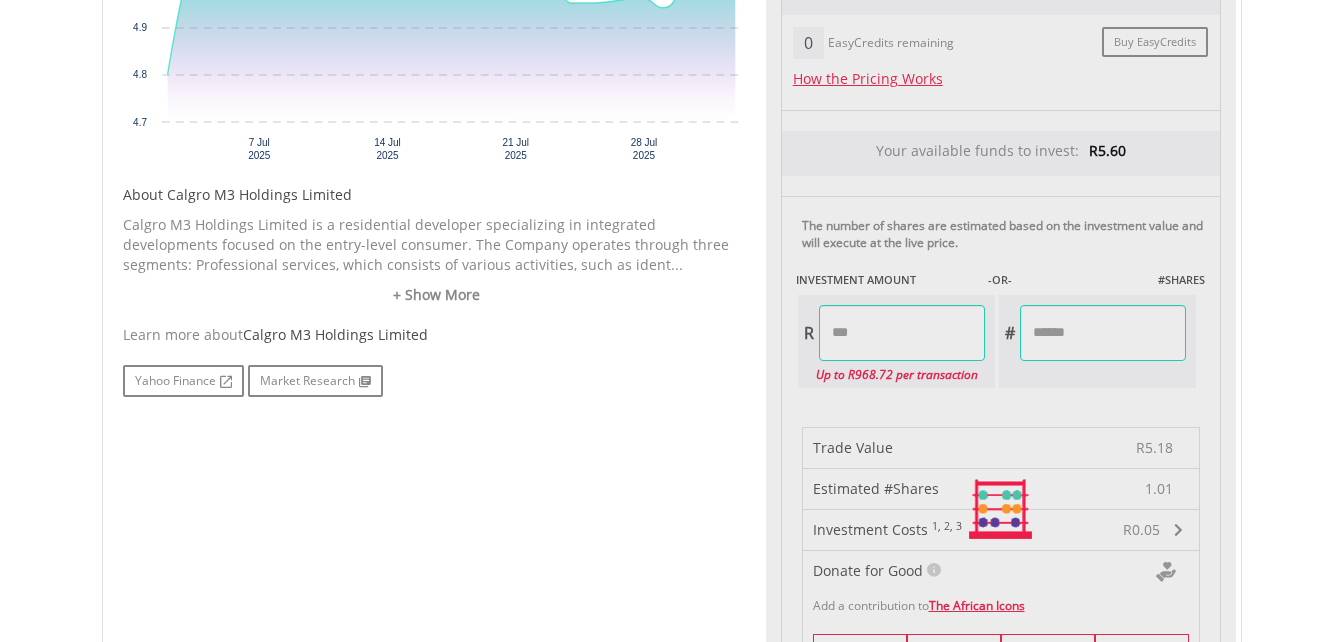 type on "******" 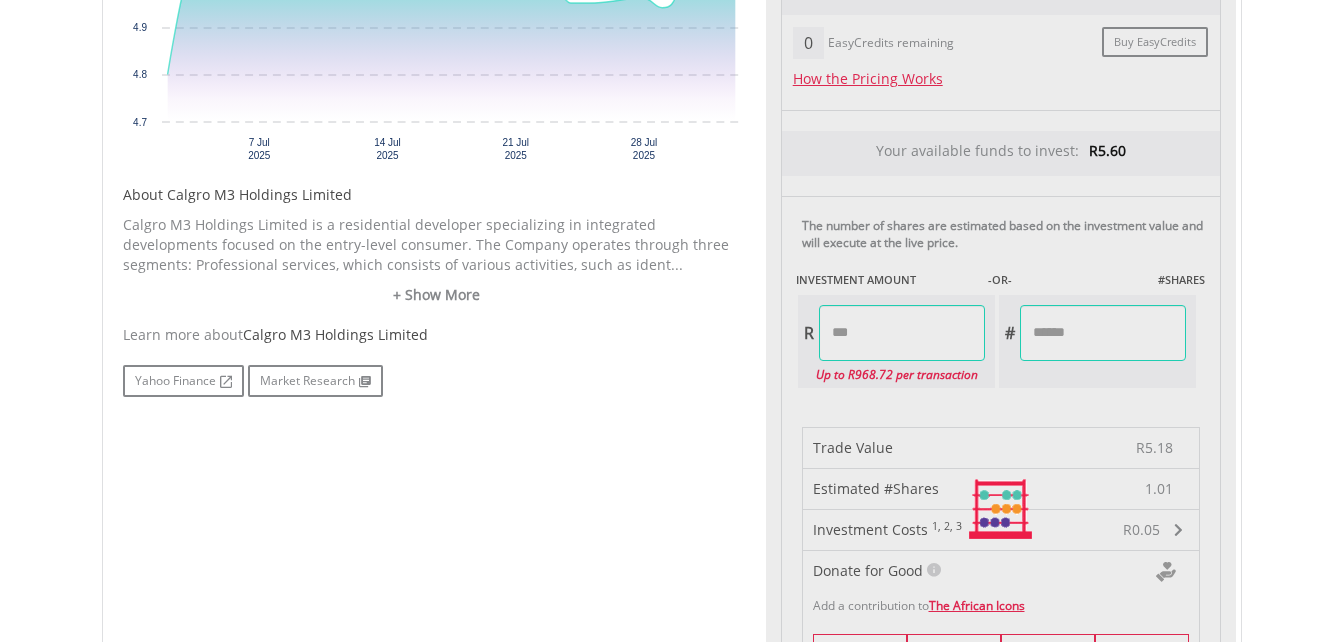 click on "Last Updated Price:
15-min. Delay*
Price Update Cost:
0
Credits
Market Closed
SELLING AT (BID)
BUYING AT                     (ASK)
LAST PRICE
R5.00
R5.15
R5.18
0
EasyCredits remaining
R" at bounding box center (1001, 509) 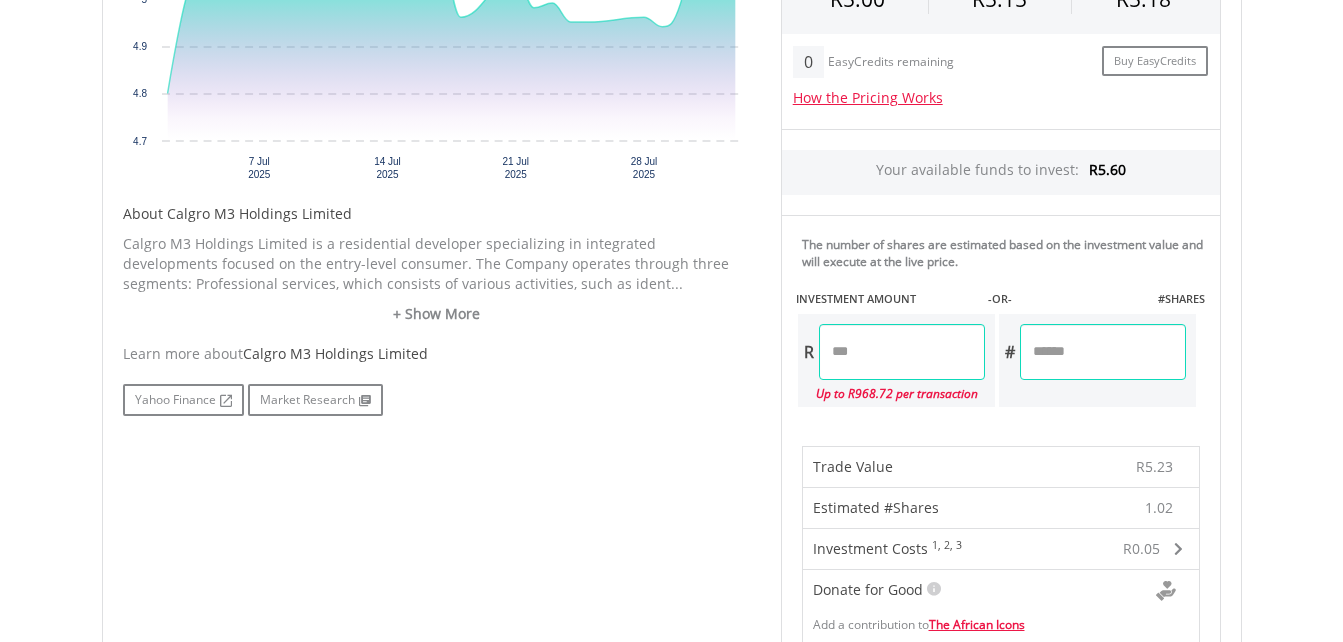 scroll, scrollTop: 775, scrollLeft: 0, axis: vertical 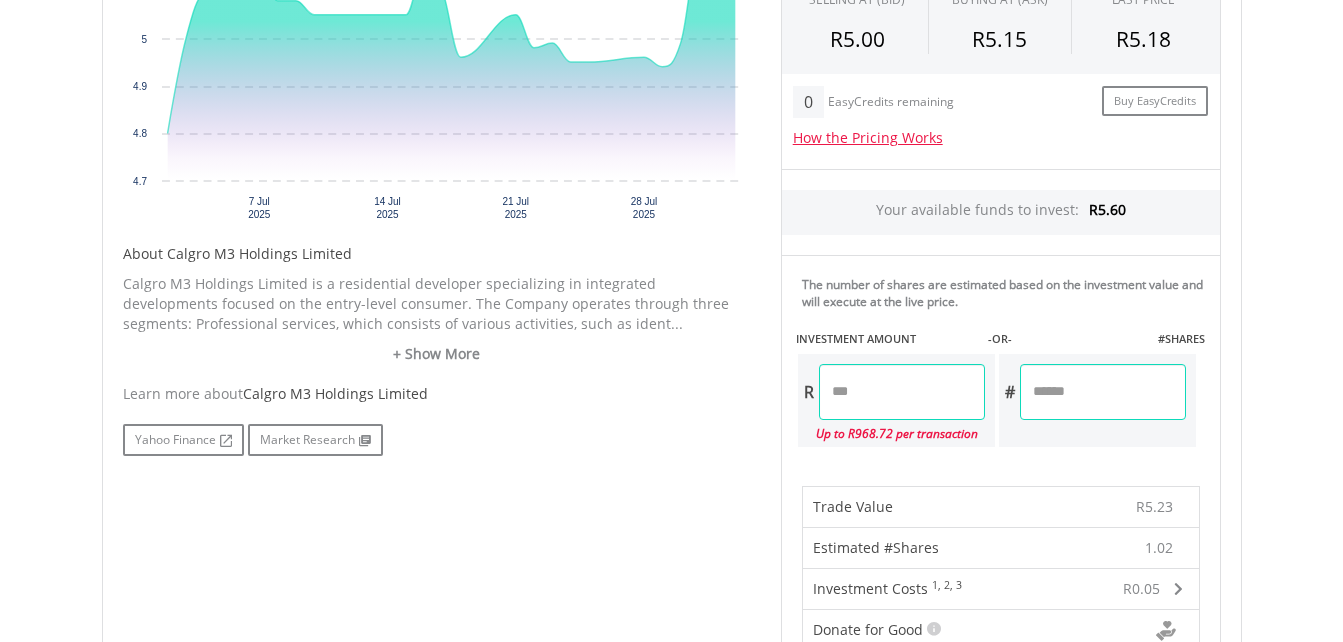 click on "****" at bounding box center [902, 392] 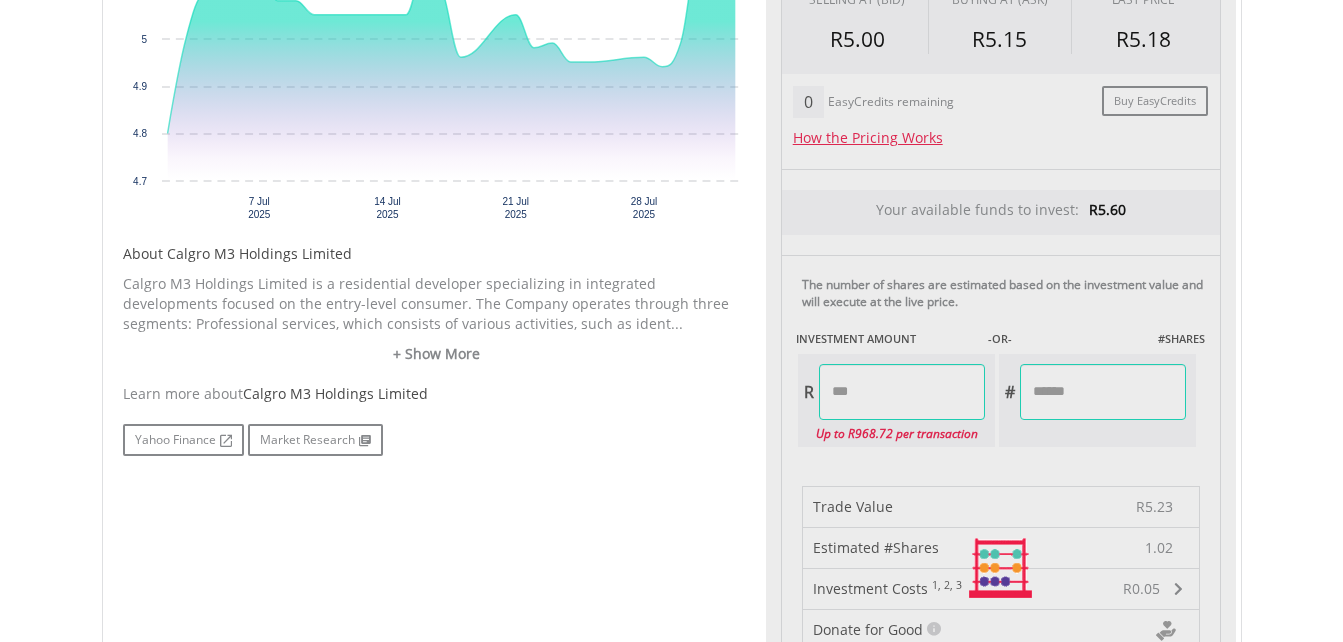 type on "******" 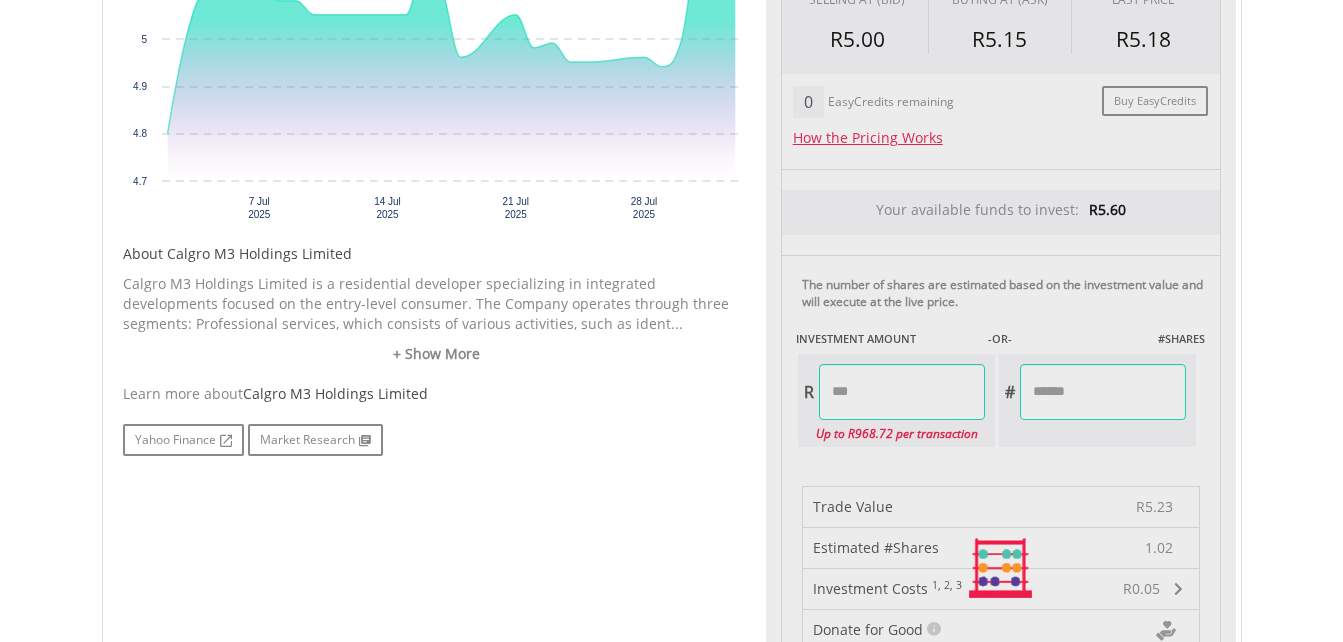 click on "Last Updated Price:
15-min. Delay*
Price Update Cost:
0
Credits
Market Closed
SELLING AT (BID)
BUYING AT                     (ASK)
LAST PRICE
R5.00
R5.15
R5.18
0
EasyCredits remaining
R" at bounding box center (1001, 568) 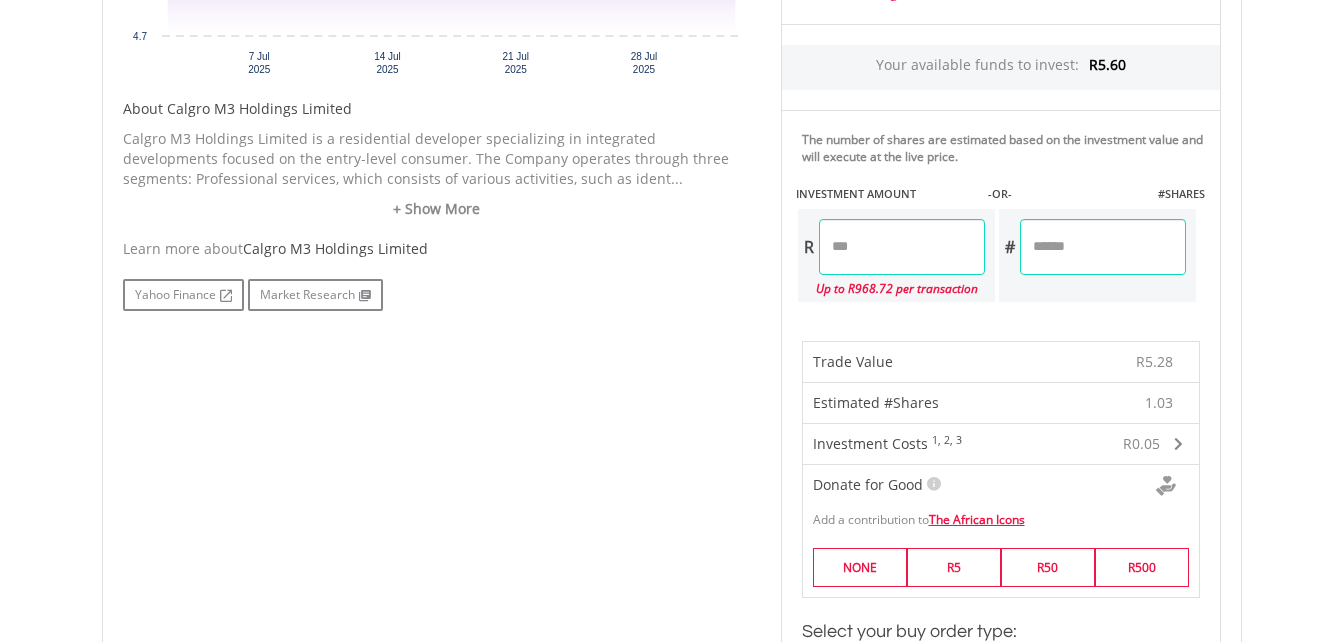 scroll, scrollTop: 918, scrollLeft: 0, axis: vertical 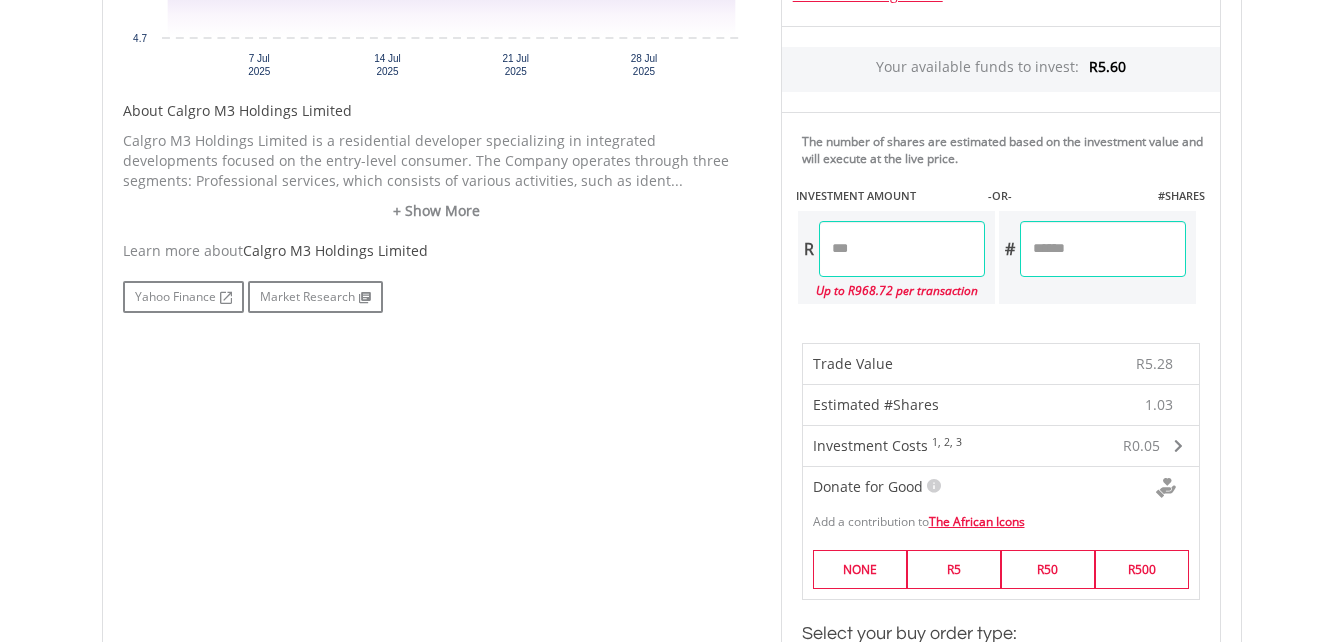 click on "****" at bounding box center [902, 249] 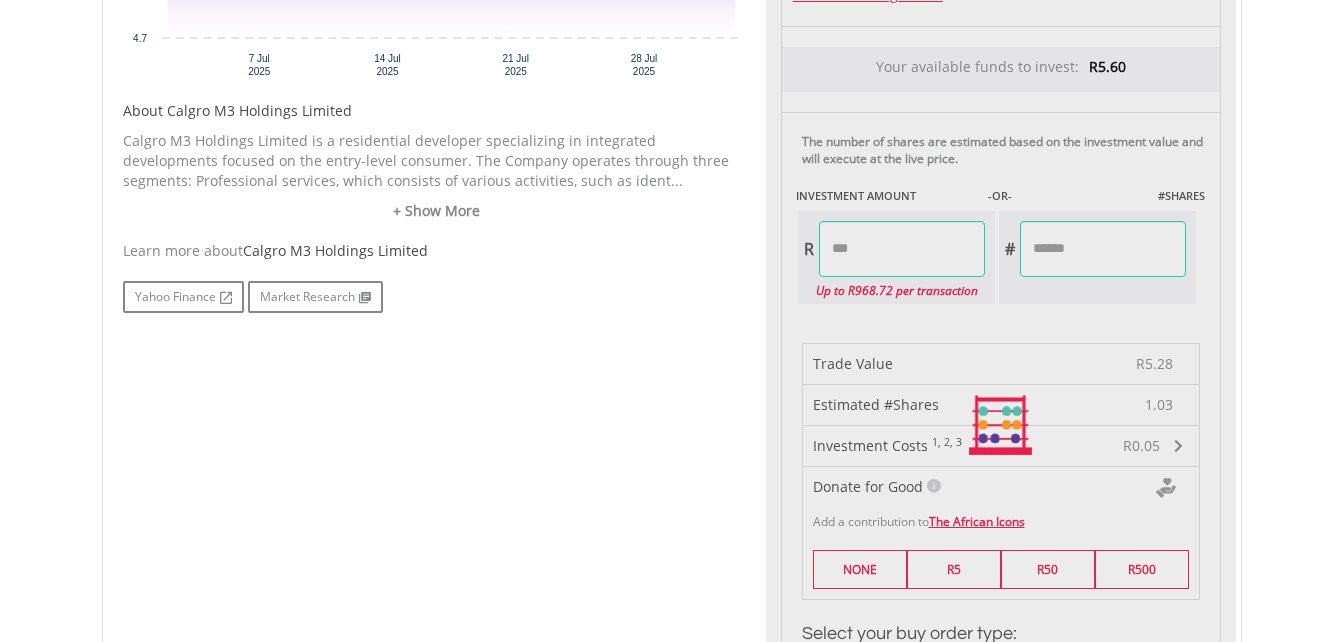 type on "******" 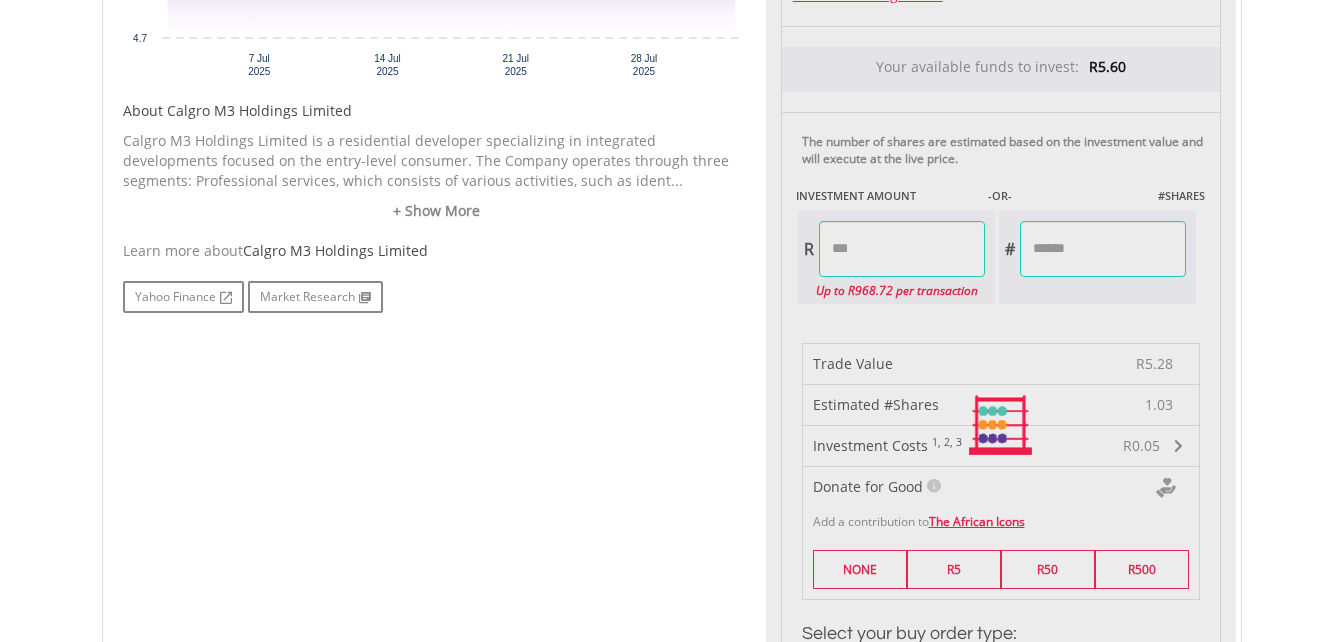 click on "Last Updated Price:
15-min. Delay*
Price Update Cost:
0
Credits
Market Closed
SELLING AT (BID)
BUYING AT                     (ASK)
LAST PRICE
R5.00
R5.15
R5.18
0
EasyCredits remaining
R" at bounding box center (1001, 425) 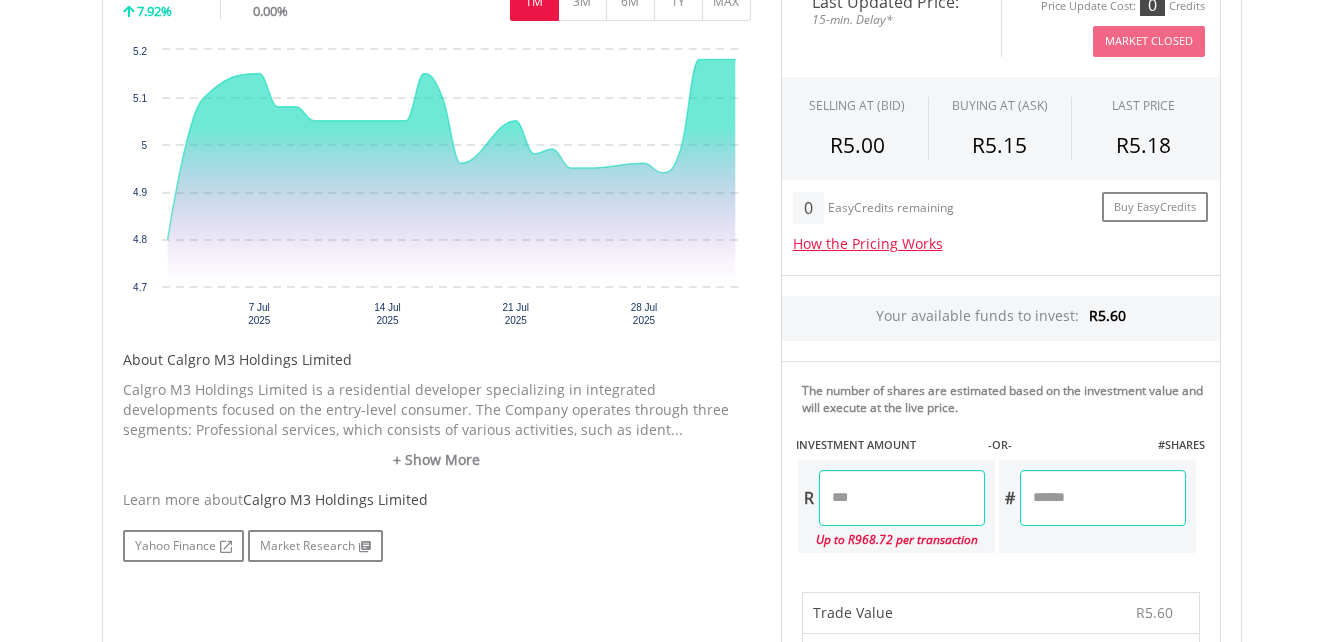 scroll, scrollTop: 670, scrollLeft: 0, axis: vertical 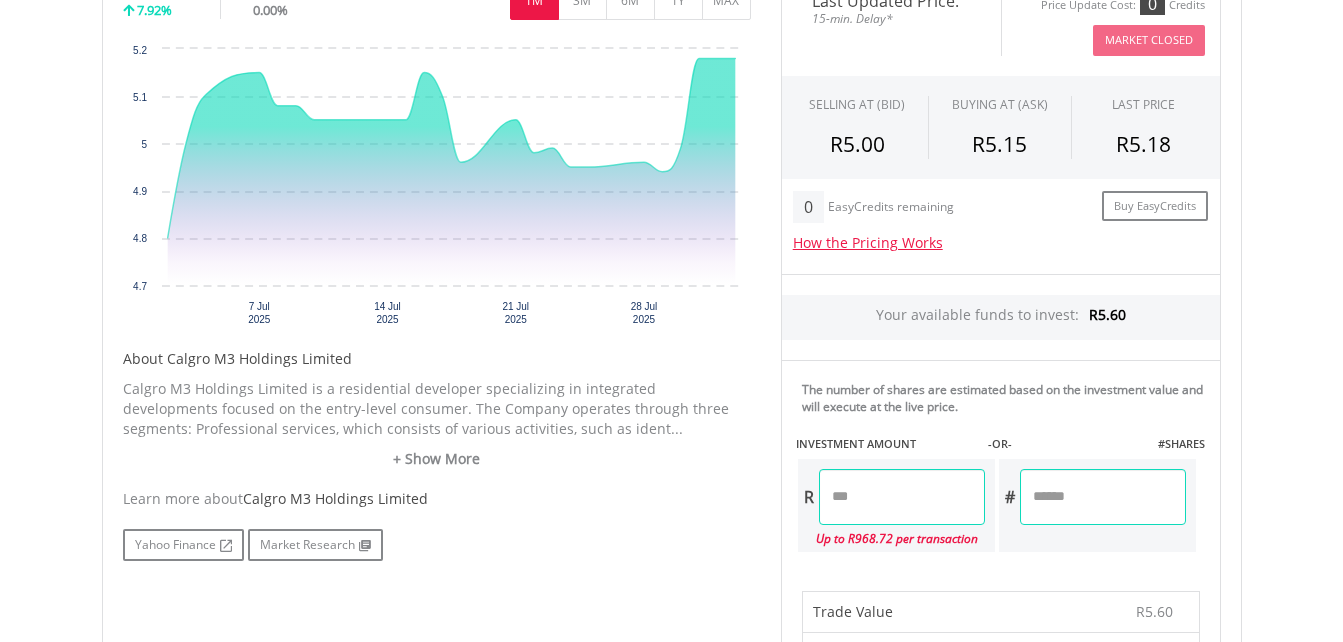 click on "****" at bounding box center (902, 497) 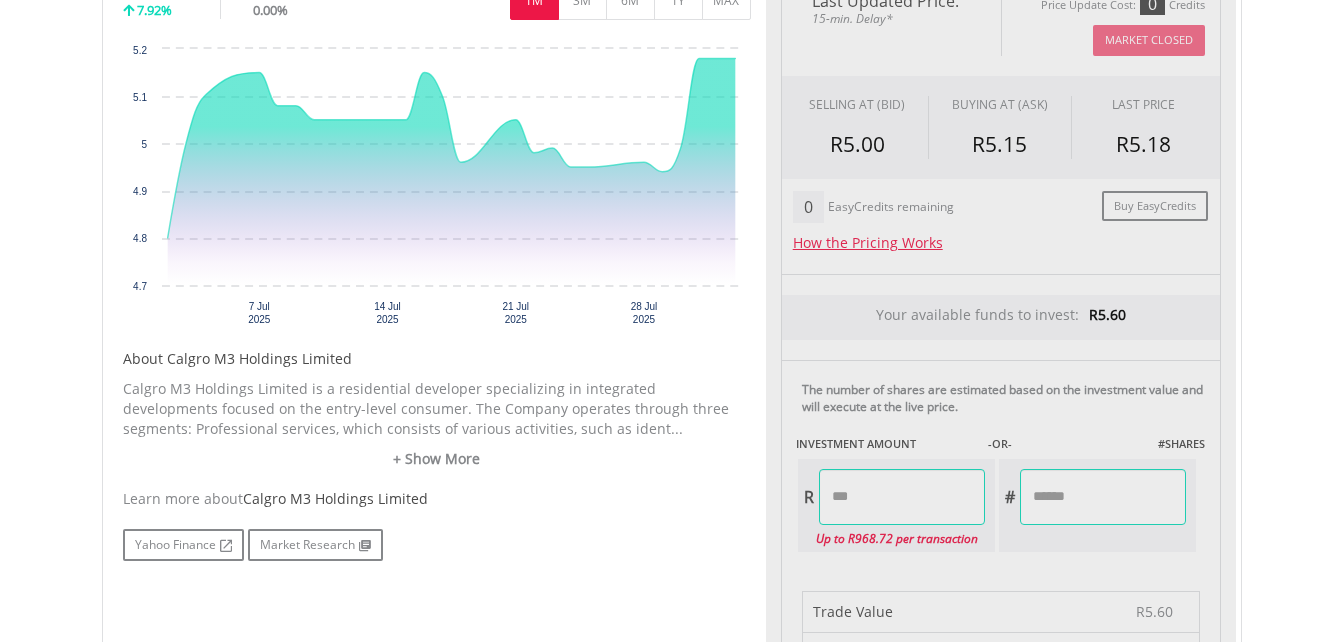 click on "Last Updated Price:
15-min. Delay*
Price Update Cost:
0
Credits
Market Closed
SELLING AT (BID)
BUYING AT                     (ASK)
LAST PRICE
R5.00
R5.15
R5.18
0
EasyCredits remaining
R" at bounding box center [1001, 759] 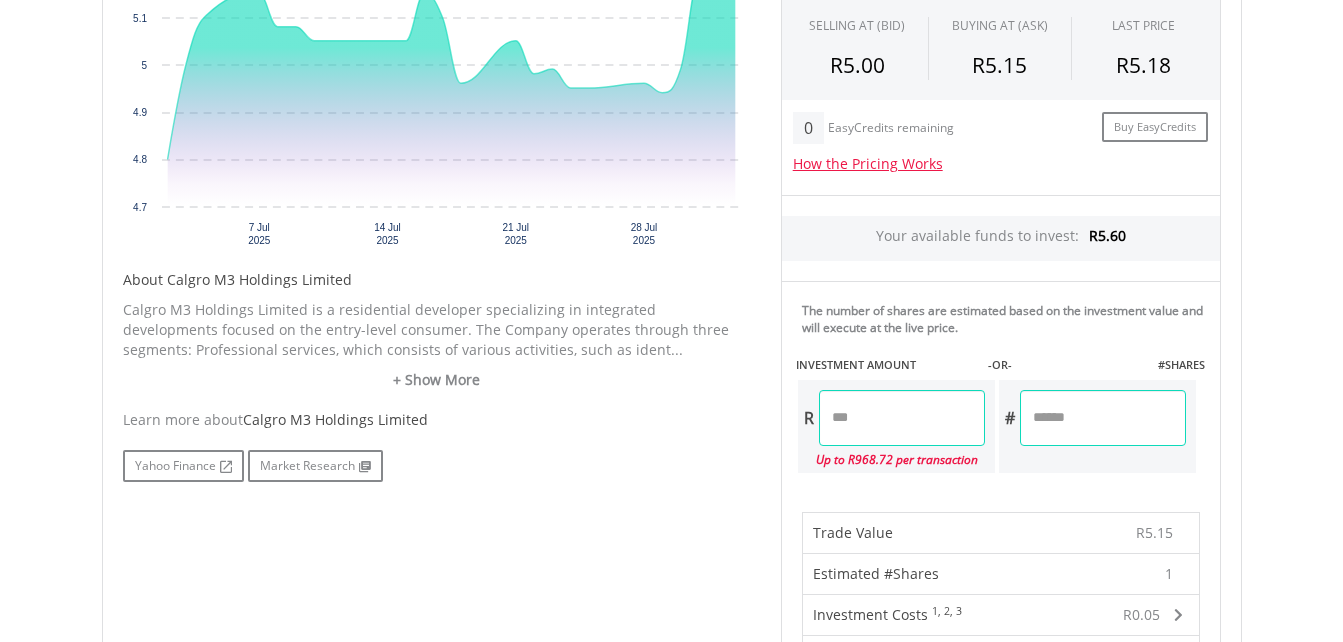 scroll, scrollTop: 748, scrollLeft: 0, axis: vertical 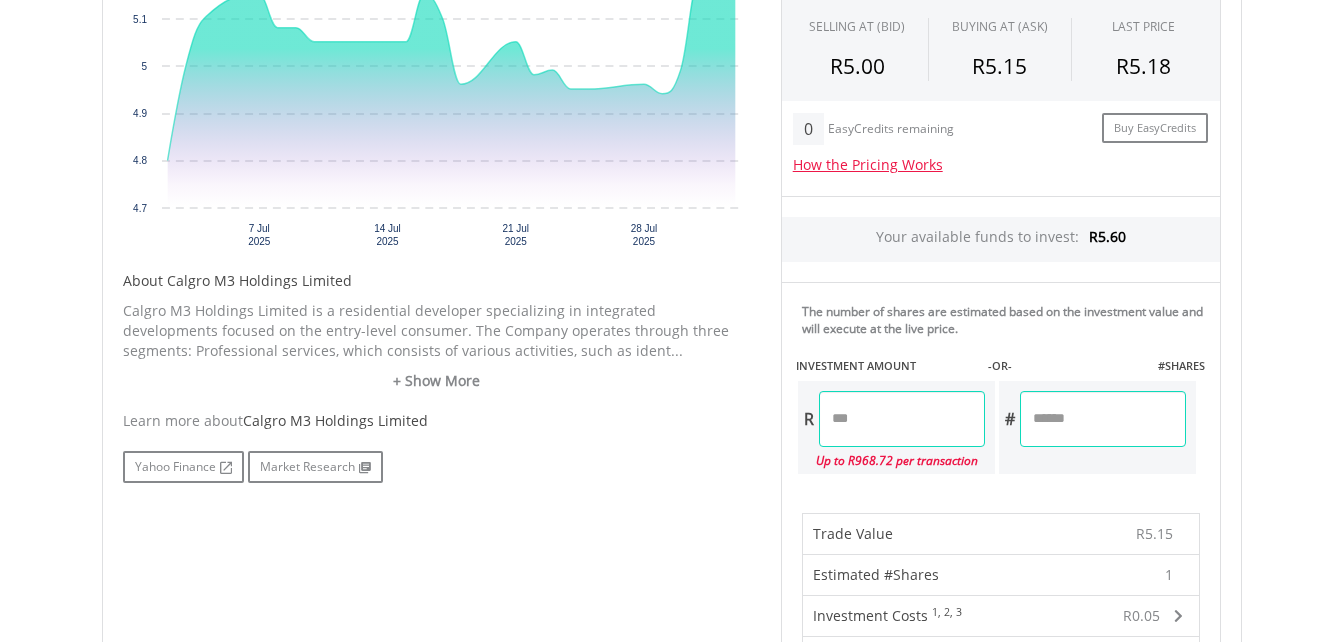 click on "****" at bounding box center (902, 419) 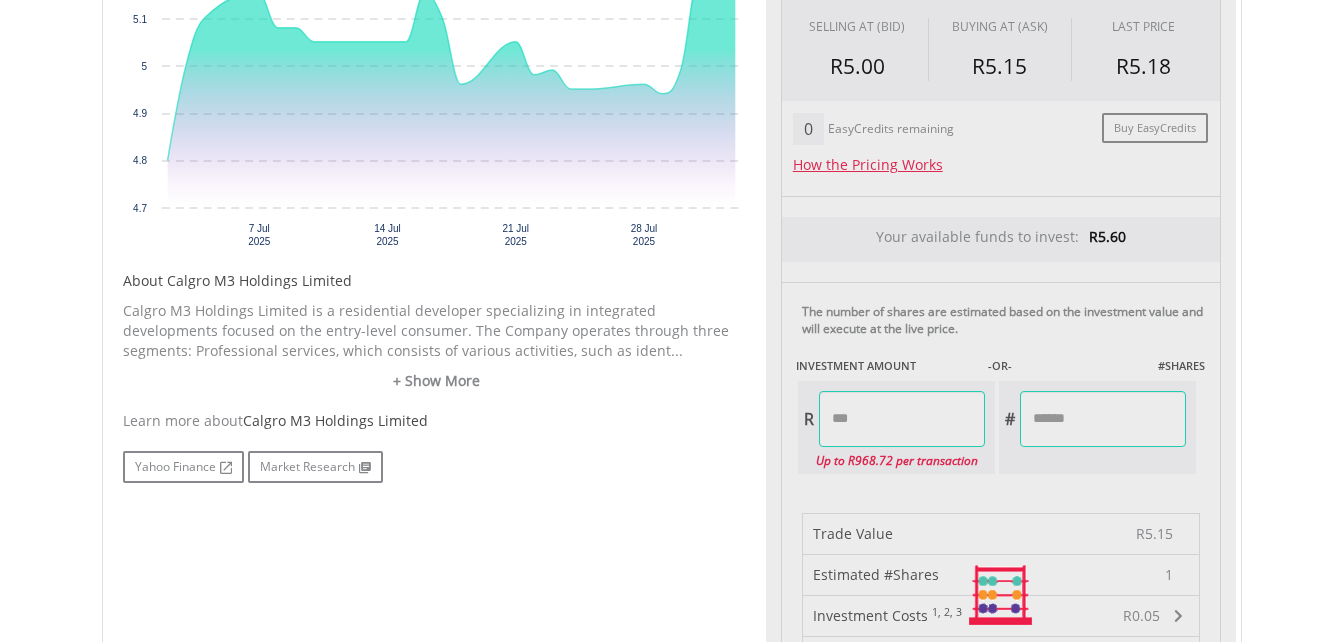 click on "Last Updated Price:
15-min. Delay*
Price Update Cost:
0
Credits
Market Closed
SELLING AT (BID)
BUYING AT                     (ASK)
LAST PRICE
R5.00
R5.15
R5.18
0
EasyCredits remaining
R" at bounding box center (1001, 595) 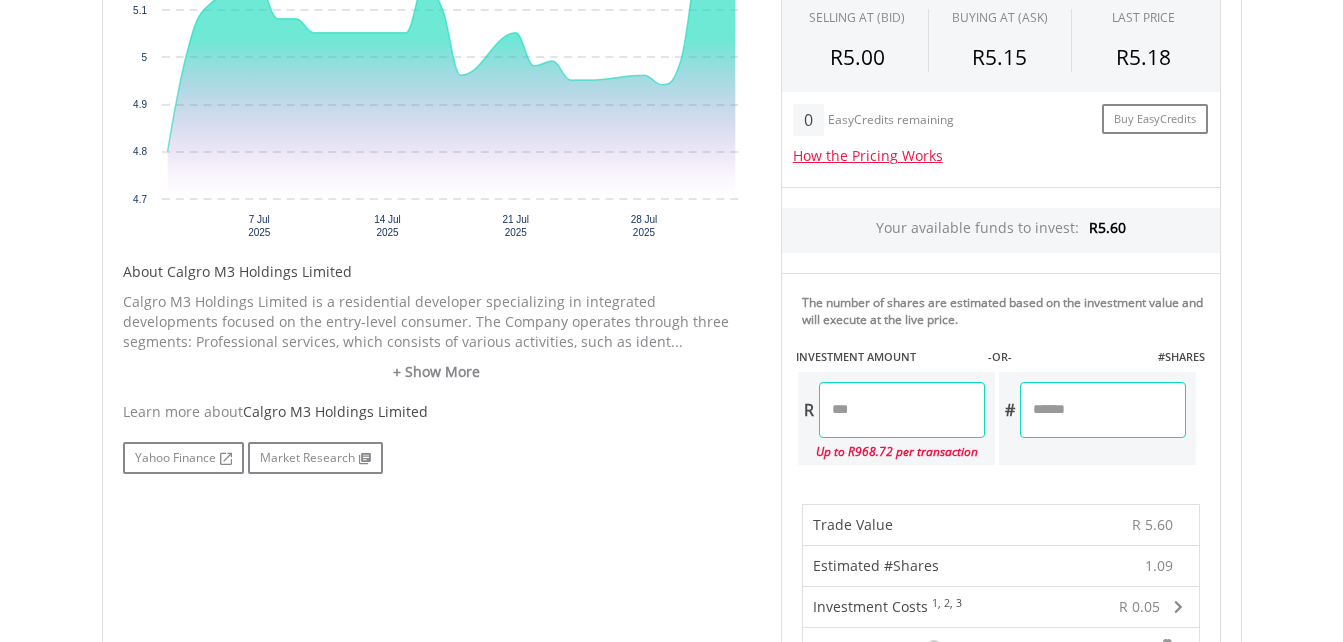 scroll, scrollTop: 751, scrollLeft: 0, axis: vertical 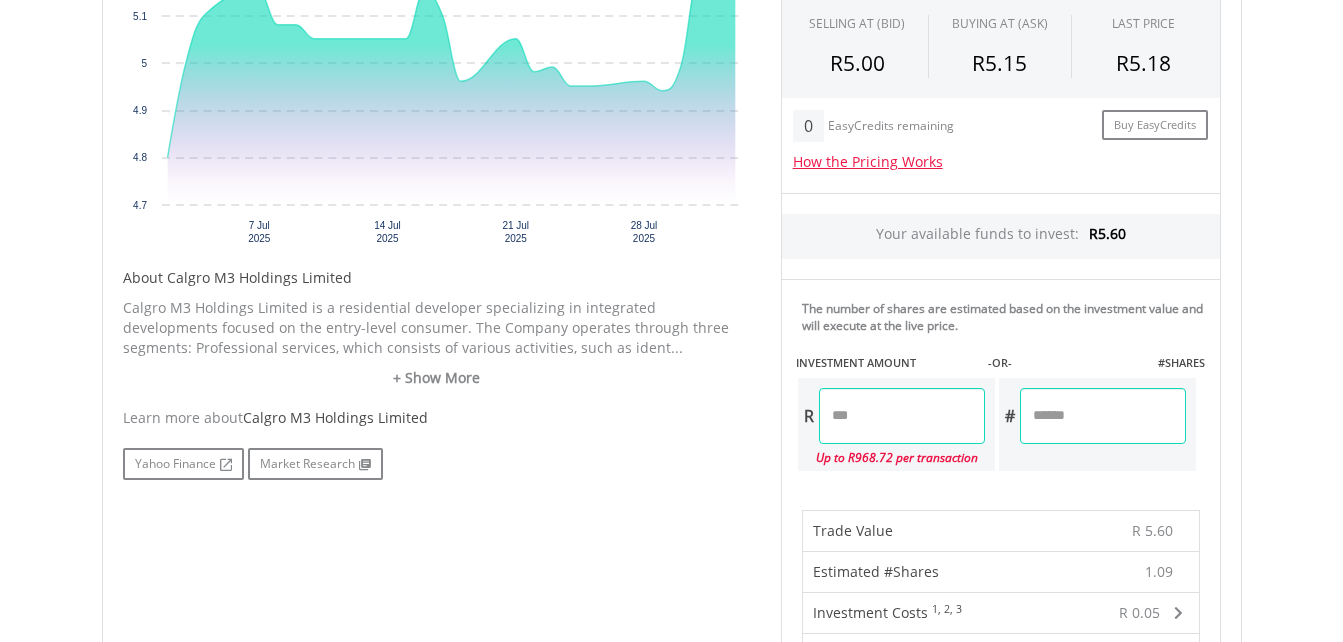click on "****" at bounding box center (902, 416) 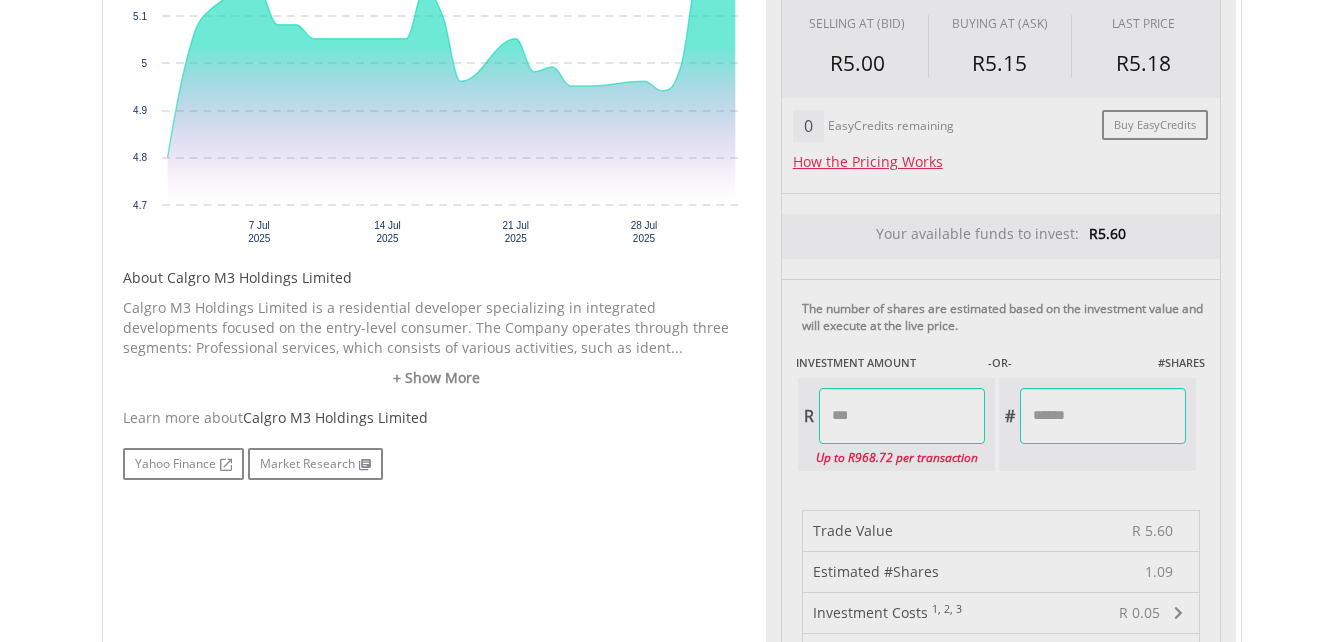 click on "Last Updated Price:
15-min. Delay*
Price Update Cost:
0
Credits
Market Closed
SELLING AT (BID)
BUYING AT                     (ASK)
LAST PRICE
R5.00
R5.15
R5.18
0
EasyCredits remaining
R" at bounding box center (1001, 678) 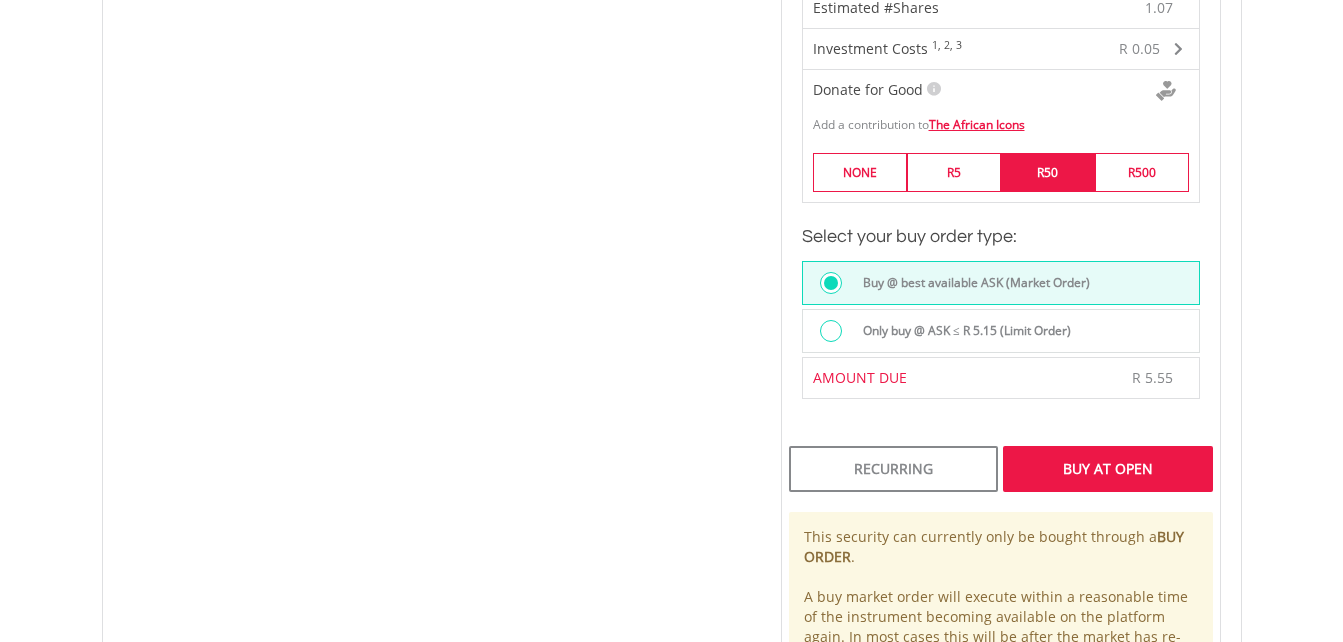 scroll, scrollTop: 1329, scrollLeft: 0, axis: vertical 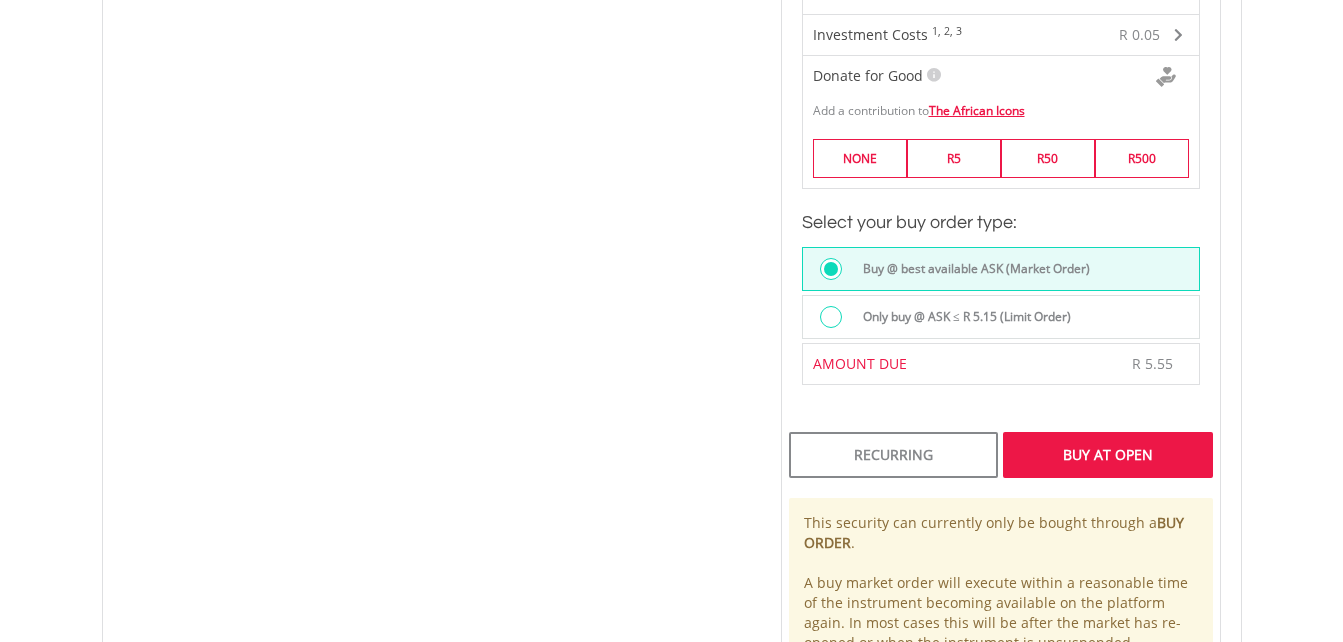 click on "Buy At Open" at bounding box center [1107, 455] 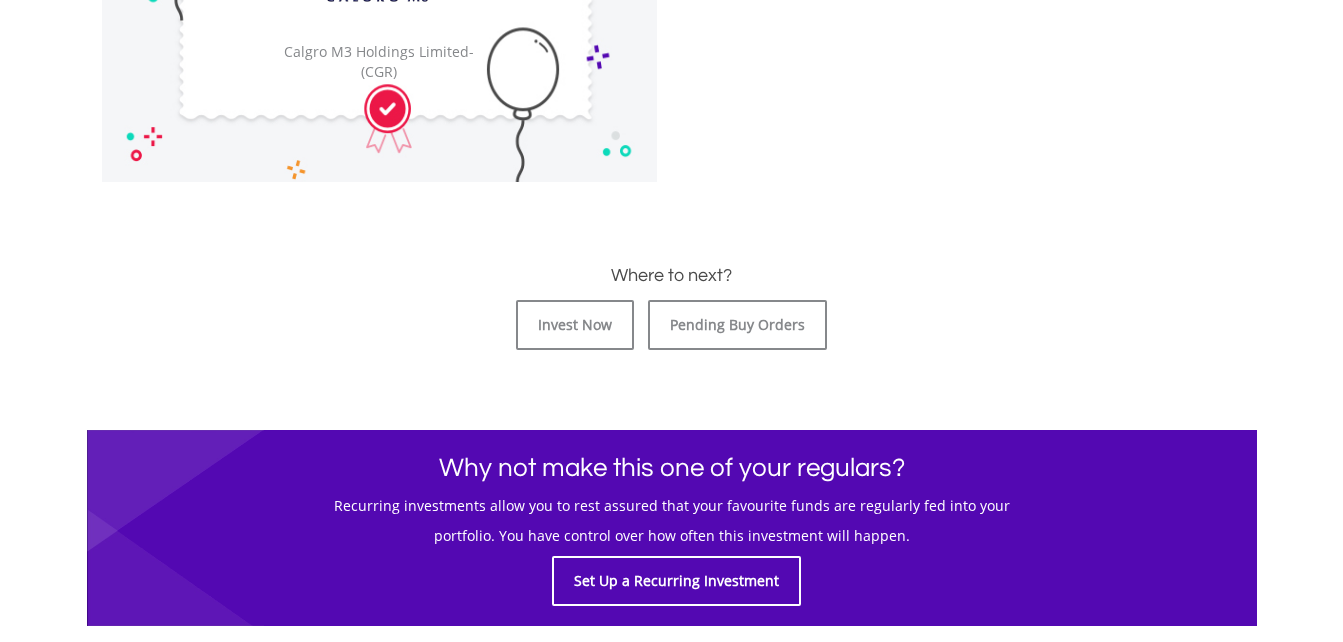scroll, scrollTop: 788, scrollLeft: 0, axis: vertical 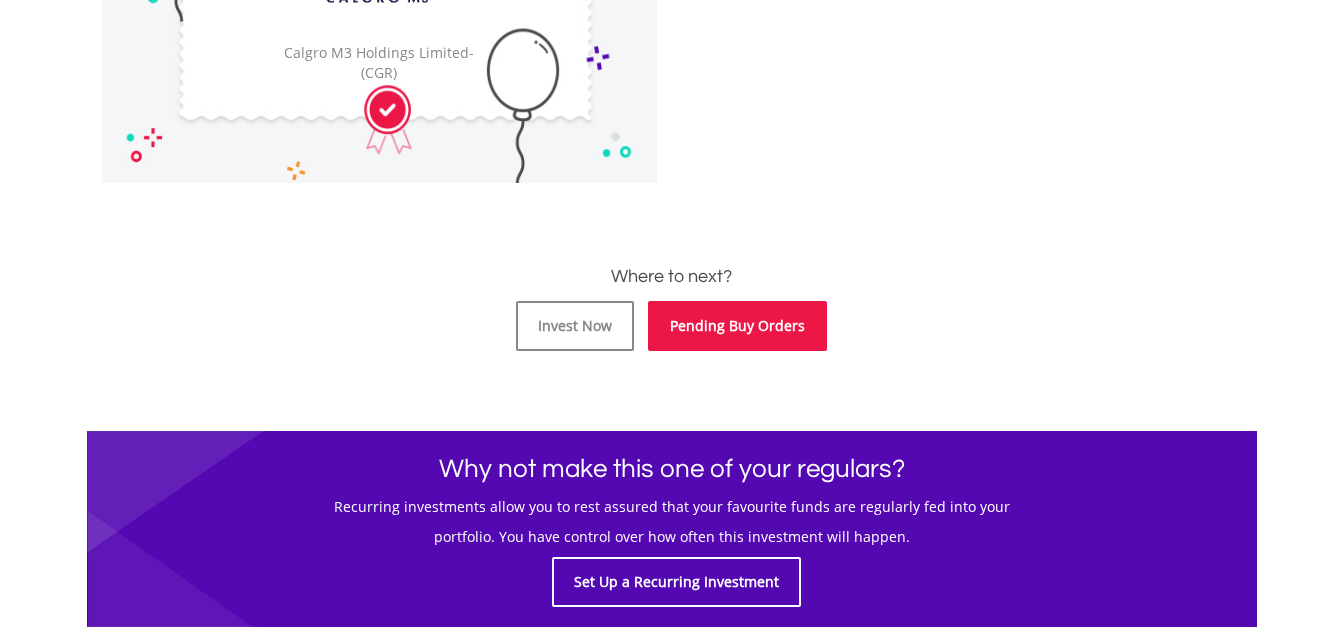 click on "Pending Buy Orders" at bounding box center (737, 326) 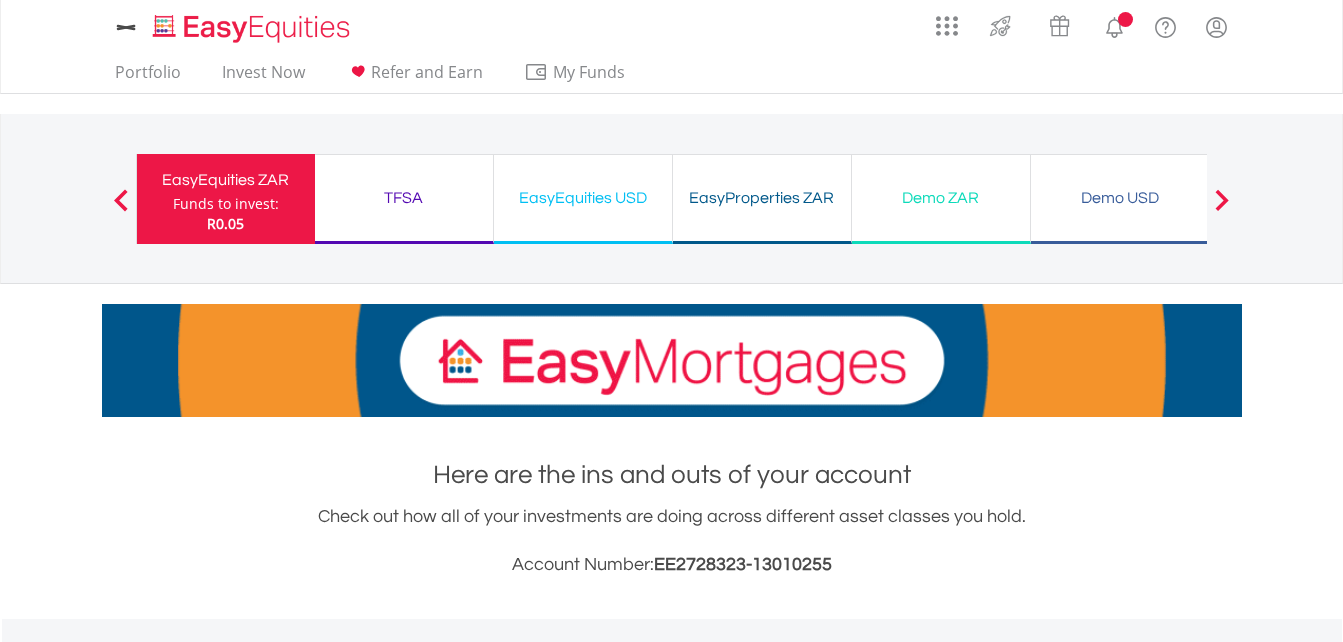 scroll, scrollTop: 0, scrollLeft: 0, axis: both 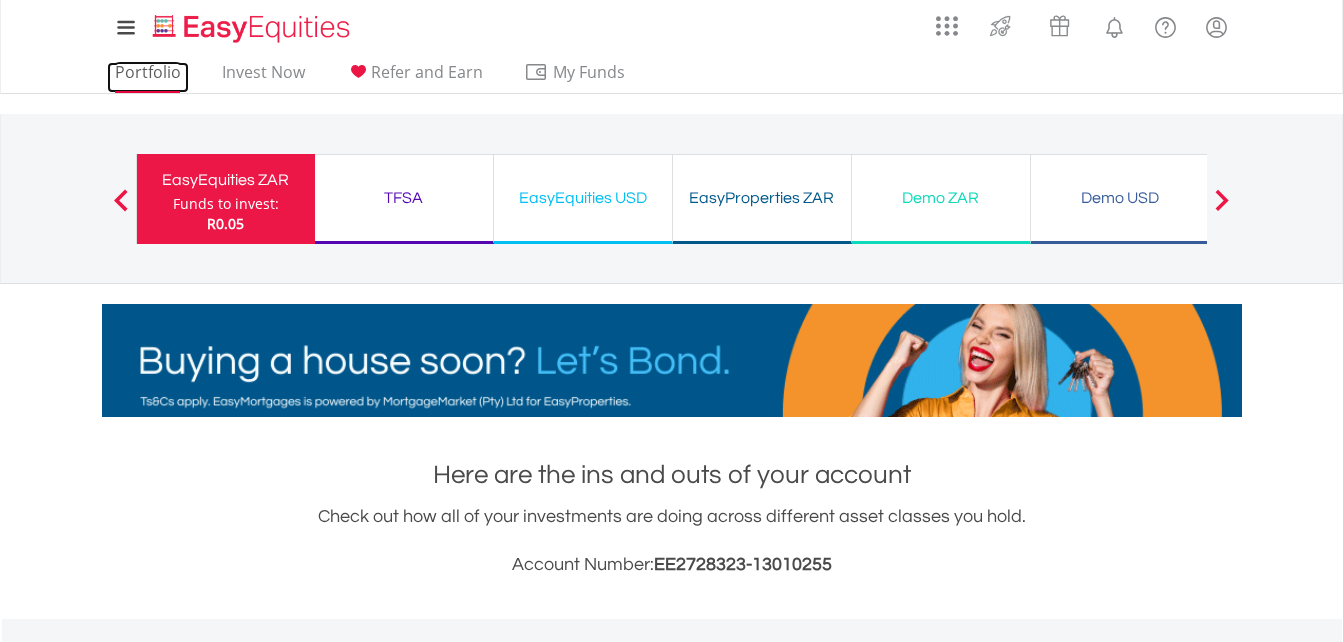 click on "Portfolio" at bounding box center [148, 77] 